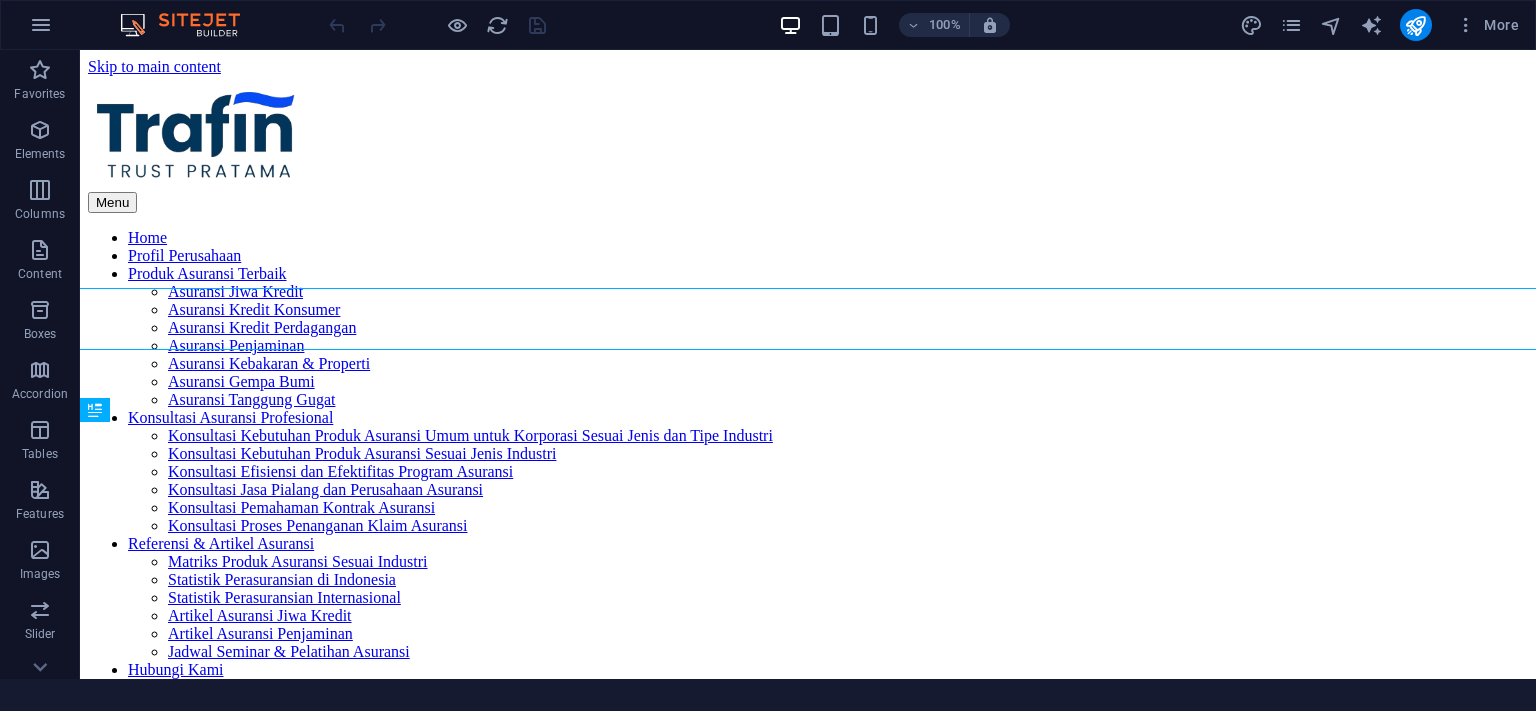 scroll, scrollTop: 0, scrollLeft: 0, axis: both 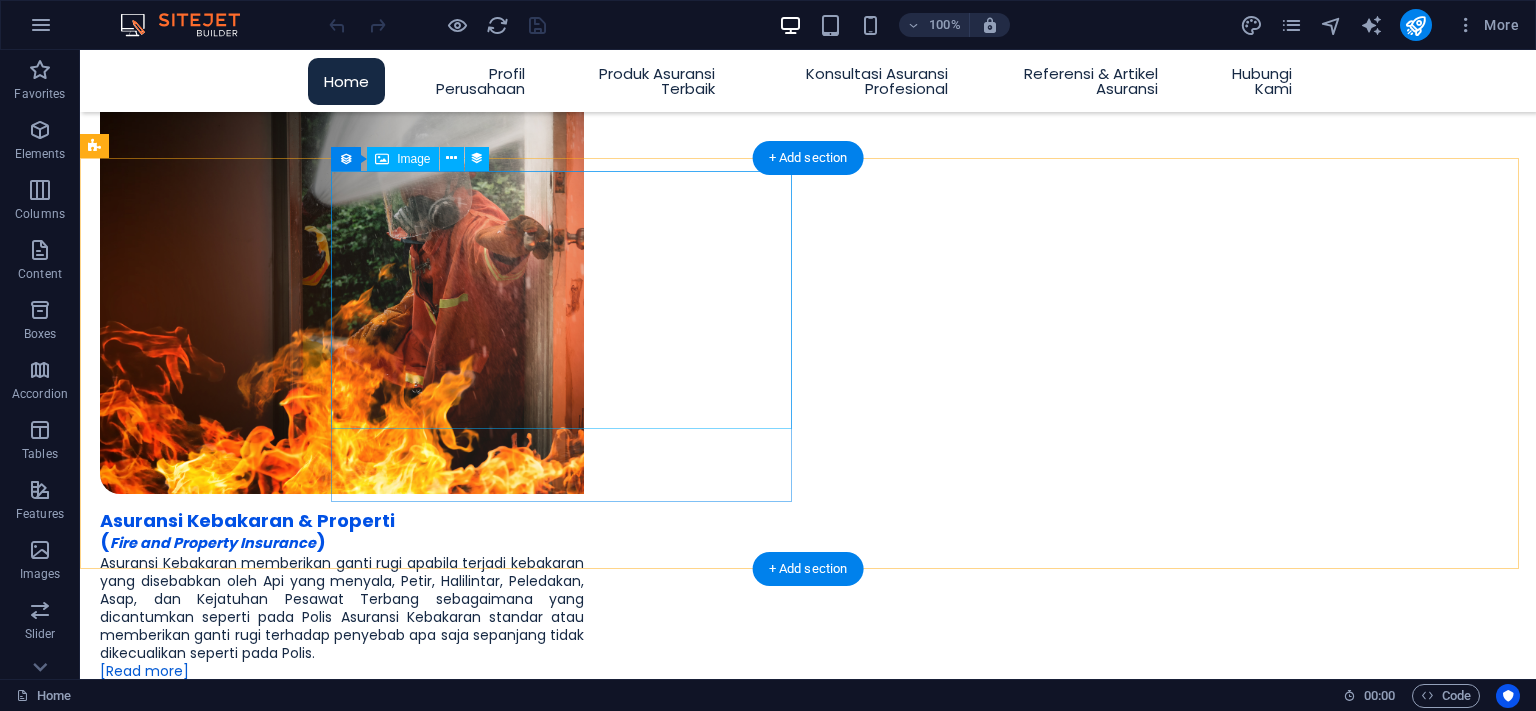 click at bounding box center [808, 3885] 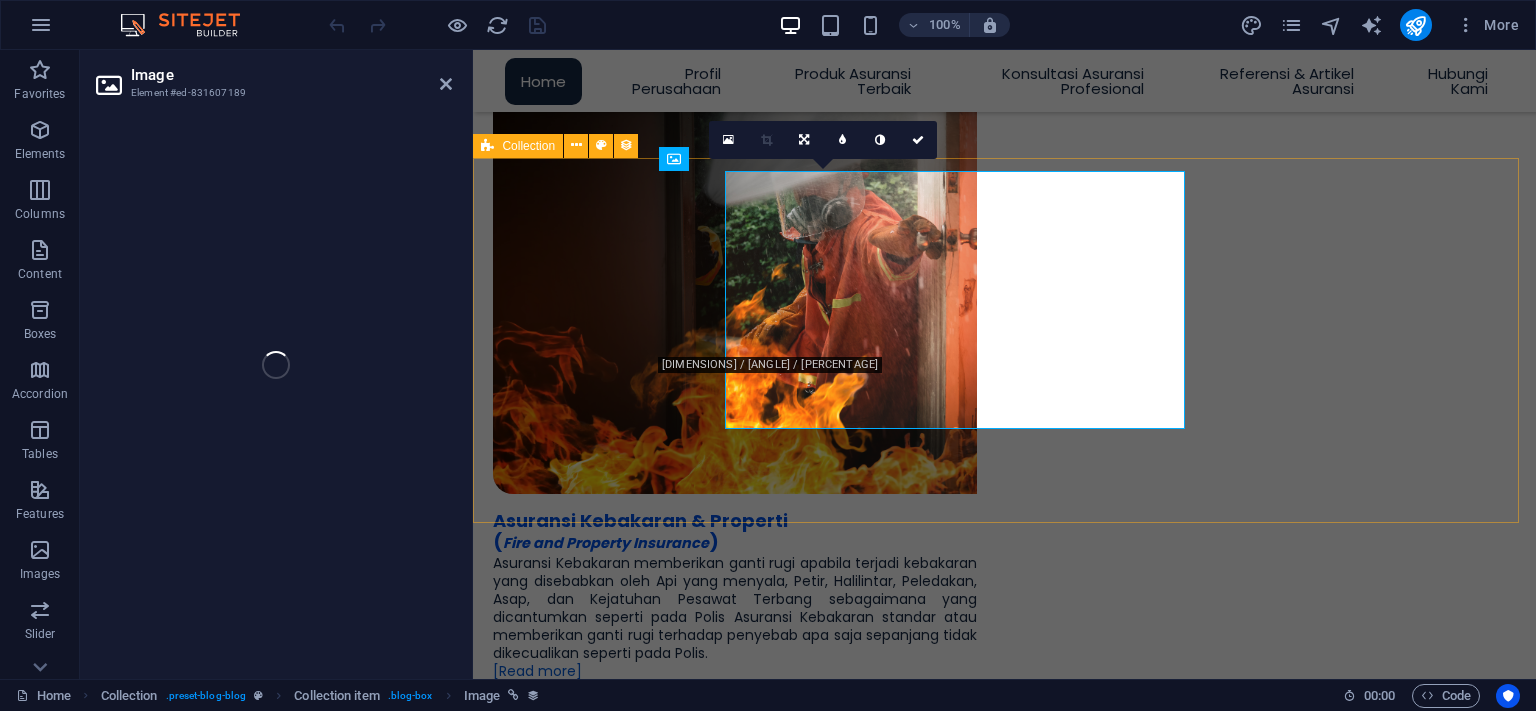 select on "px" 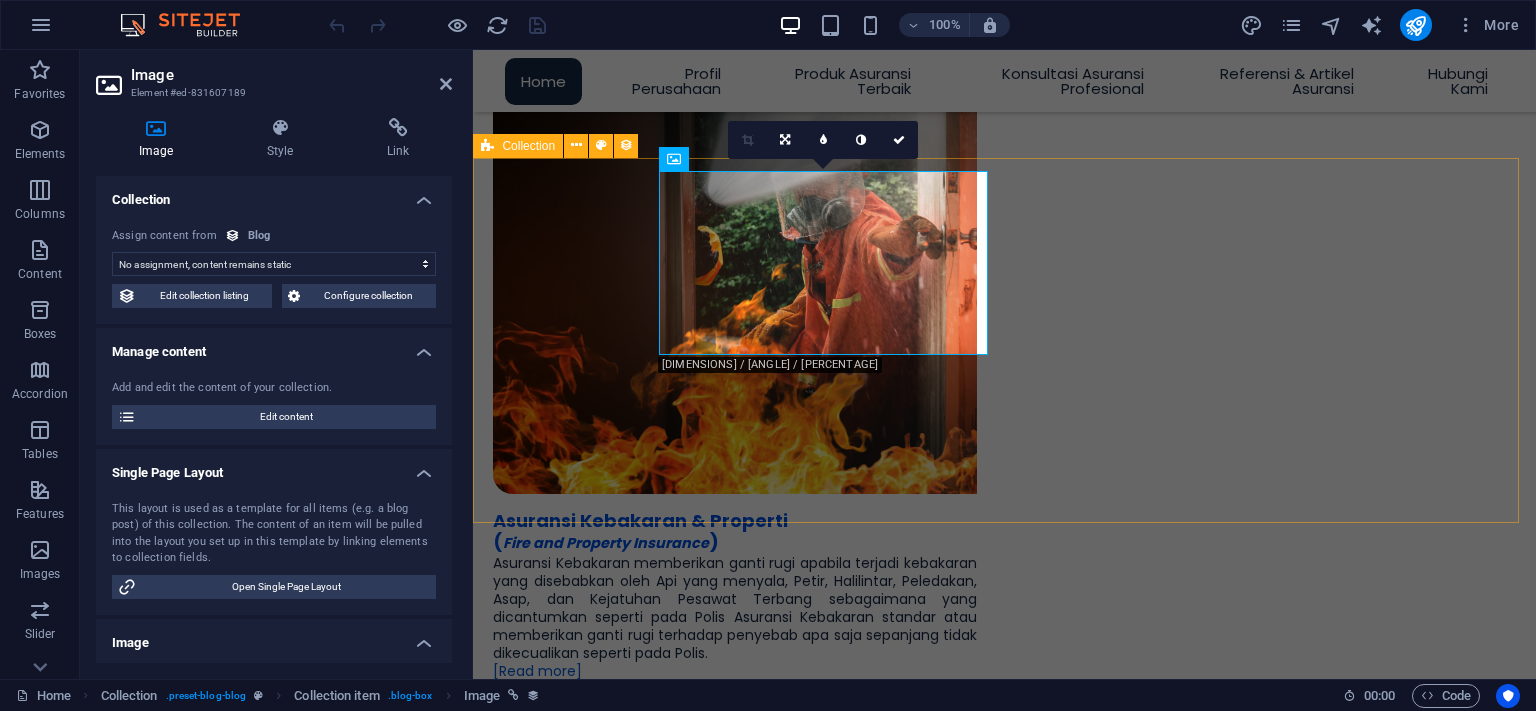 select on "image" 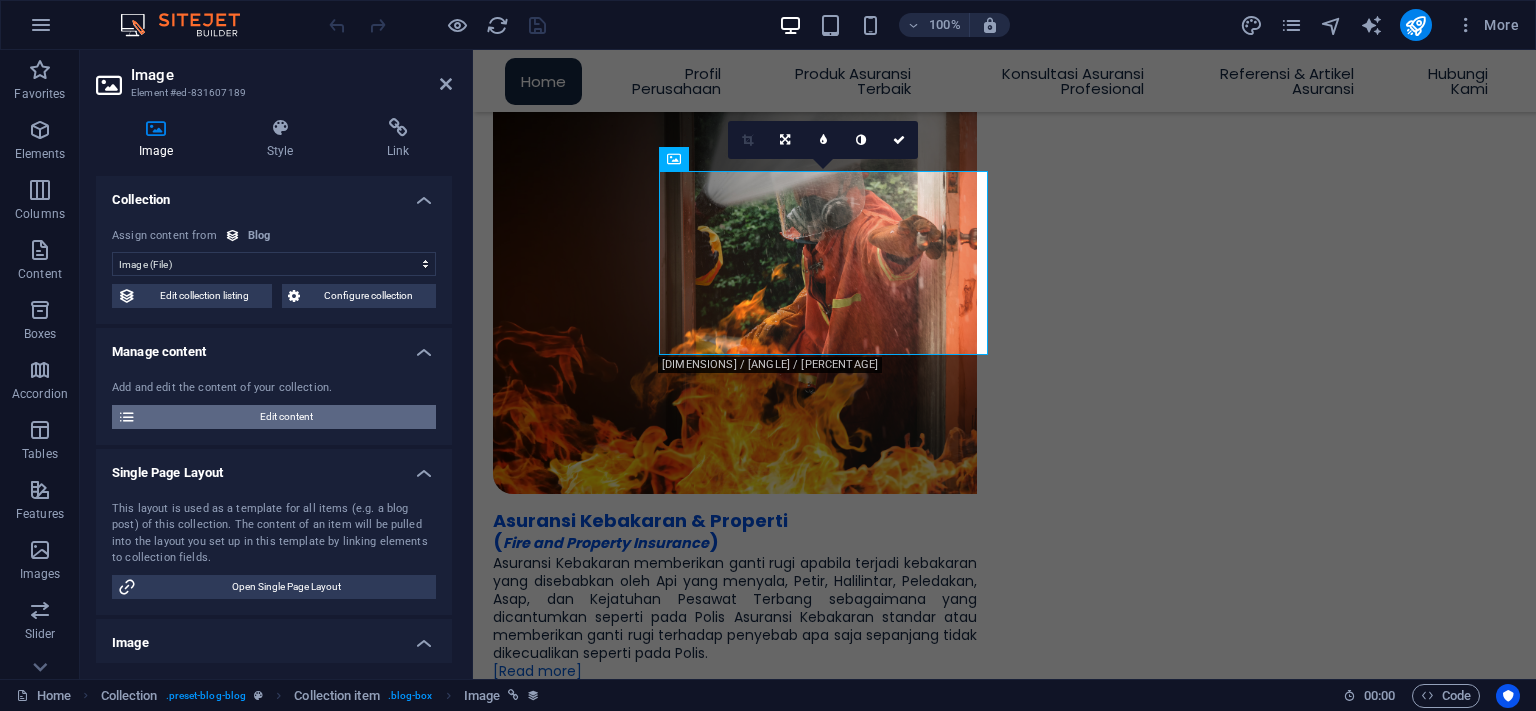 click on "Edit content" at bounding box center [286, 417] 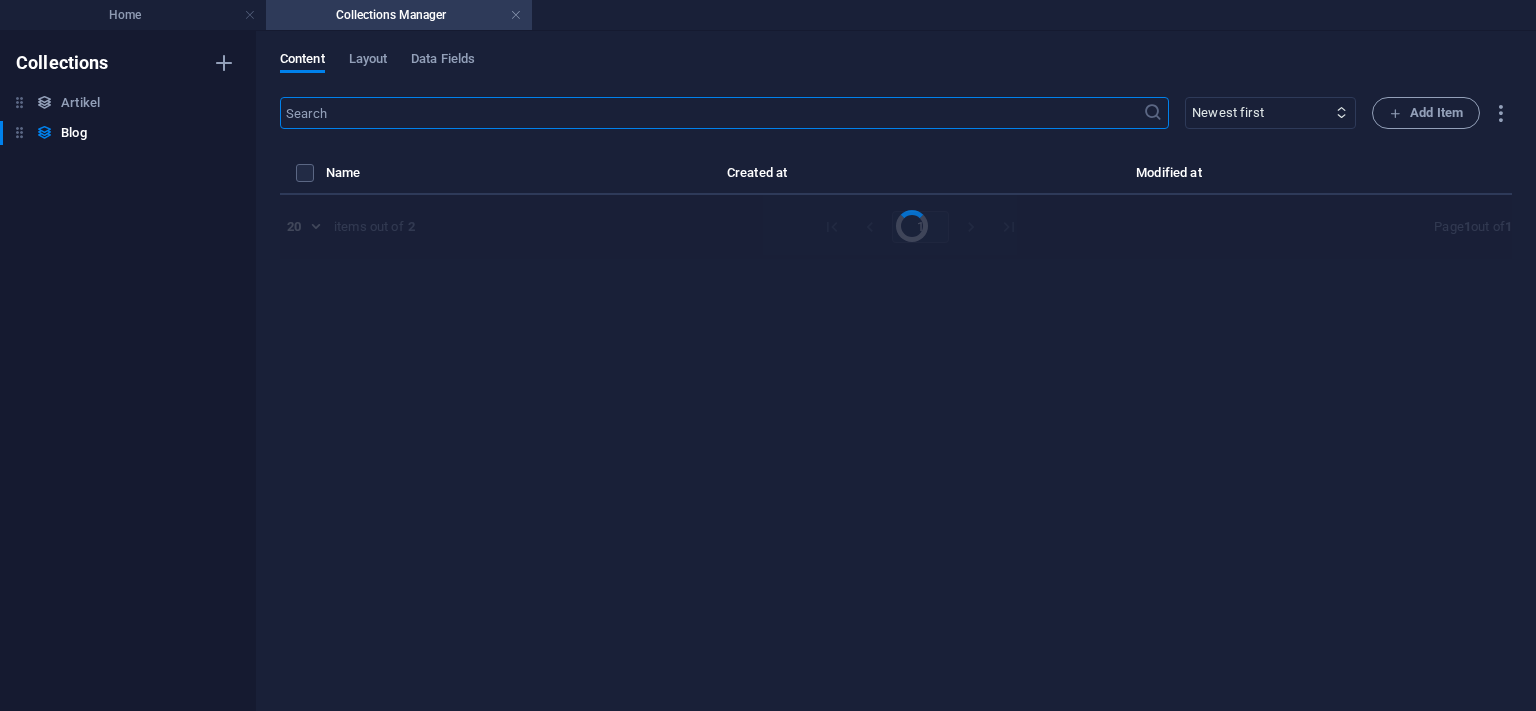 select on "Artikel" 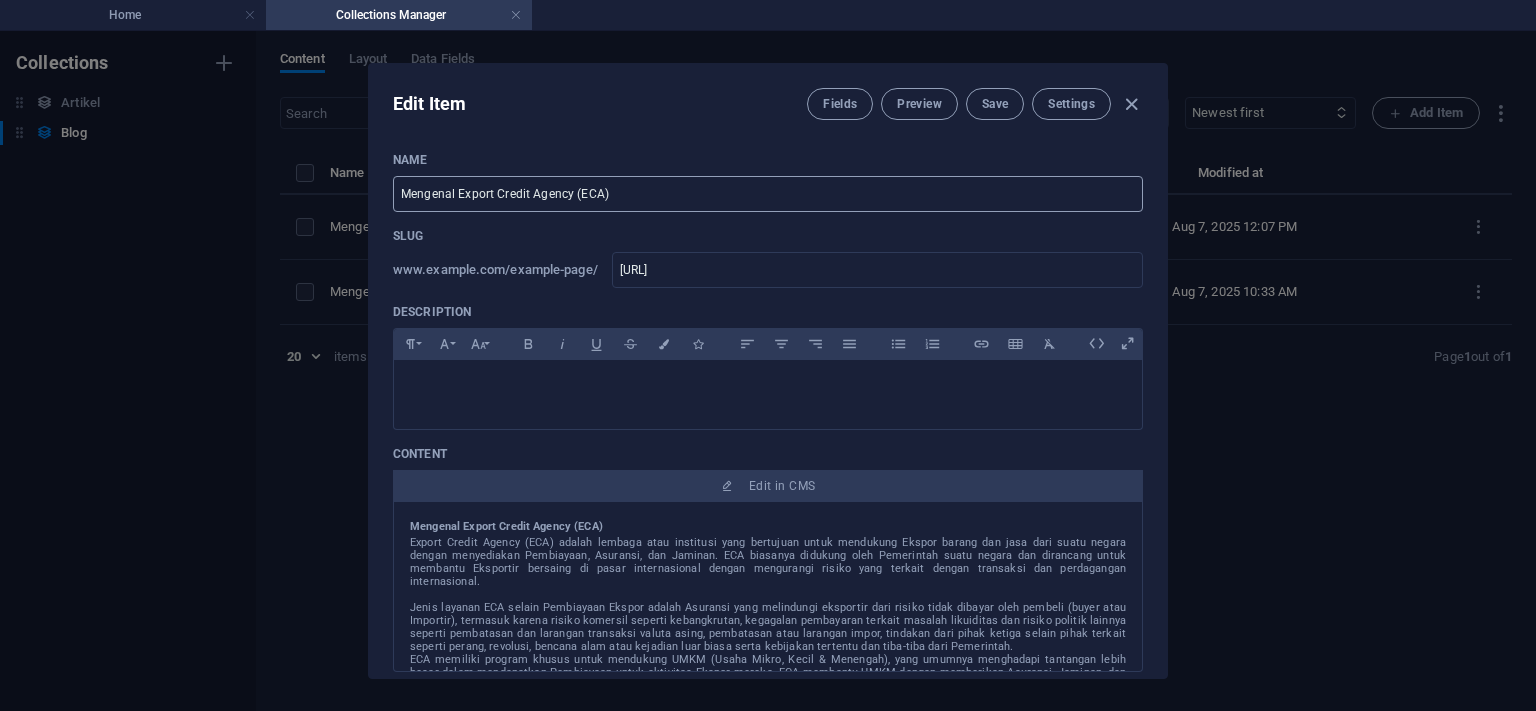click on "Mengenal Export Credit Agency (ECA)" at bounding box center (768, 194) 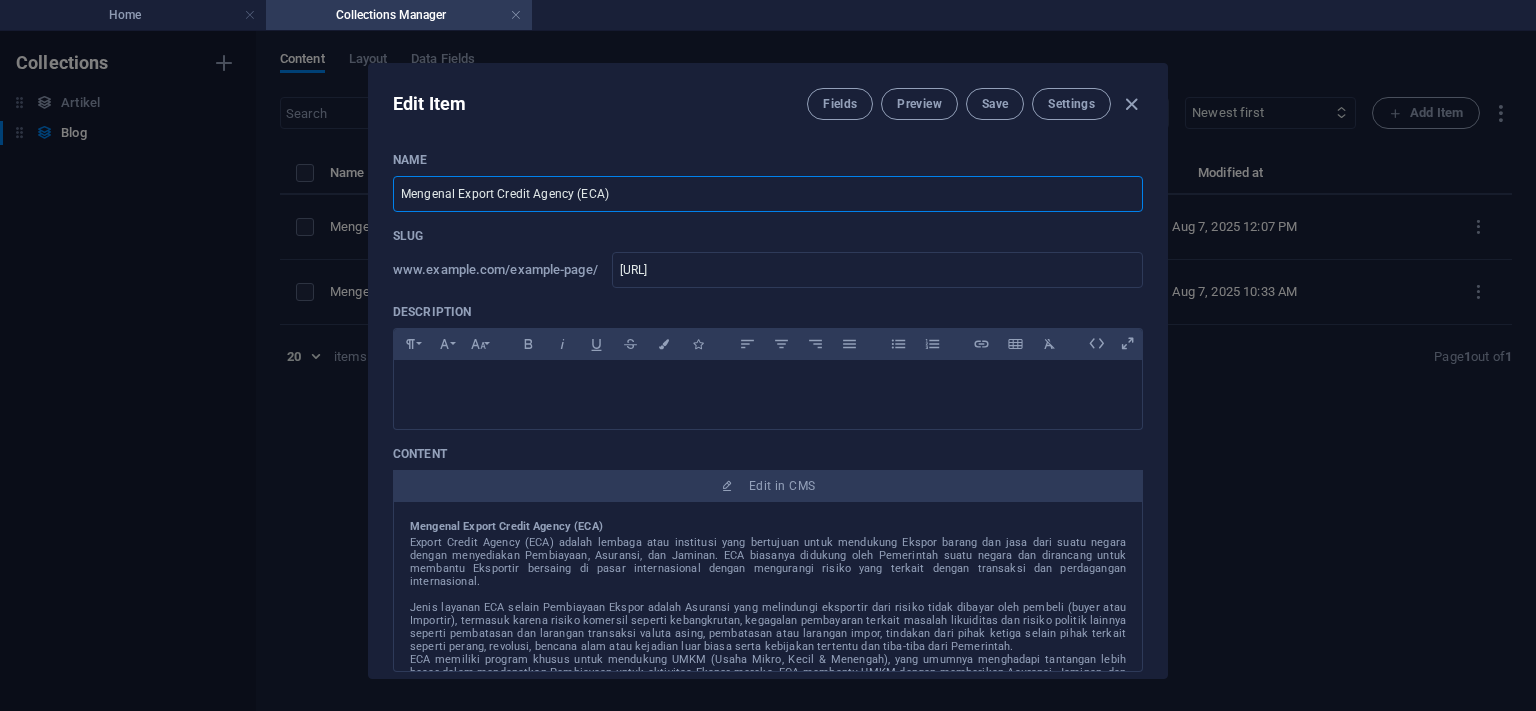 click on "Mengenal Export Credit Agency (ECA)" at bounding box center (768, 194) 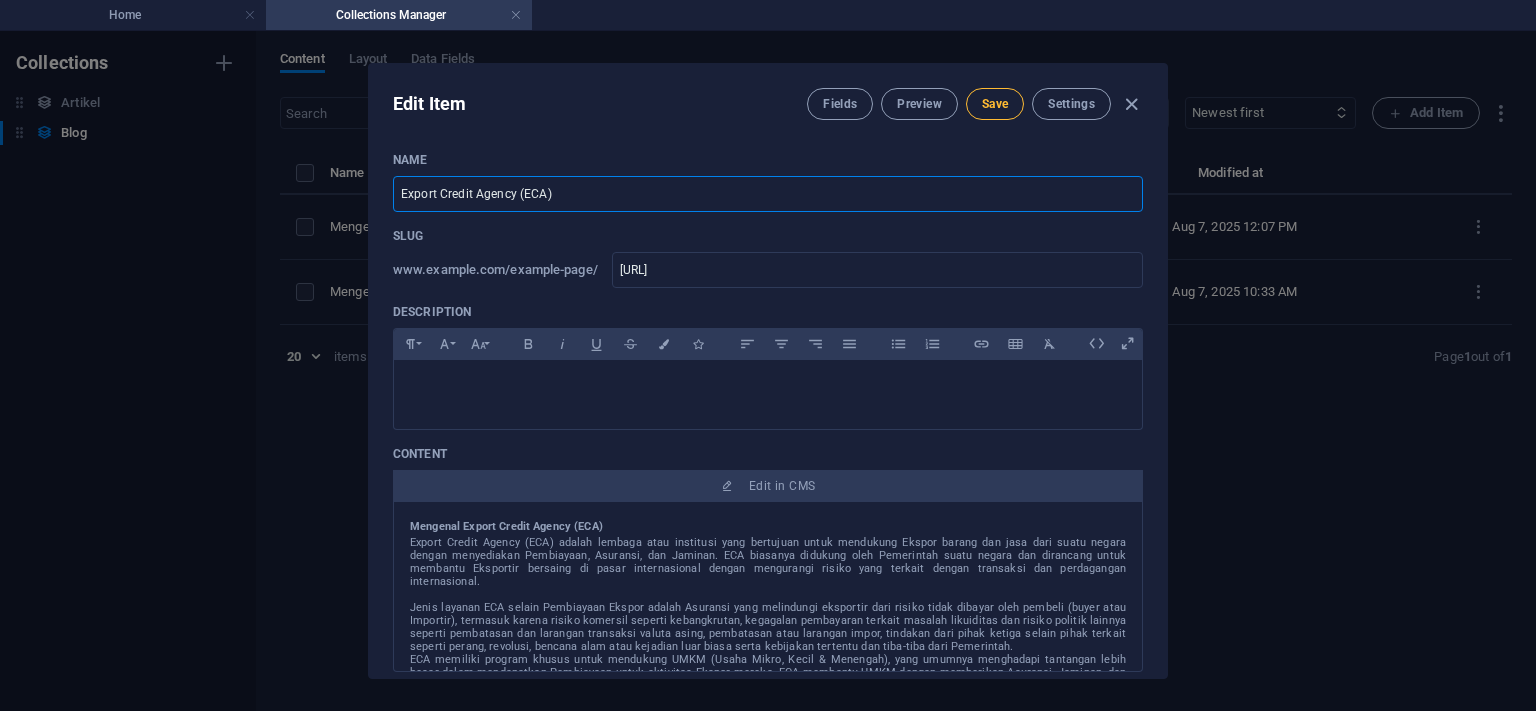 type on "Export Credit Agency (ECA)" 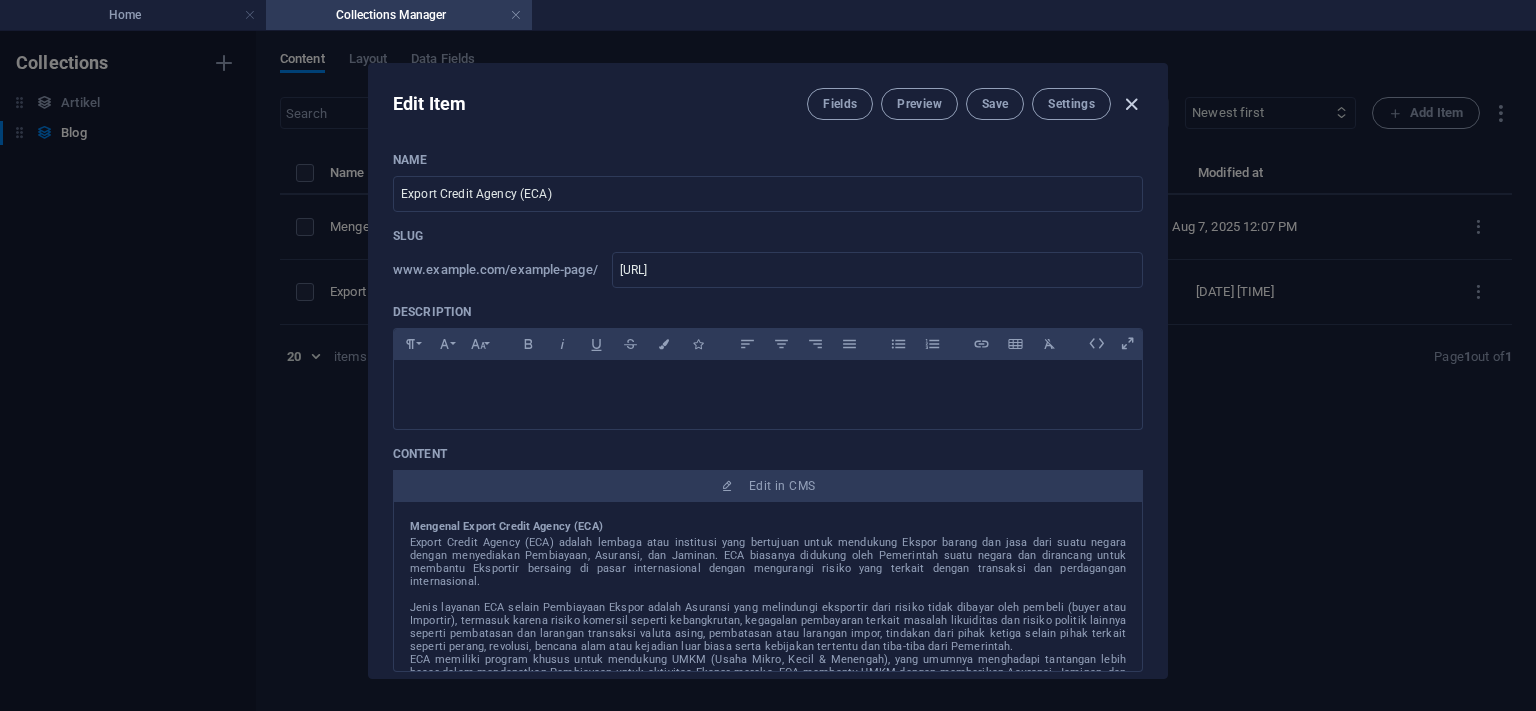 click at bounding box center [1131, 104] 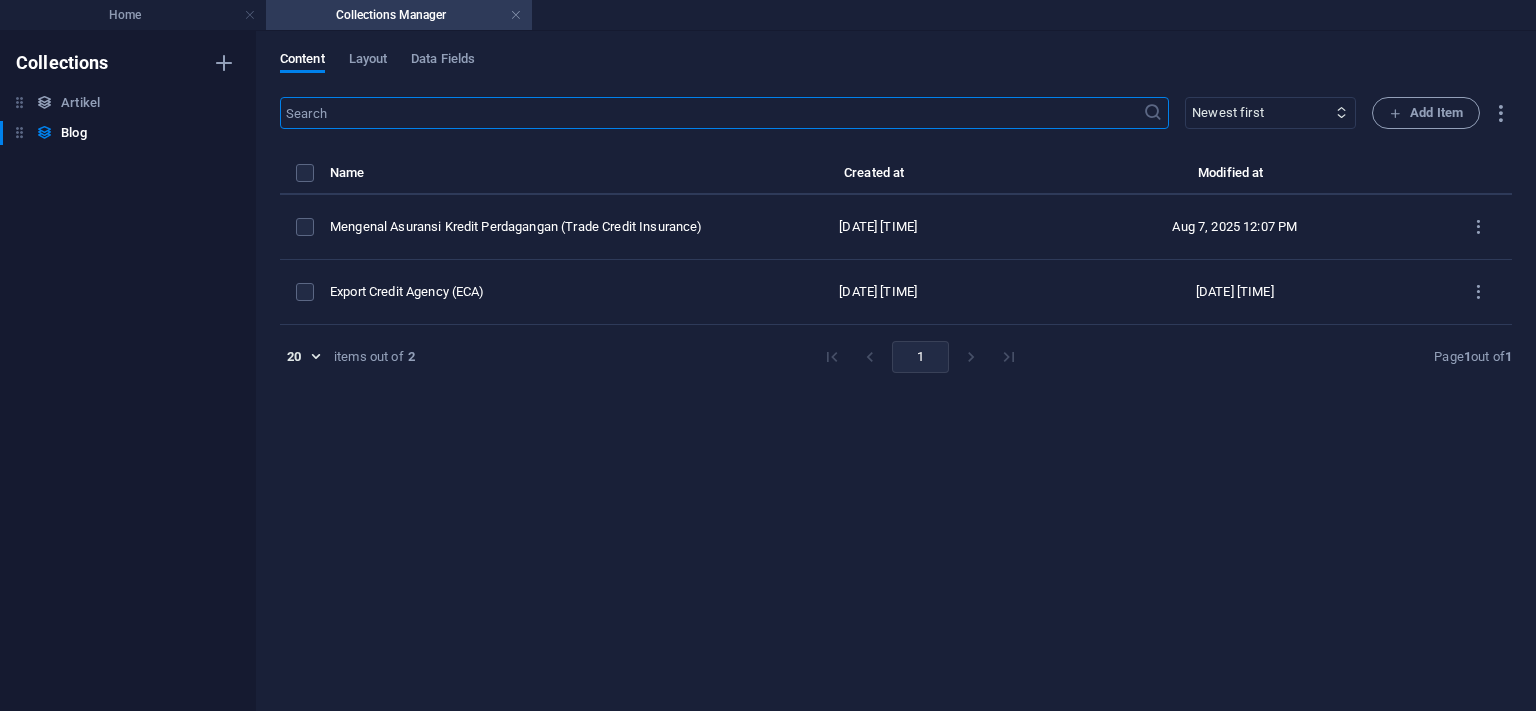 type on "[URL]" 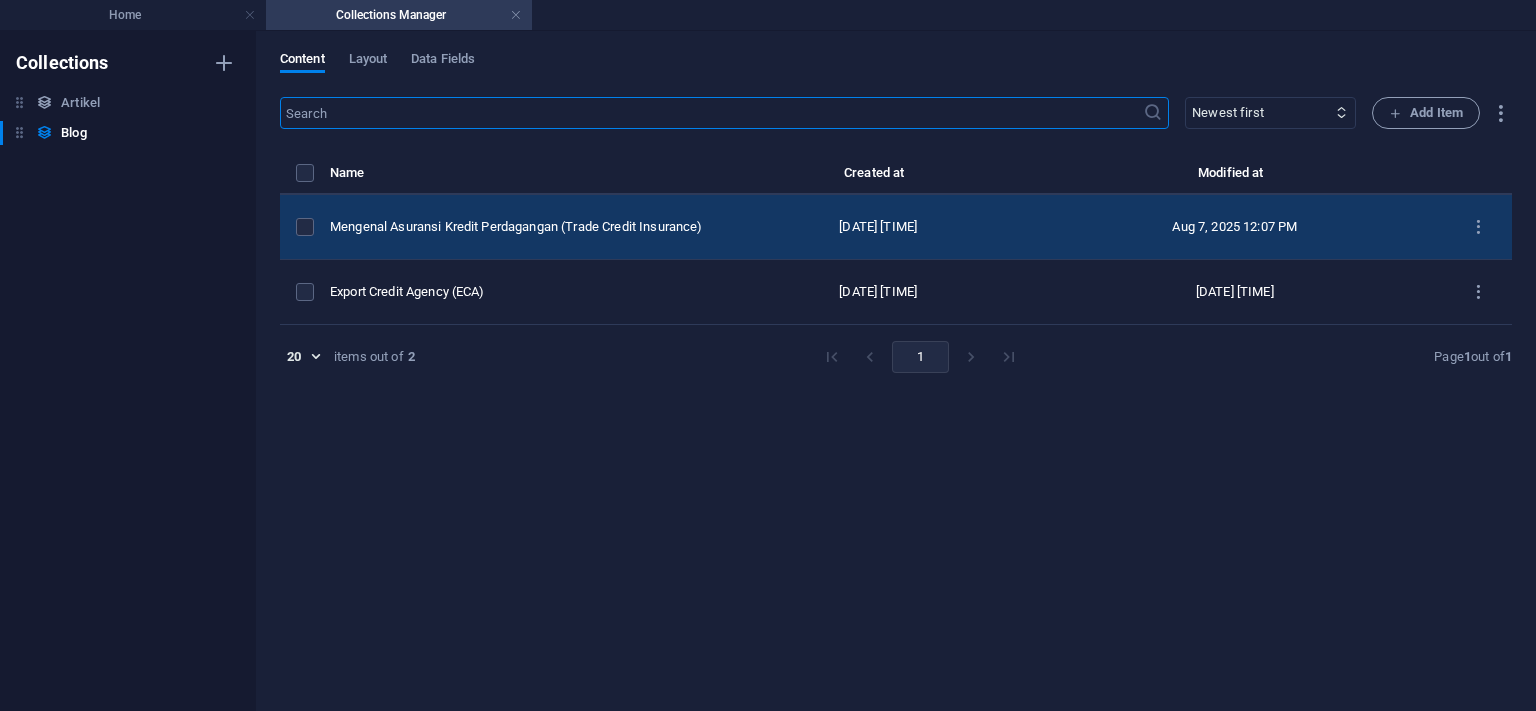click on "Mengenal Asuransi Kredit Perdagangan (Trade Credit Insurance)" at bounding box center [522, 227] 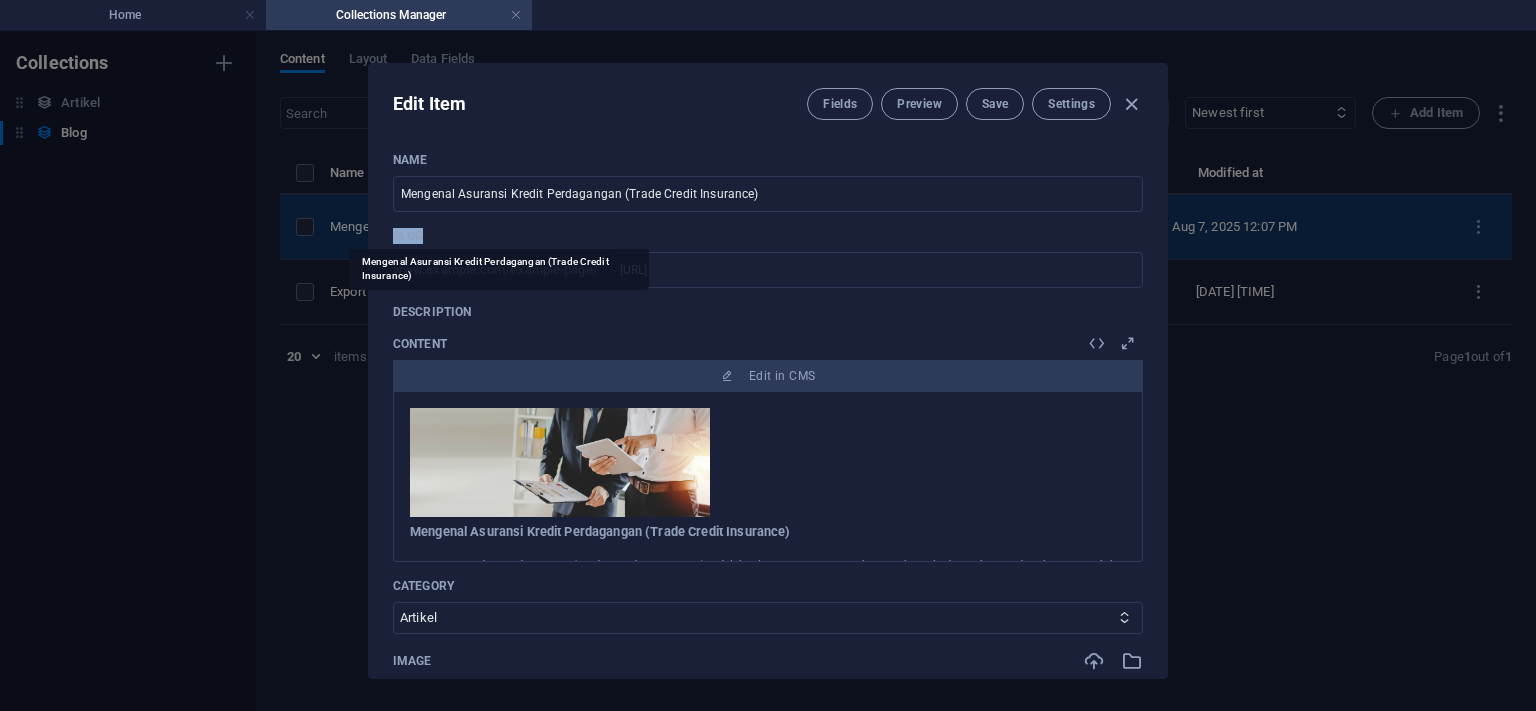 click on "Name Mengenal Asuransi Kredit Perdagangan (Trade Credit Insurance) ​ Slug [URL] ​ Description Content Edit in CMS Mengenal Asuransi Kredit Perdagangan (Trade Credit Insurance) Asuransi Kredit Perdagangan (Trade Credit Insurance) adalah alat manajemen risiko untuk melindungi bisnis dari kerugian akibat kegagalan bayar dari pelanggan komersil. Asuransi ini menjamin tagihan yang tidak dibayar karena ketidakmampuan atau kebangkrutan pelanggan, gagal bayar berkepanjangan, atau risiko politik seperti pembatasan mata uang, perang, atau bencana alam. Asuransi ini memberikan manfaat khusus lain termasuk menstabilkan arus kas, mendapatkan syarat pembiayaan yang lebih baik, dan memperluas kredit kepada pelanggan baru dan mendukung pertumbuhan bisnis dengan risiko yang terbatas dan bisa dilakuam mitigasi sehingga menambah kepercayaan diri dari penjual. Fungsi utama Asuransi Kredit Perdagangan (Trade Credit Insurance) adalah: . 2." at bounding box center (768, 628) 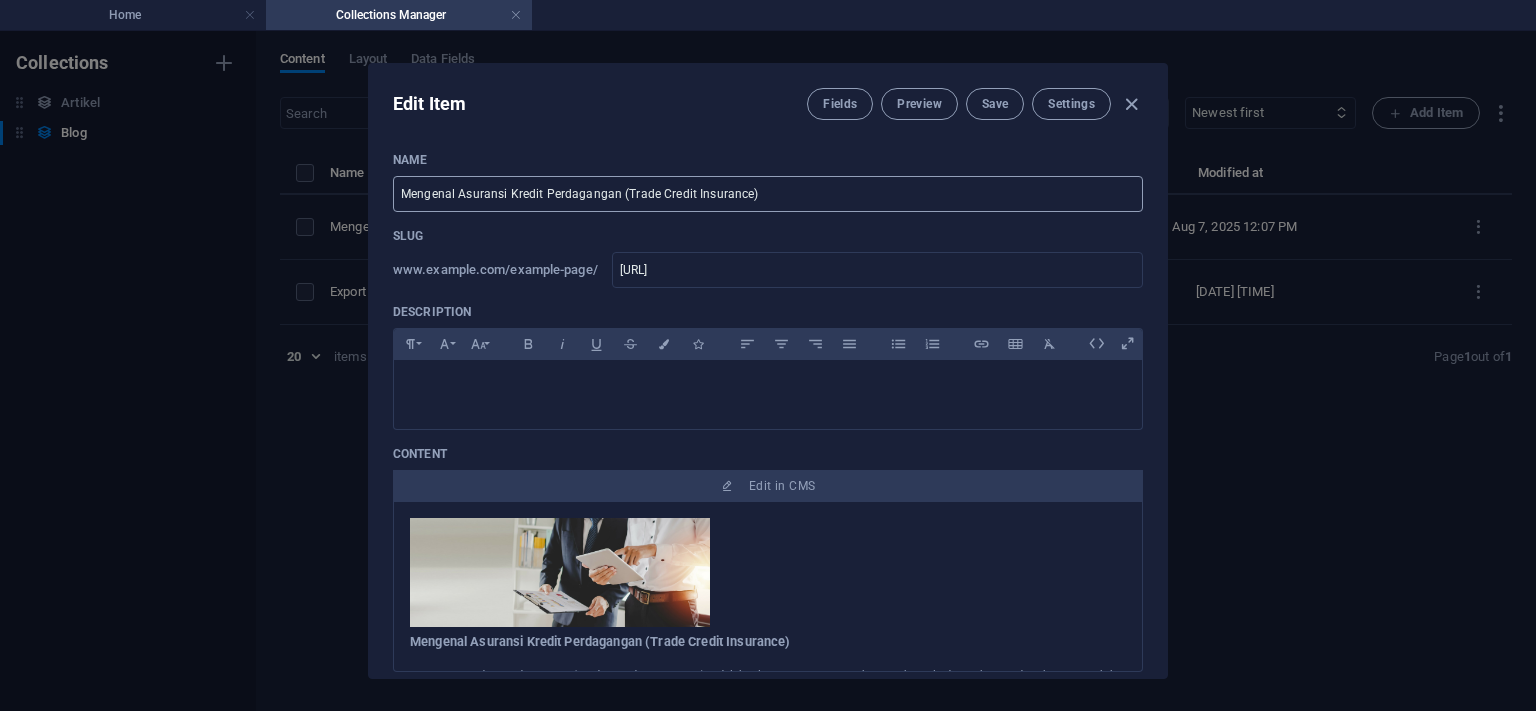 click on "Mengenal Asuransi Kredit Perdagangan (Trade Credit Insurance)" at bounding box center [768, 194] 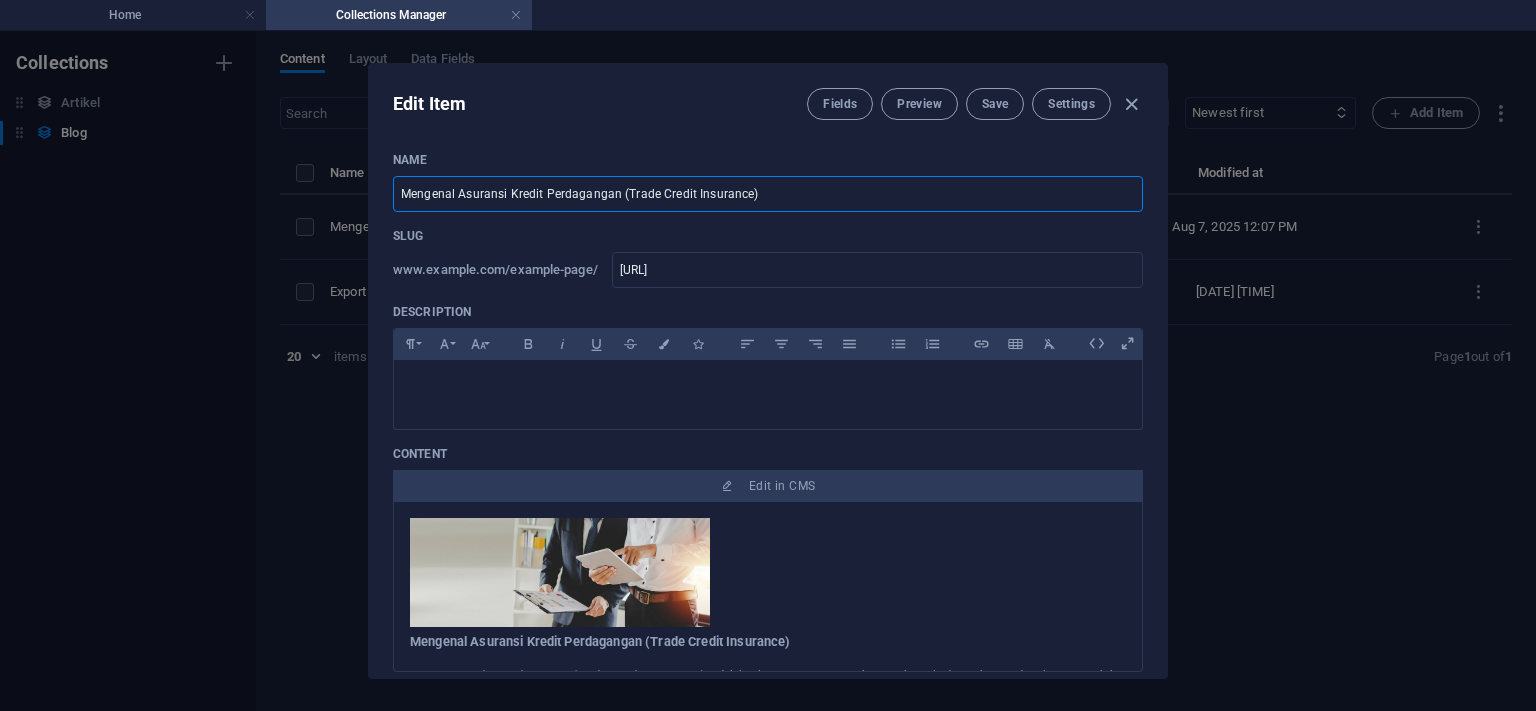 click on "Mengenal Asuransi Kredit Perdagangan (Trade Credit Insurance)" at bounding box center (768, 194) 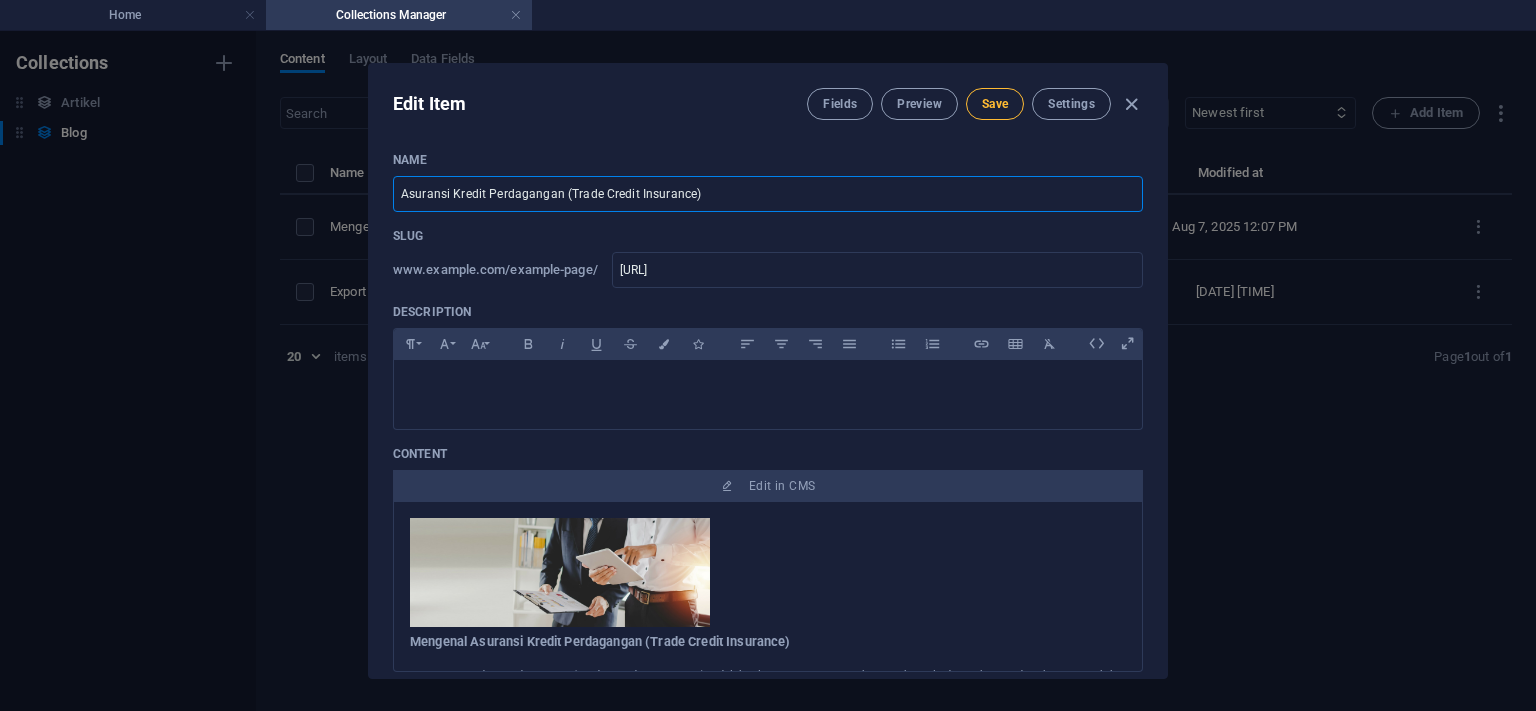 type on "Asuransi Kredit Perdagangan (Trade Credit Insurance)" 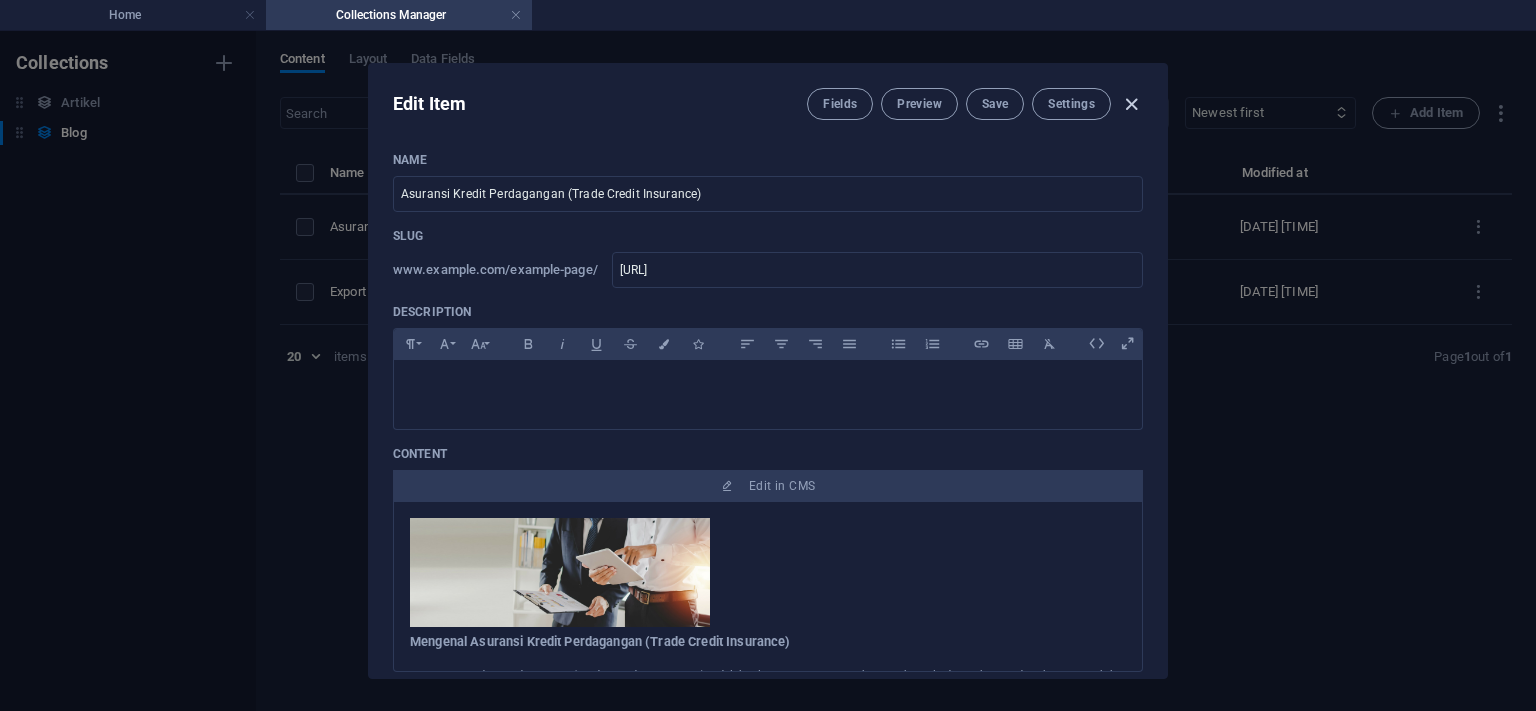 click at bounding box center (1131, 104) 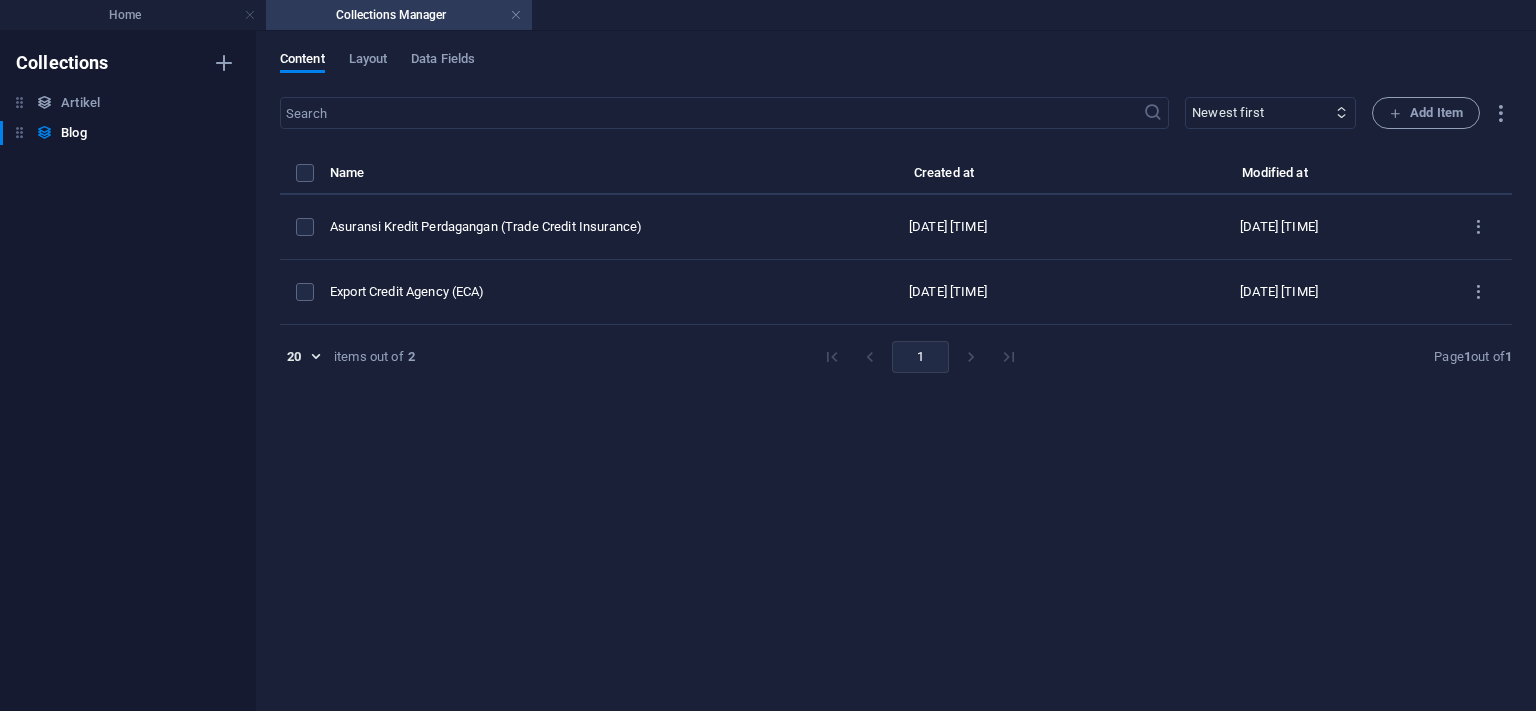 type on "[URL]" 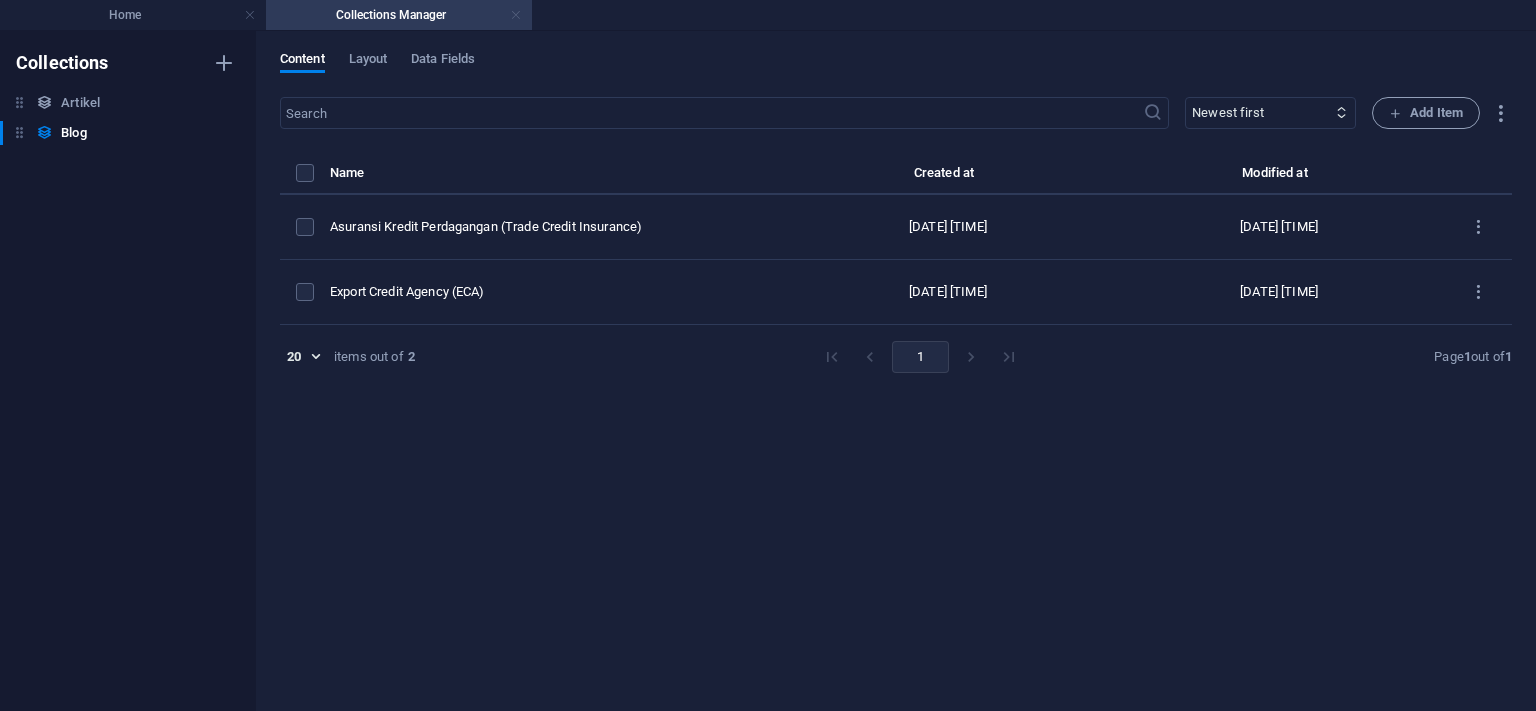 click at bounding box center (516, 15) 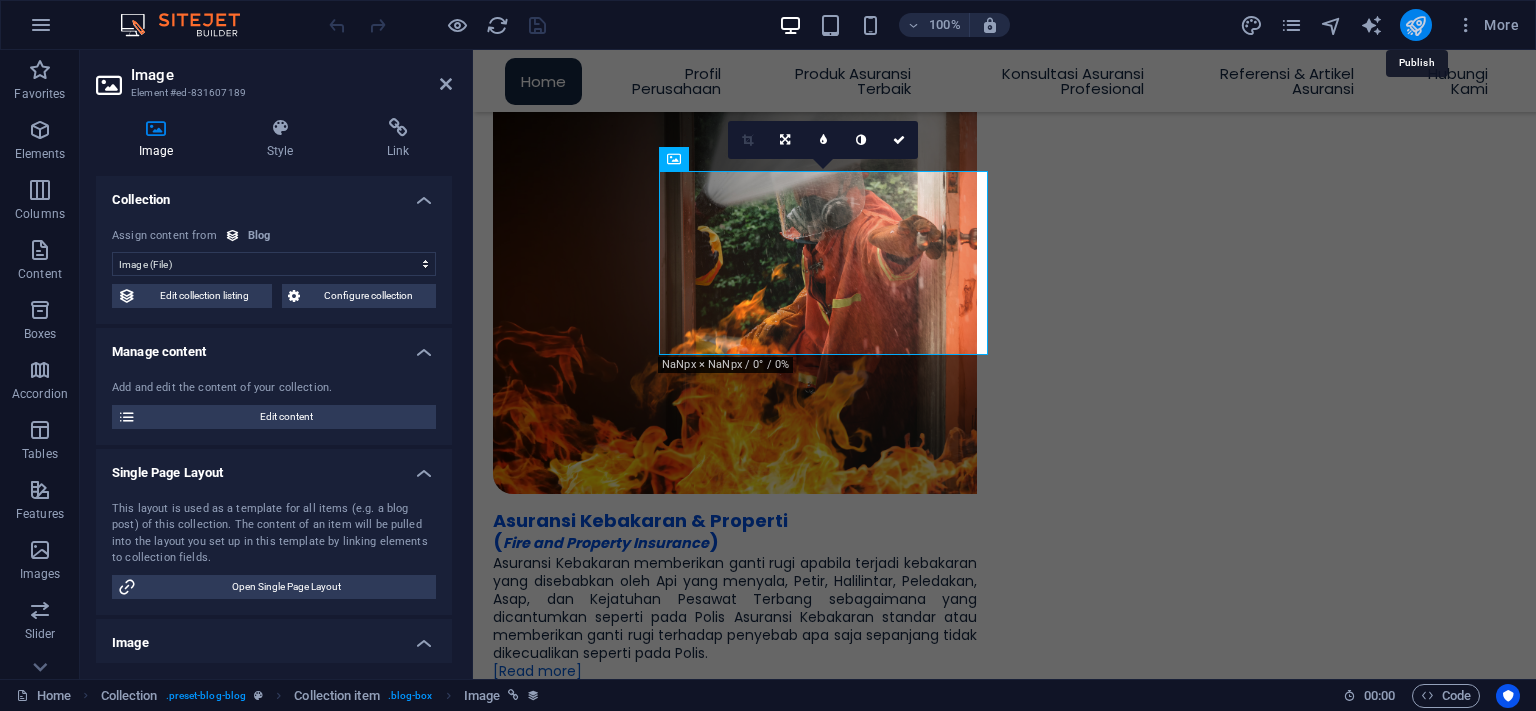 click at bounding box center (1415, 25) 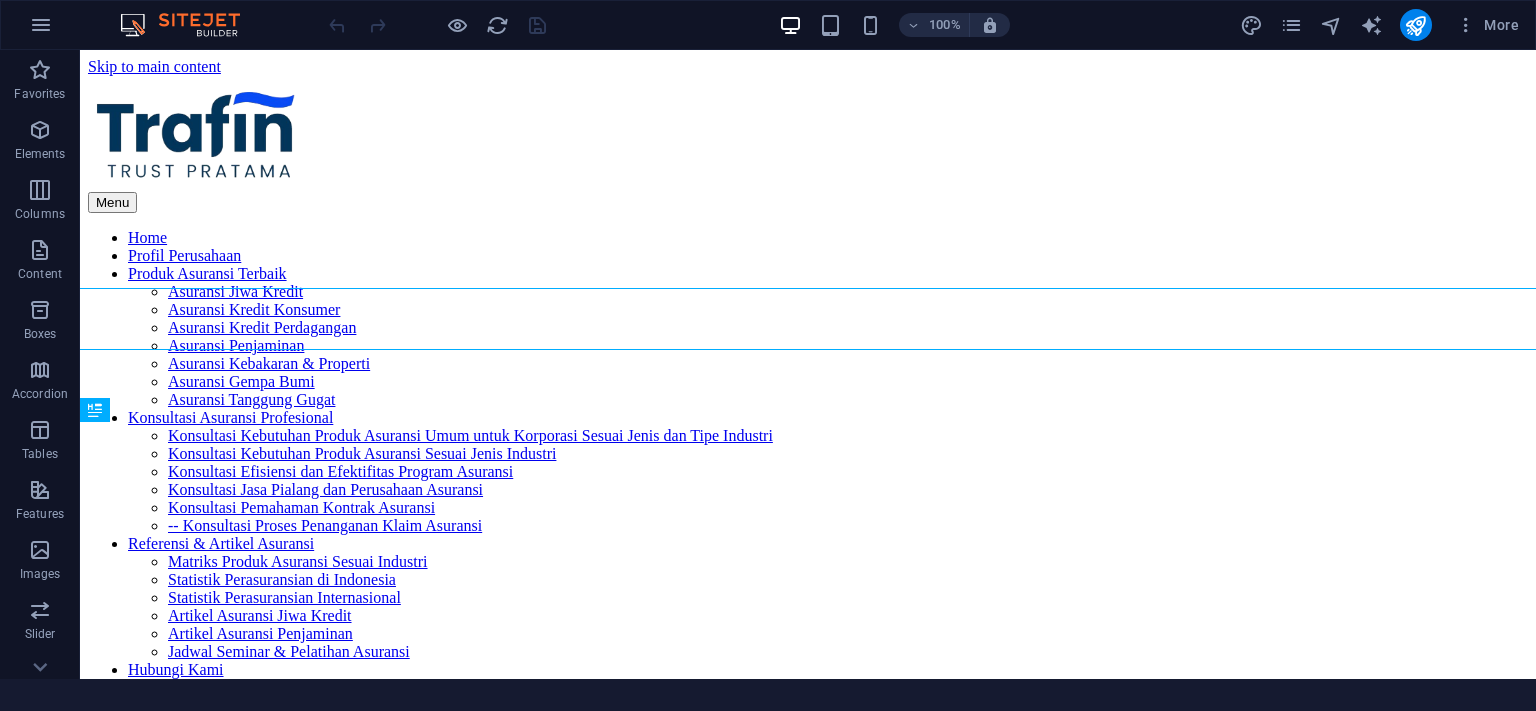 scroll, scrollTop: 0, scrollLeft: 0, axis: both 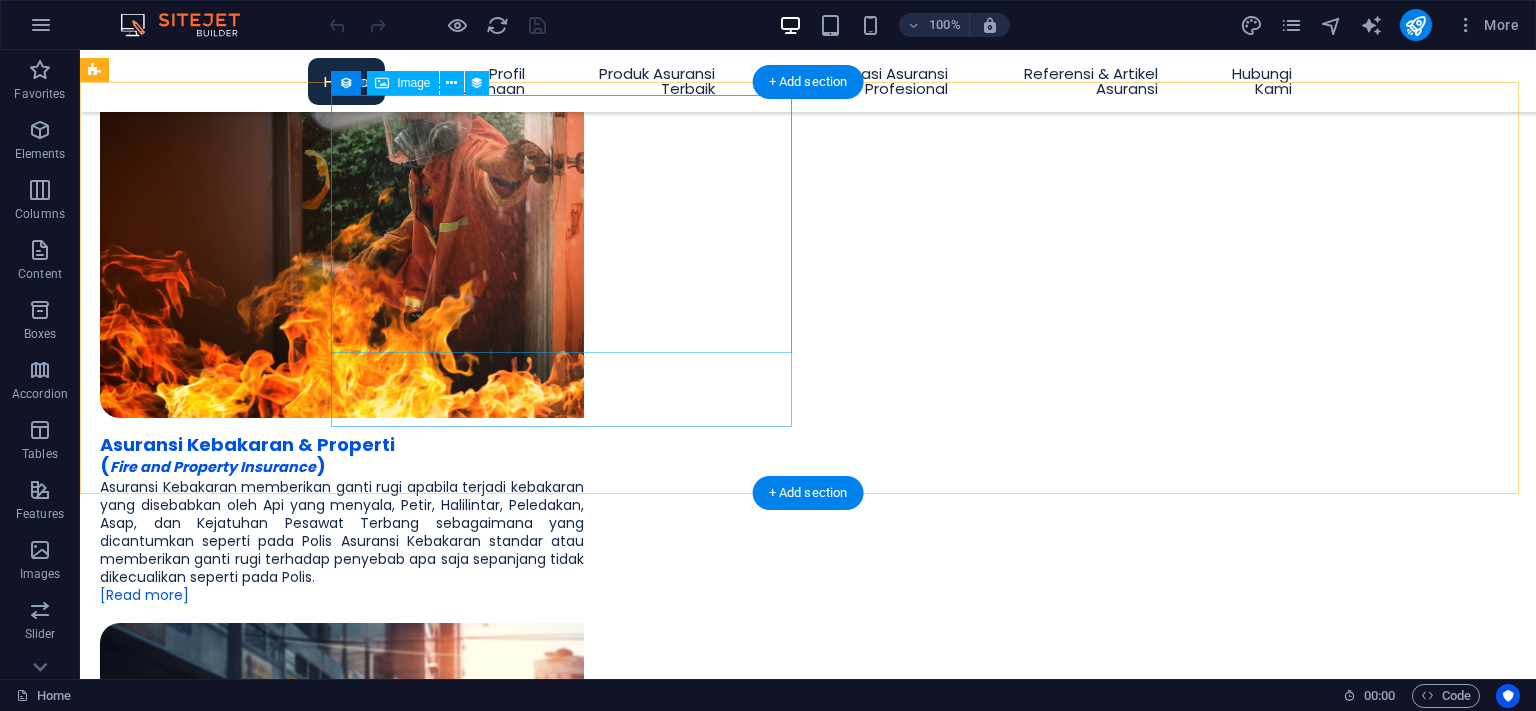 click at bounding box center (808, 3809) 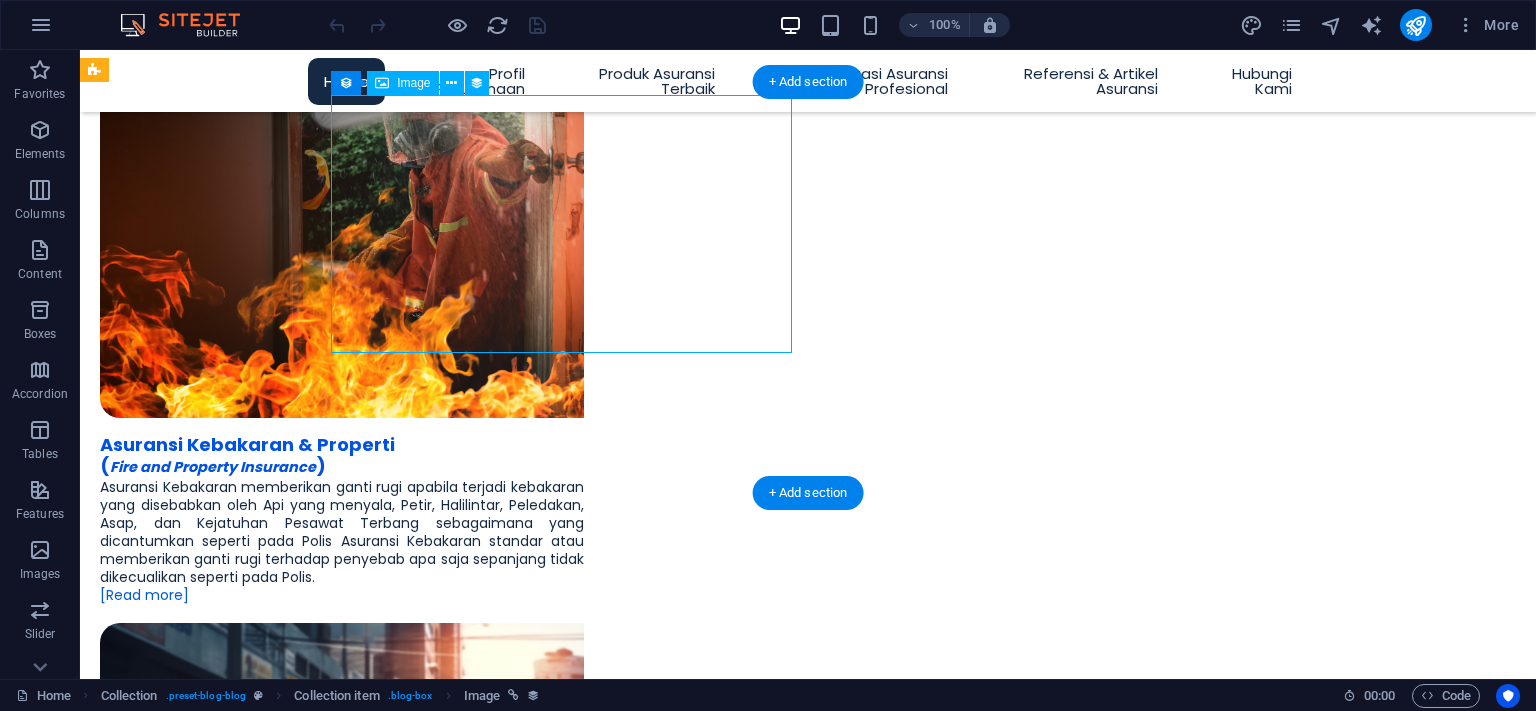 click at bounding box center [808, 3809] 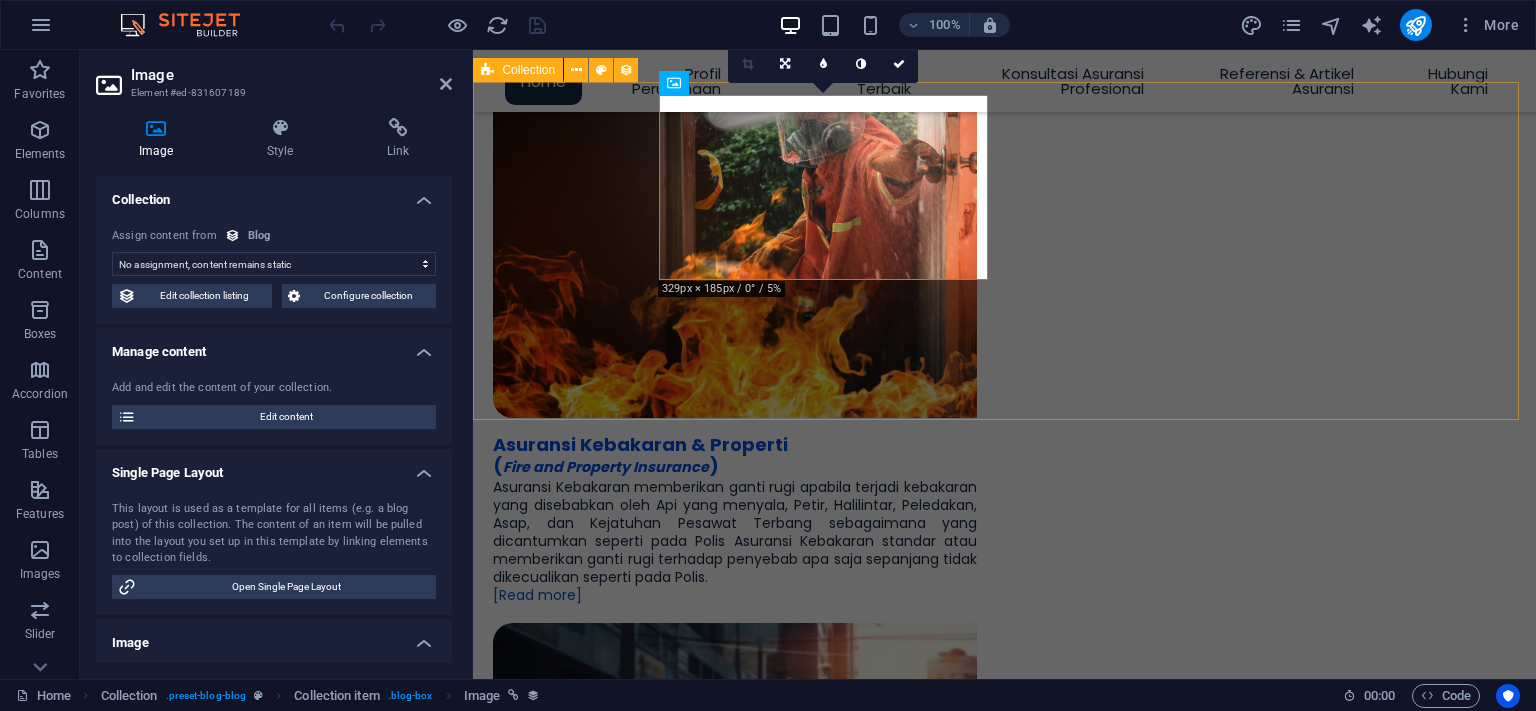 select on "image" 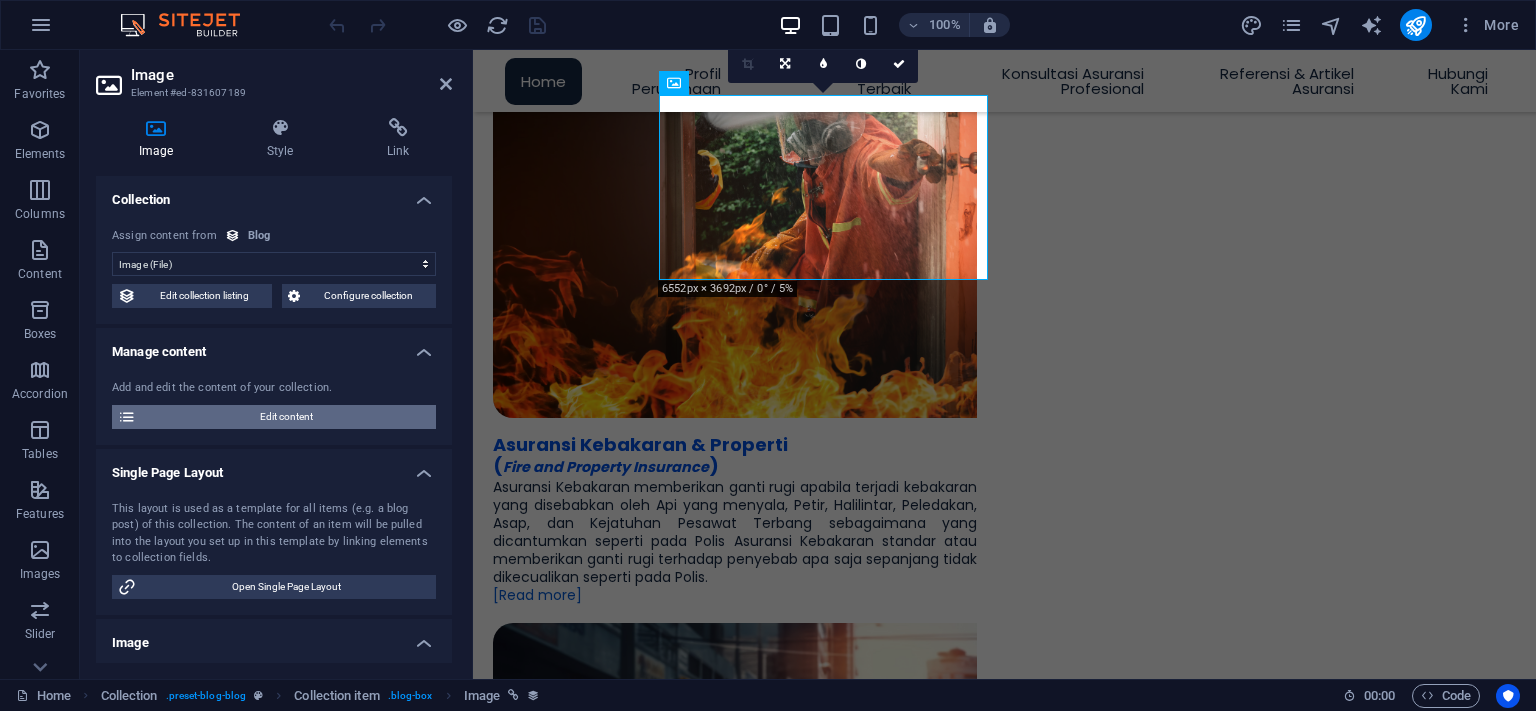 click on "Edit content" at bounding box center [286, 417] 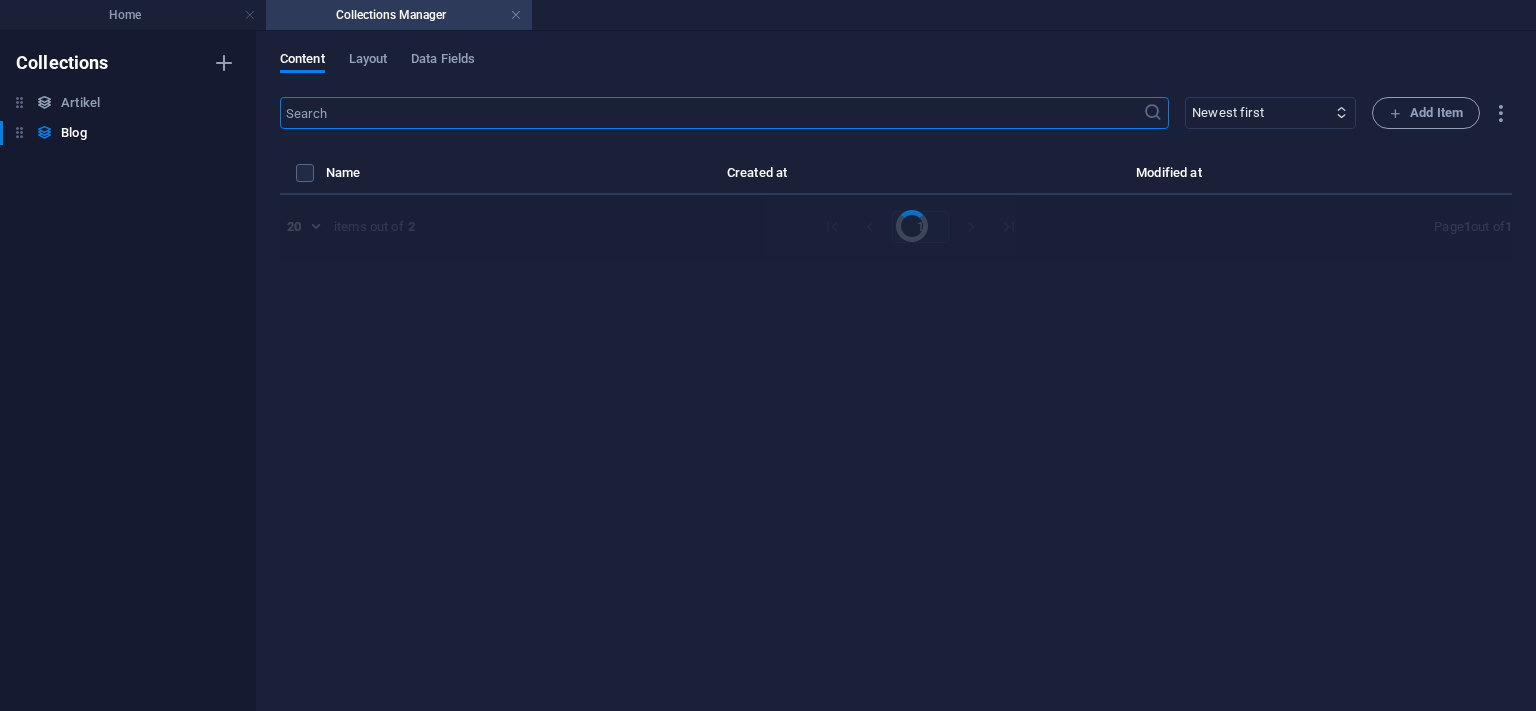 select on "Artikel" 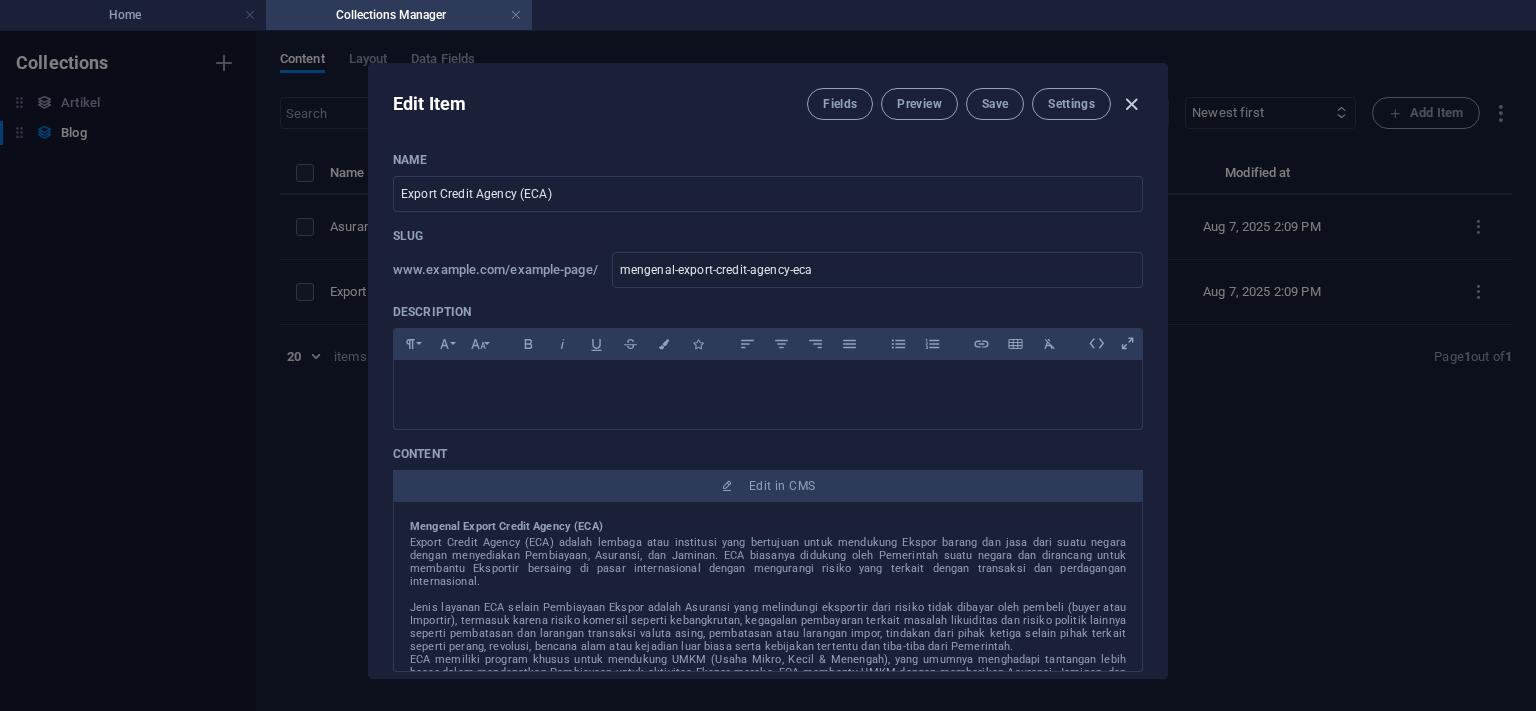 click at bounding box center [1131, 104] 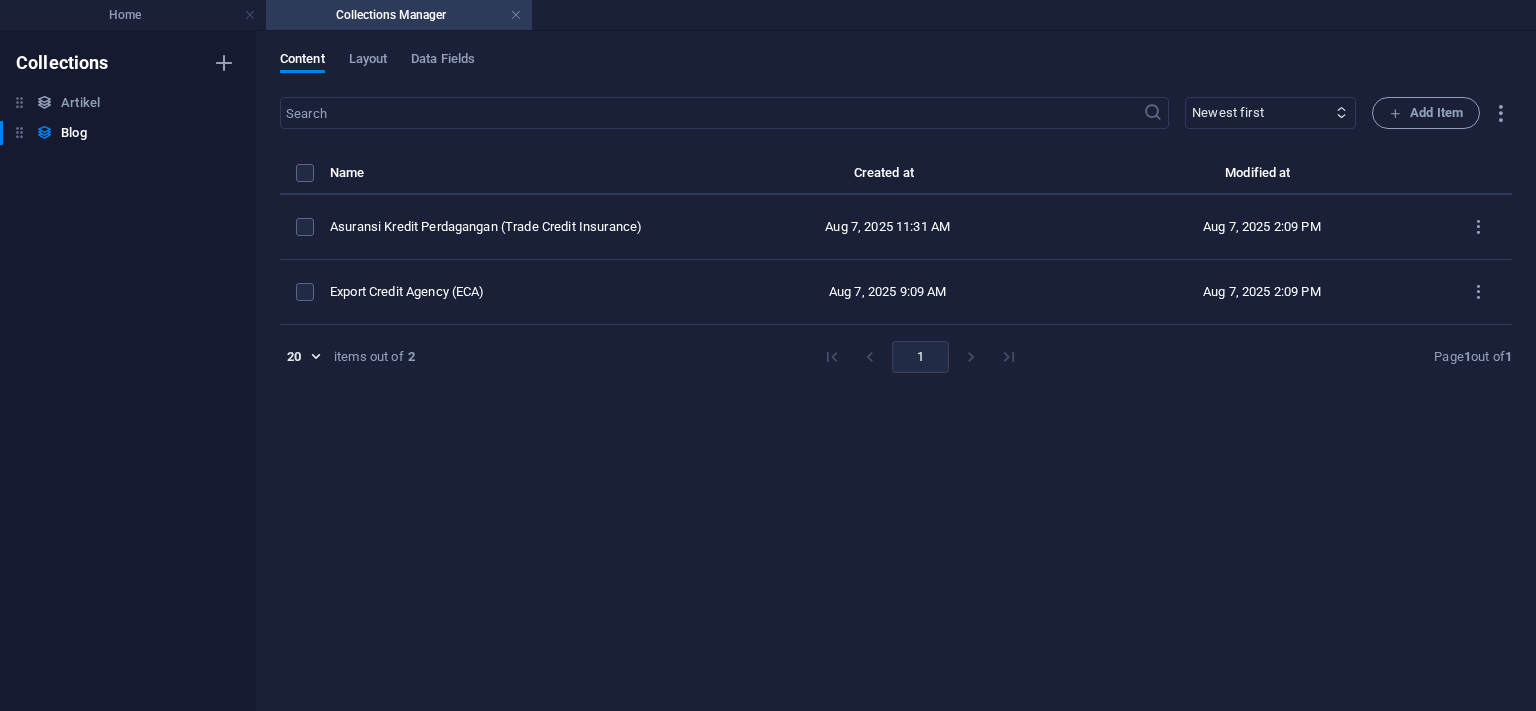 click on "​ Newest first Oldest first Last modified Name (ascending) Name (descending) Slug (ascending) Slug (descending) Category (ascending) Category (descending) Status (ascending) Status (descending) Add Item Name Created at Modified at Asuransi Kredit Perdagangan (Trade Credit Insurance) Aug 7, 2025 11:31 AM Aug 7, 2025 2:09 PM Export Credit Agency (ECA) Aug 7, 2025 9:09 AM Aug 7, 2025 2:09 PM 20 20 items out of 2 1 Page  1  out of  1" at bounding box center (896, 394) 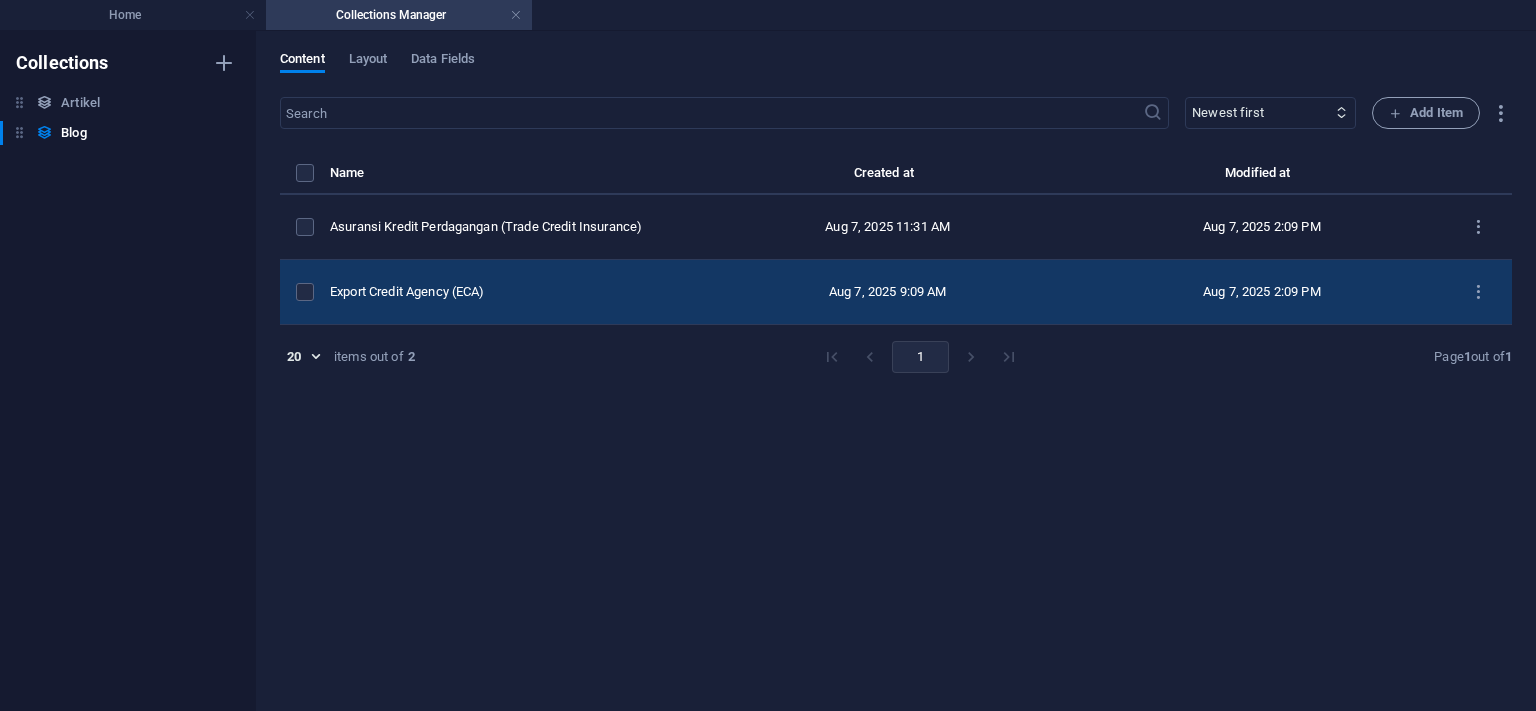 click on "Export Credit Agency (ECA)" at bounding box center [505, 292] 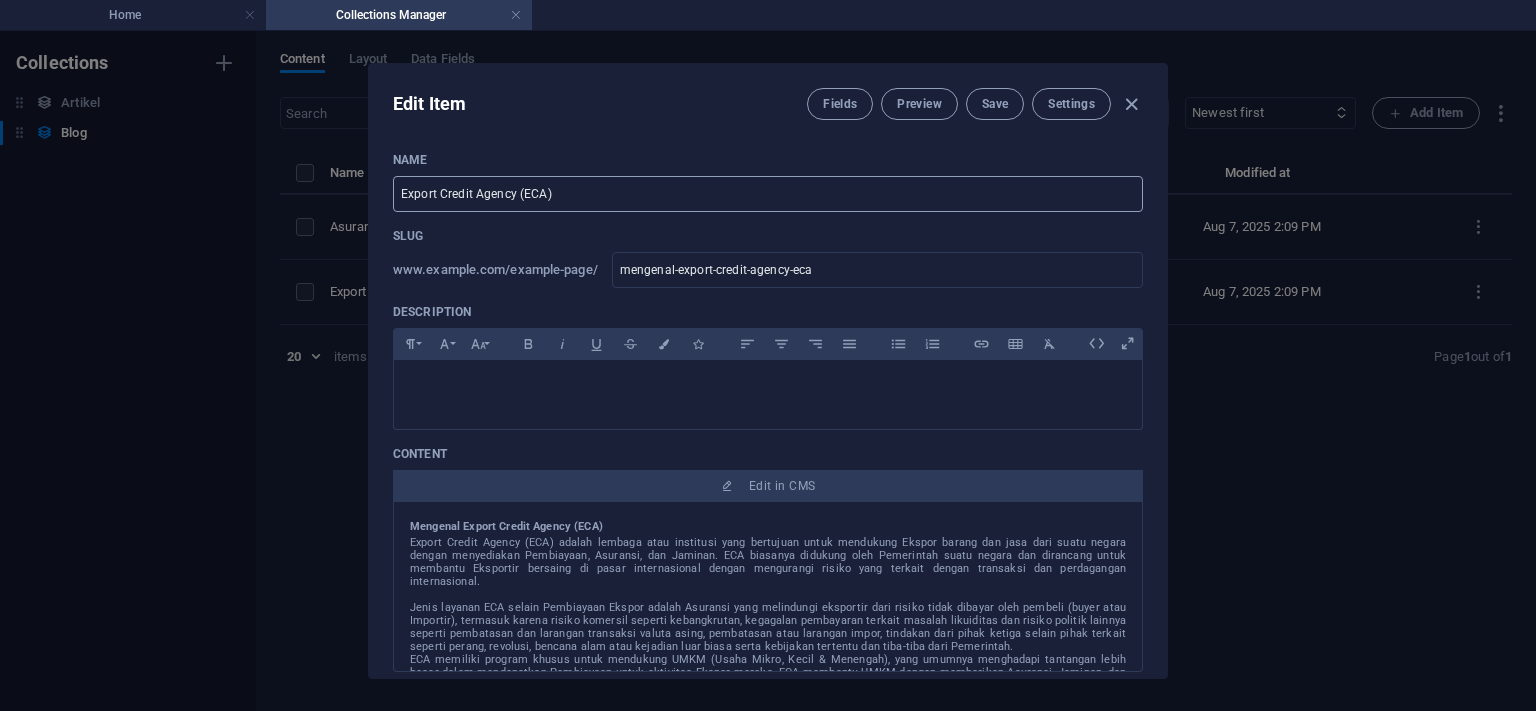 click on "Export Credit Agency (ECA)" at bounding box center [768, 194] 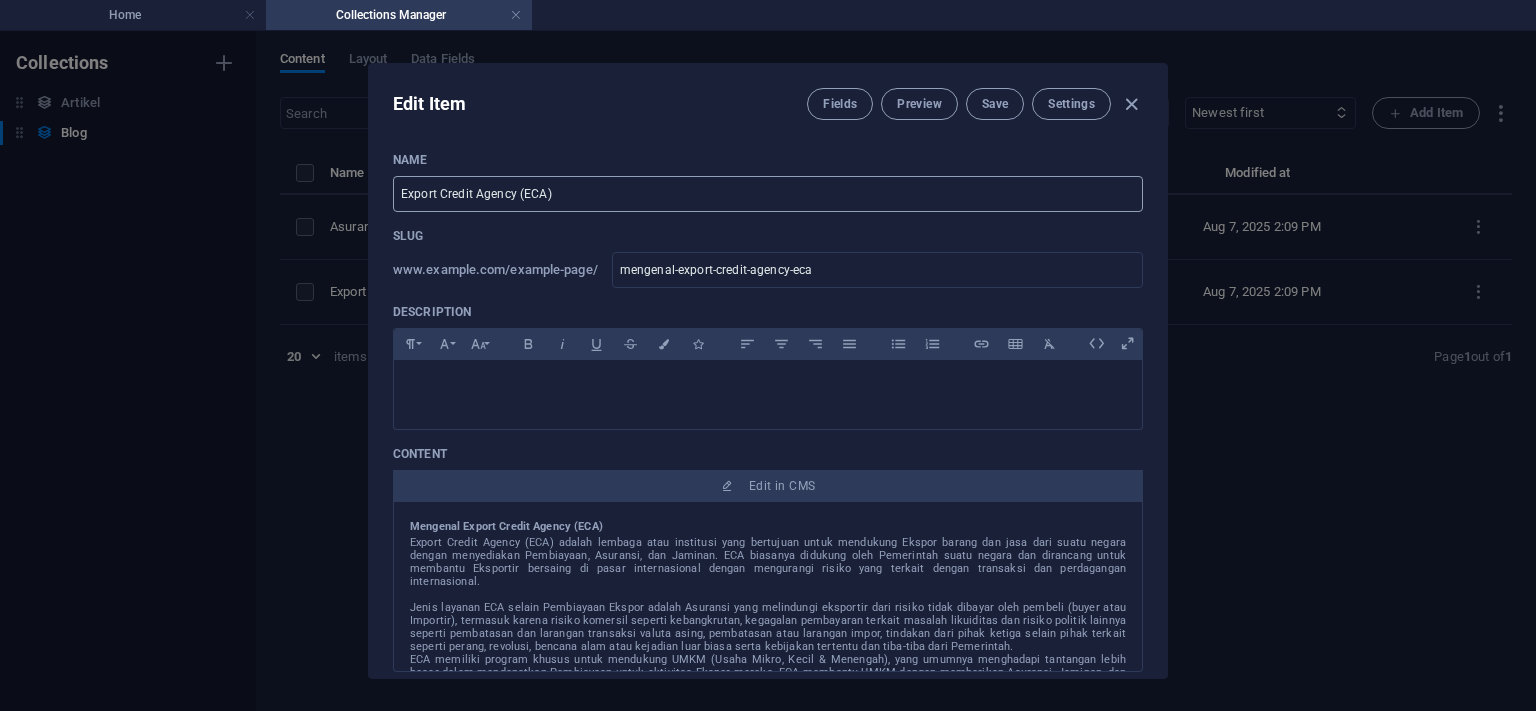 click on "Export Credit Agency (ECA)" at bounding box center (768, 194) 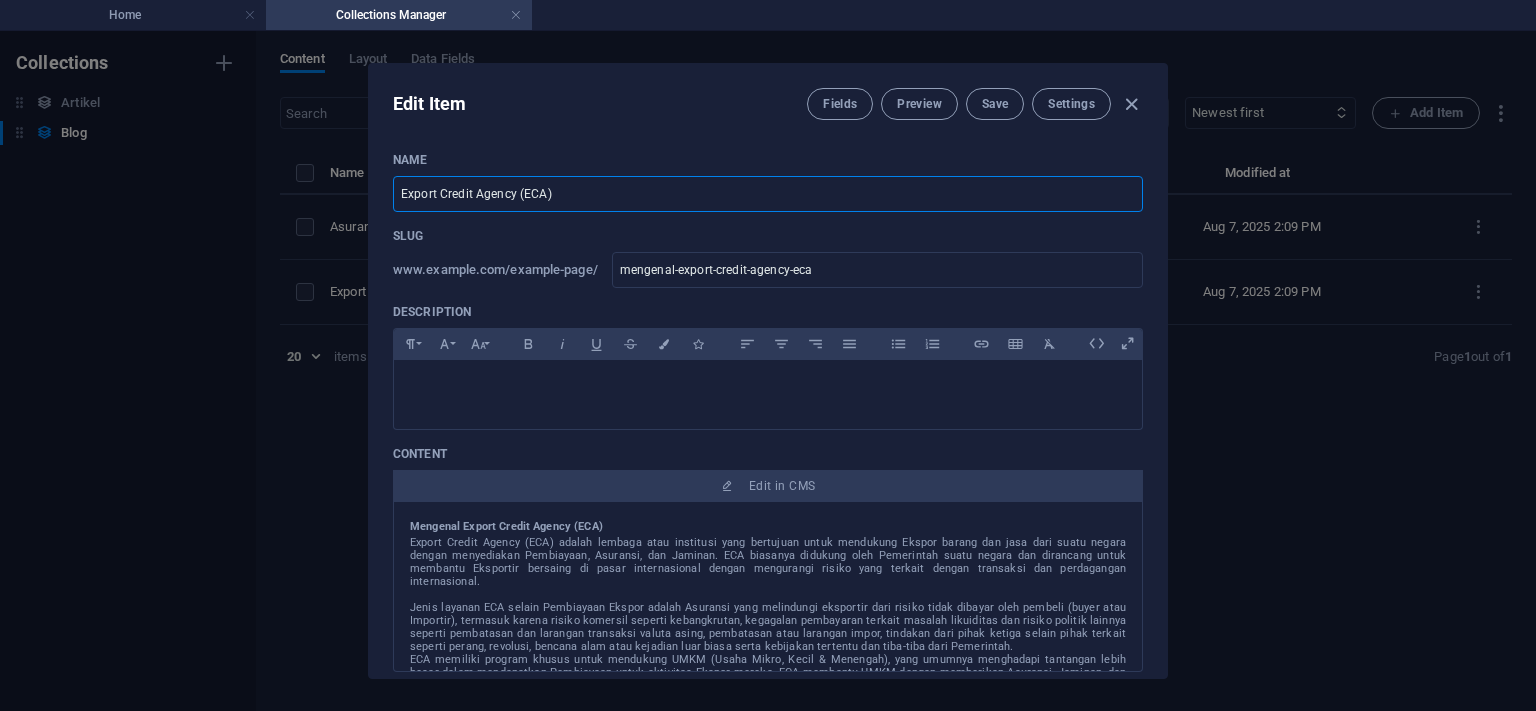 drag, startPoint x: 626, startPoint y: 190, endPoint x: 490, endPoint y: 195, distance: 136.09187 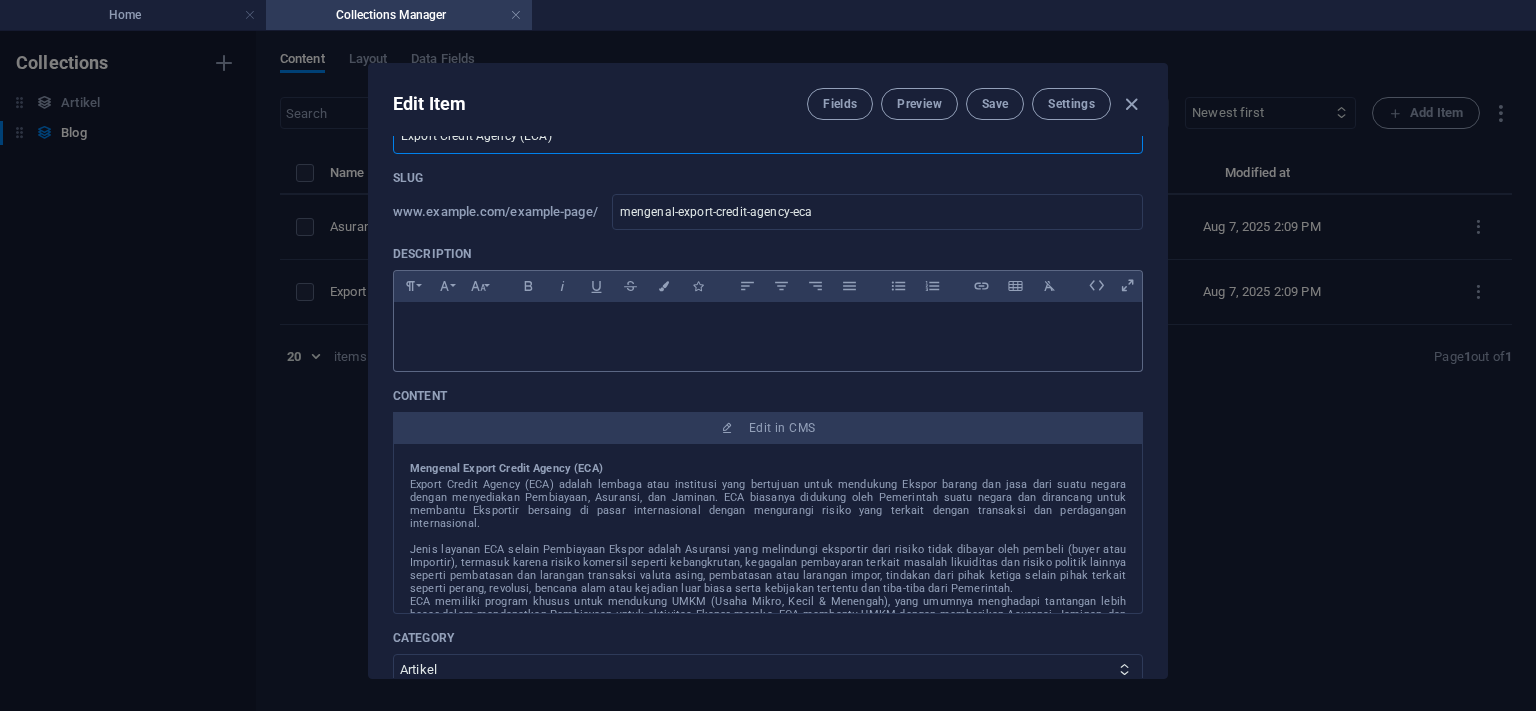 scroll, scrollTop: 0, scrollLeft: 0, axis: both 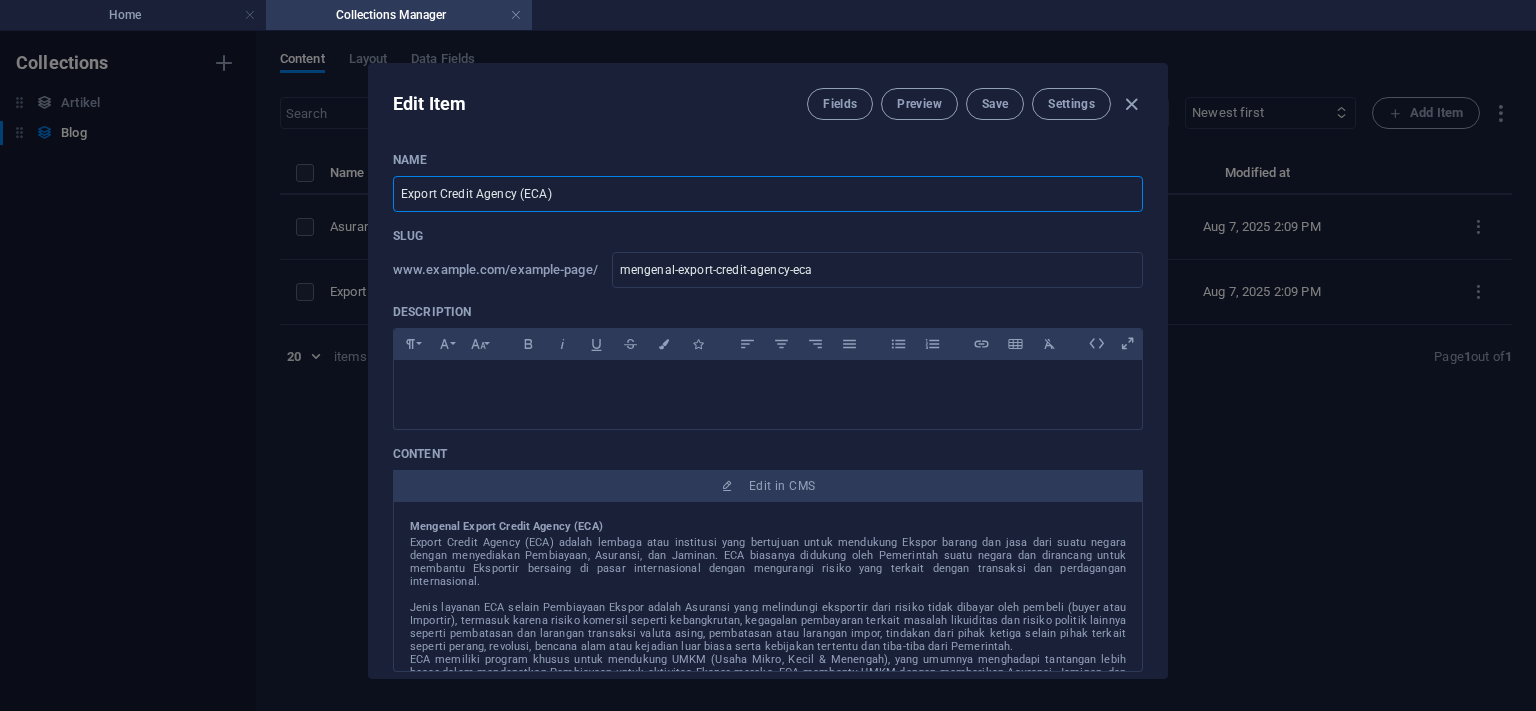 drag, startPoint x: 569, startPoint y: 193, endPoint x: 322, endPoint y: 179, distance: 247.39644 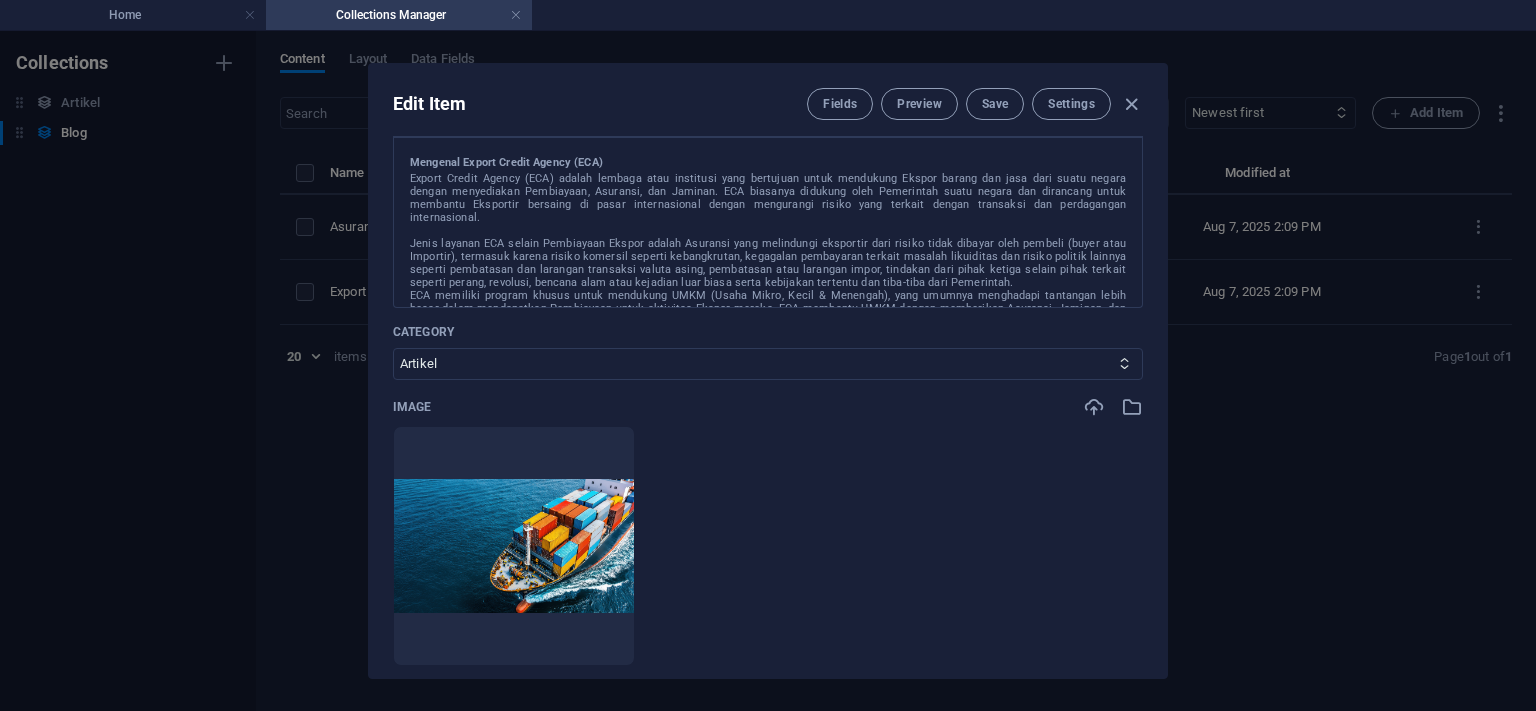 scroll, scrollTop: 91, scrollLeft: 0, axis: vertical 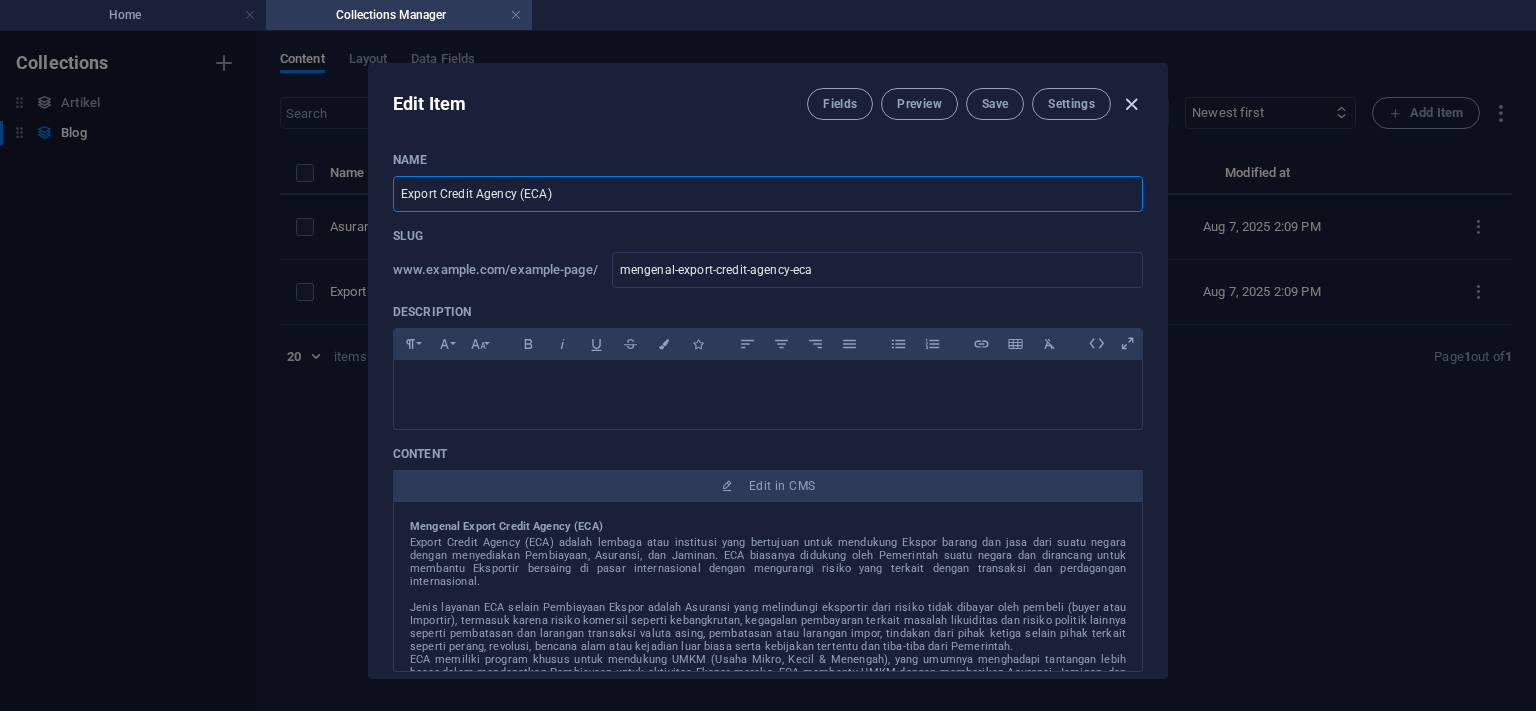click at bounding box center [1131, 104] 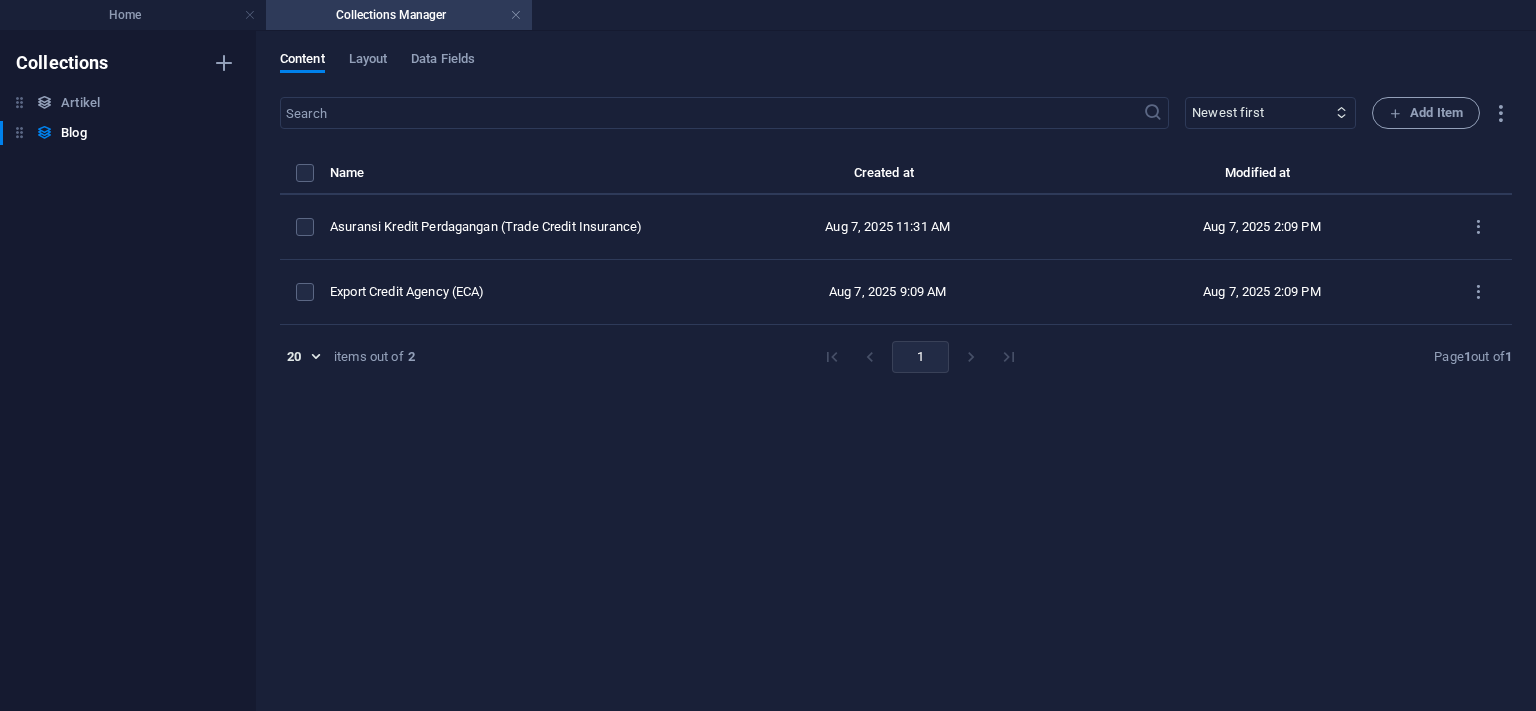 type on "[URL]" 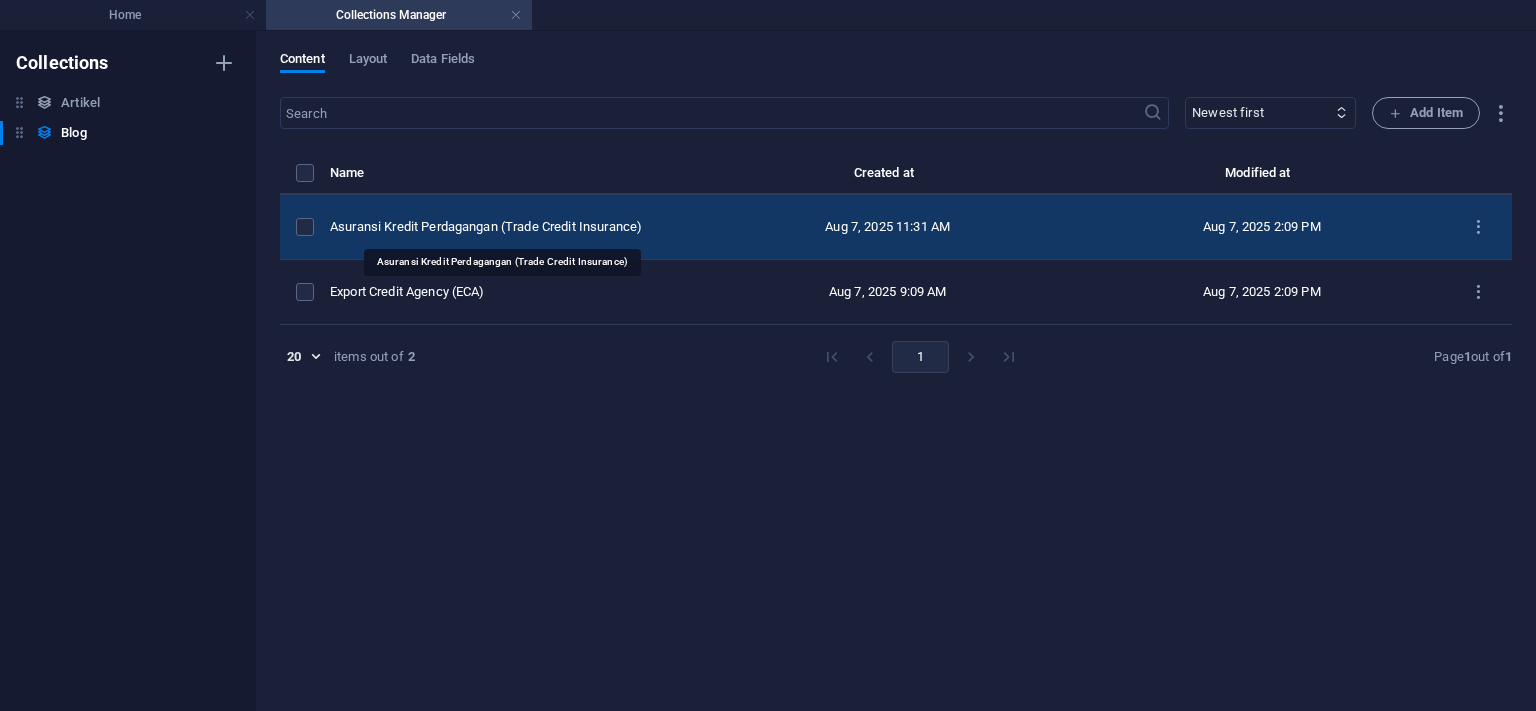 click on "Asuransi Kredit Perdagangan (Trade Credit Insurance)" at bounding box center [505, 227] 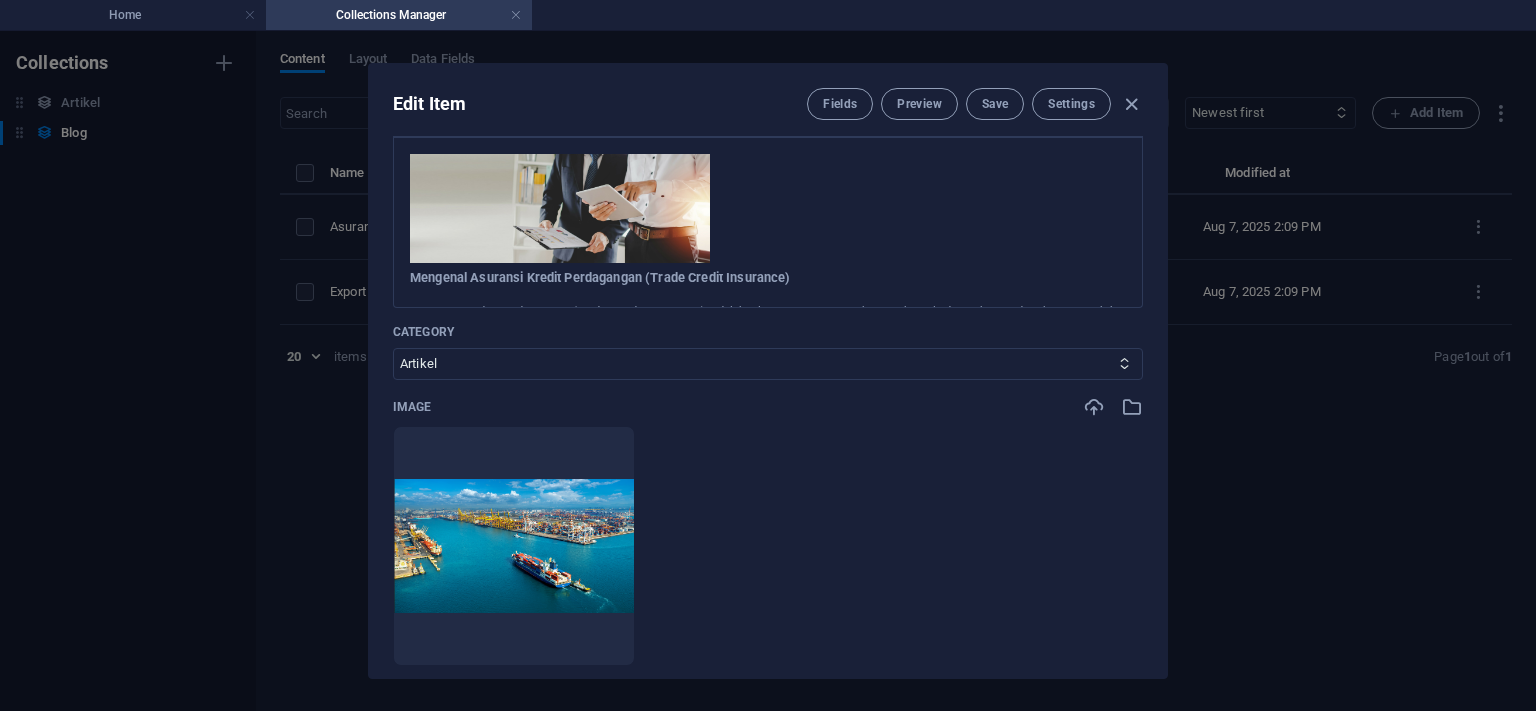 scroll, scrollTop: 0, scrollLeft: 0, axis: both 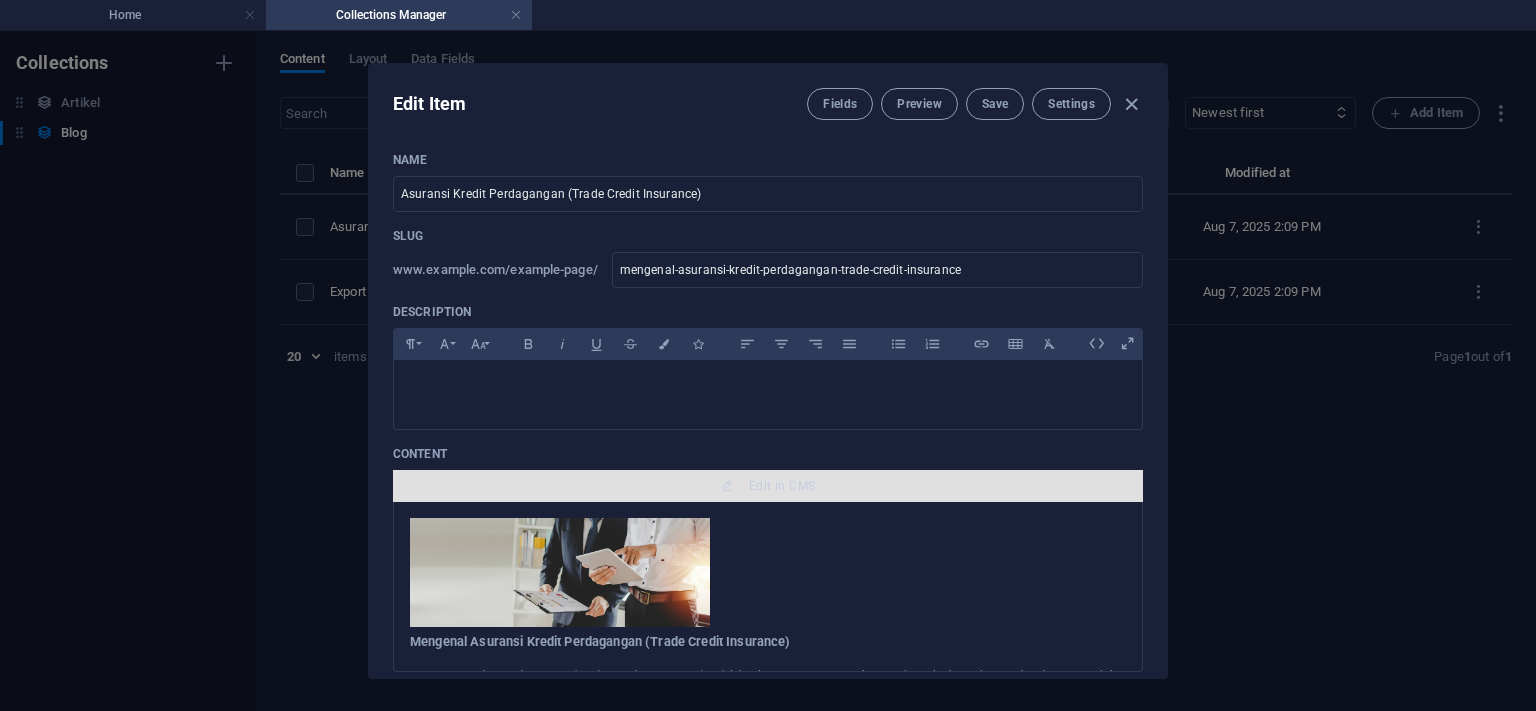 click on "Edit in CMS" at bounding box center [768, 486] 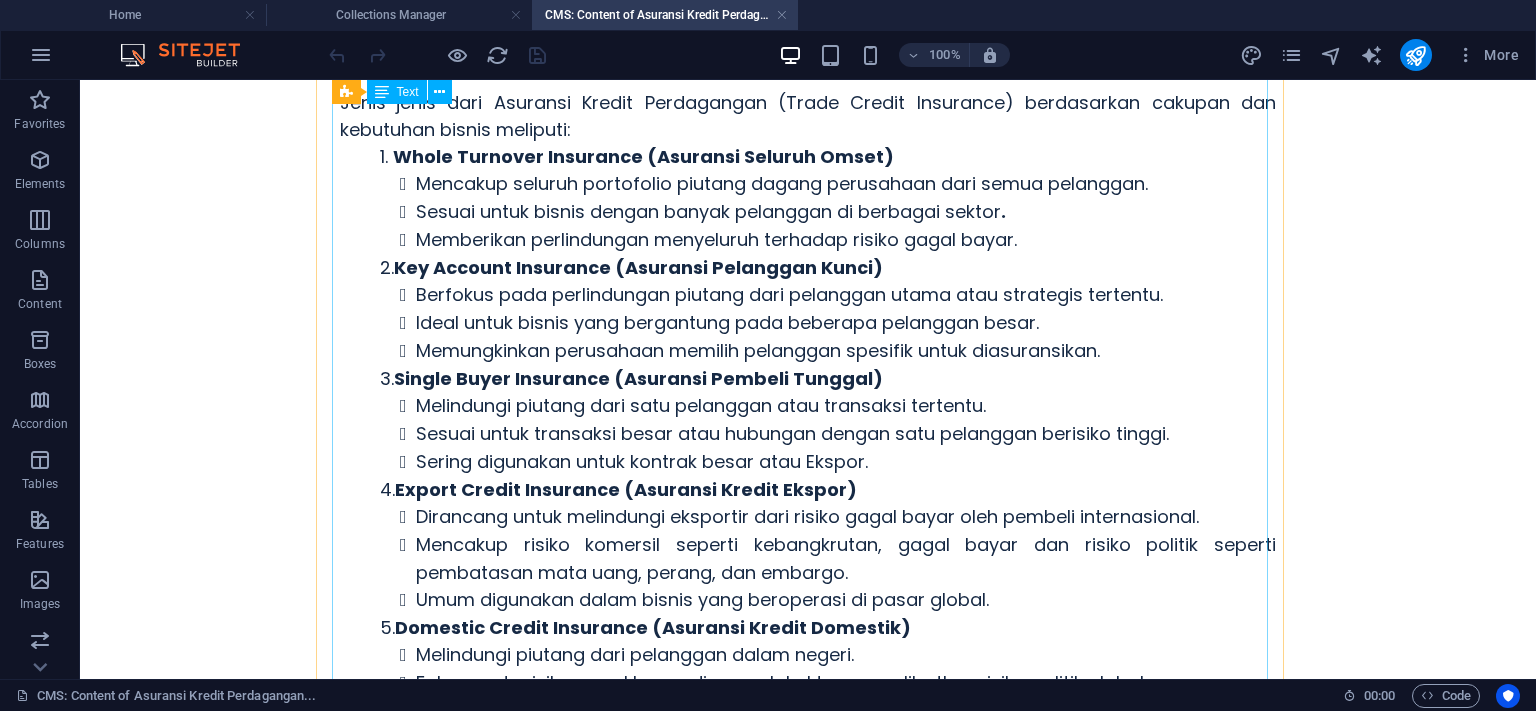scroll, scrollTop: 1580, scrollLeft: 0, axis: vertical 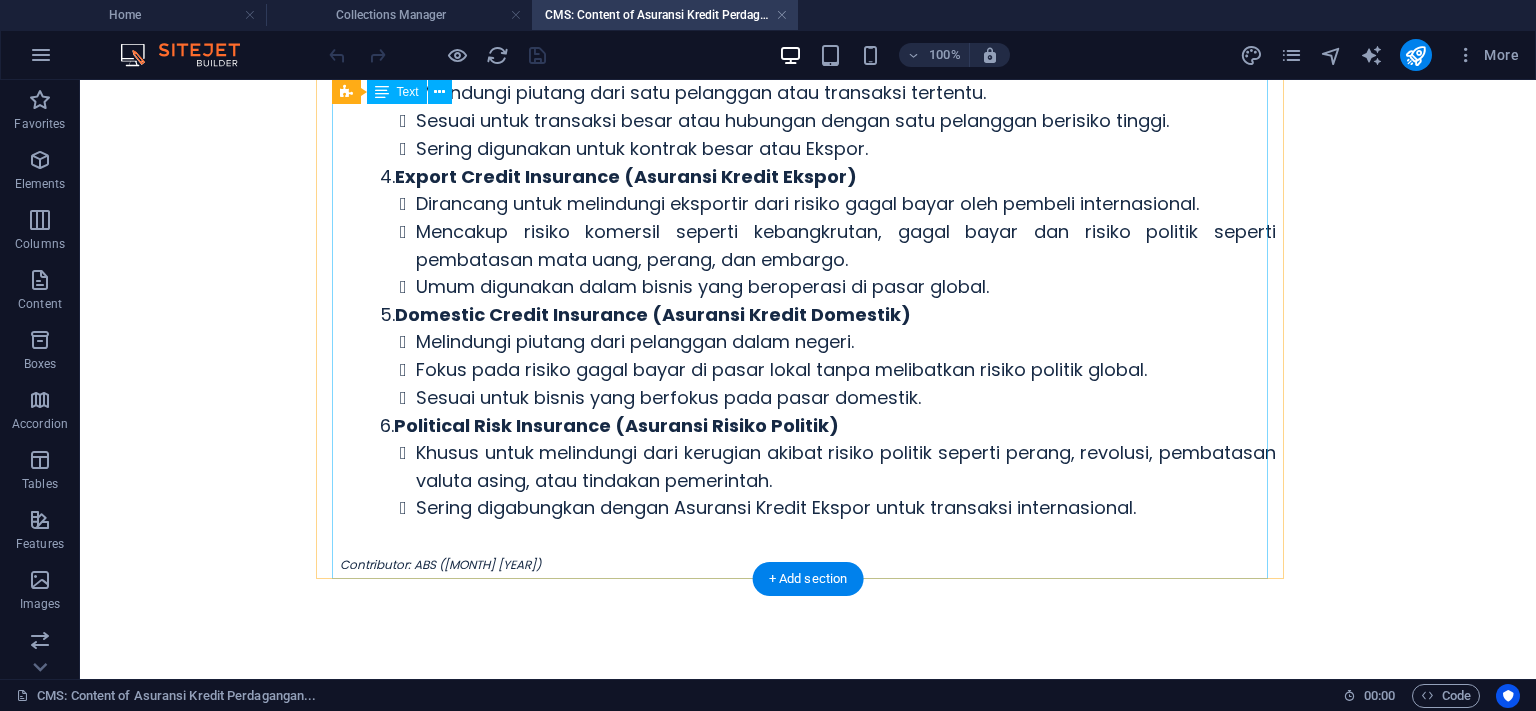 click on "Asuransi Kredit Perdagangan (Trade Credit Insurance) adalah alat manajemen risiko untuk melindungi bisnis dari kerugian akibat kegagalan bayar dari pelanggan komersil. Asuransi ini menjamin tagihan yang tidak dibayar karena ketidakmampuan atau kebangkrutan pelanggan, gagal bayar berkepanjangan, atau risiko politik seperti pembatasan mata uang, perang, atau bencana alam. Asuransi ini memberikan manfaat khusus lain termasuk menstabilkan arus kas, mendapatkan syarat pembiayaan yang lebih baik, dan memperluas kredit kepada pelanggan baru dan mendukung pertumbuhan bisnis dengan risiko yang terbatas dan bisa dilakuam mitigasi sehingga menambah kepercayaan diri dari penjual. Fungsi utama Asuransi Kredit Perdagangan (Trade Credit Insurance) adalah: Melindungi dari Risiko Gagal Bayar : Memberikan ganti rugi jika pelanggan tidak membayar tagihan karena kebangkrutan, gagal bayar berkepanjangan, atau risiko politik seperti pembatasan mata uang, perang, atau bencana alam. Menjaga Arus Kas Mendukung Ekspansi Bisnis . 2." at bounding box center (808, -189) 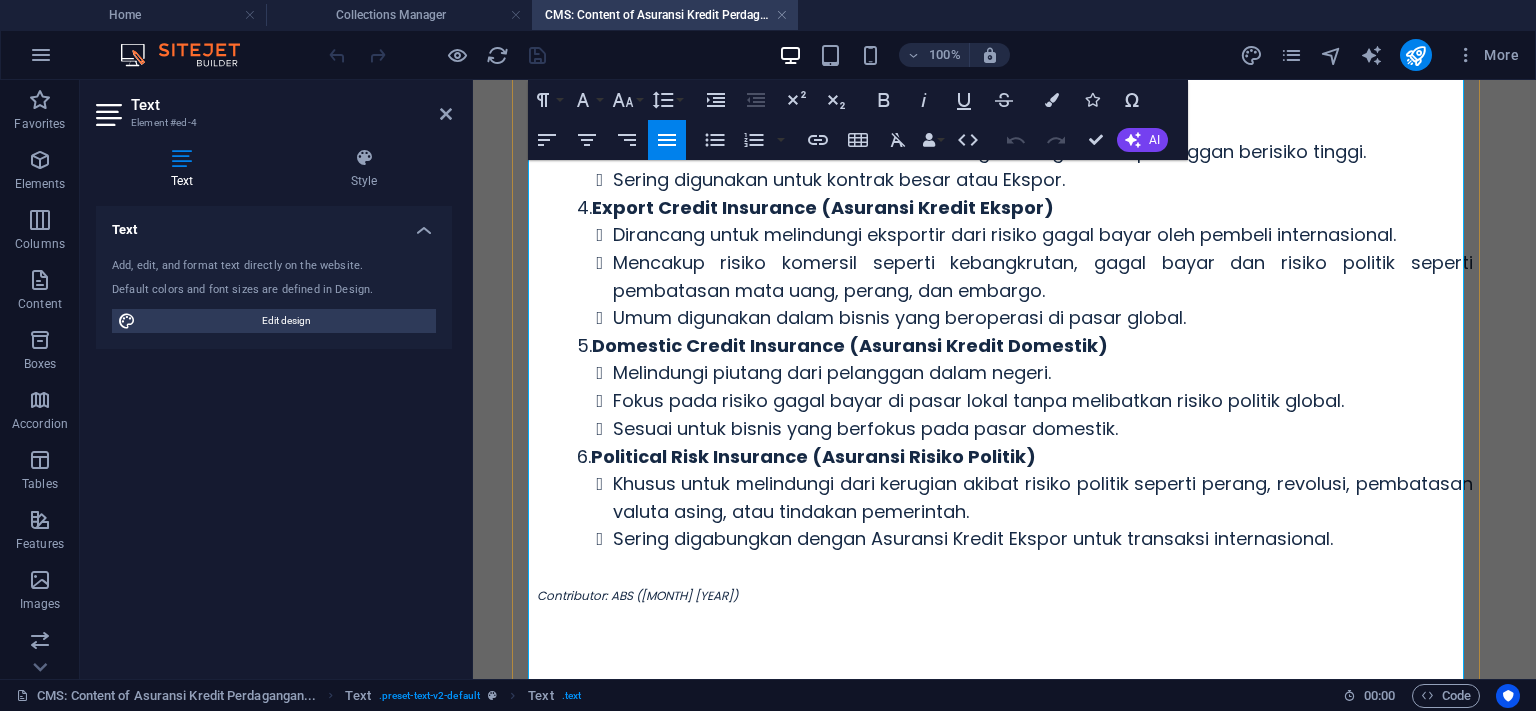 scroll, scrollTop: 1580, scrollLeft: 0, axis: vertical 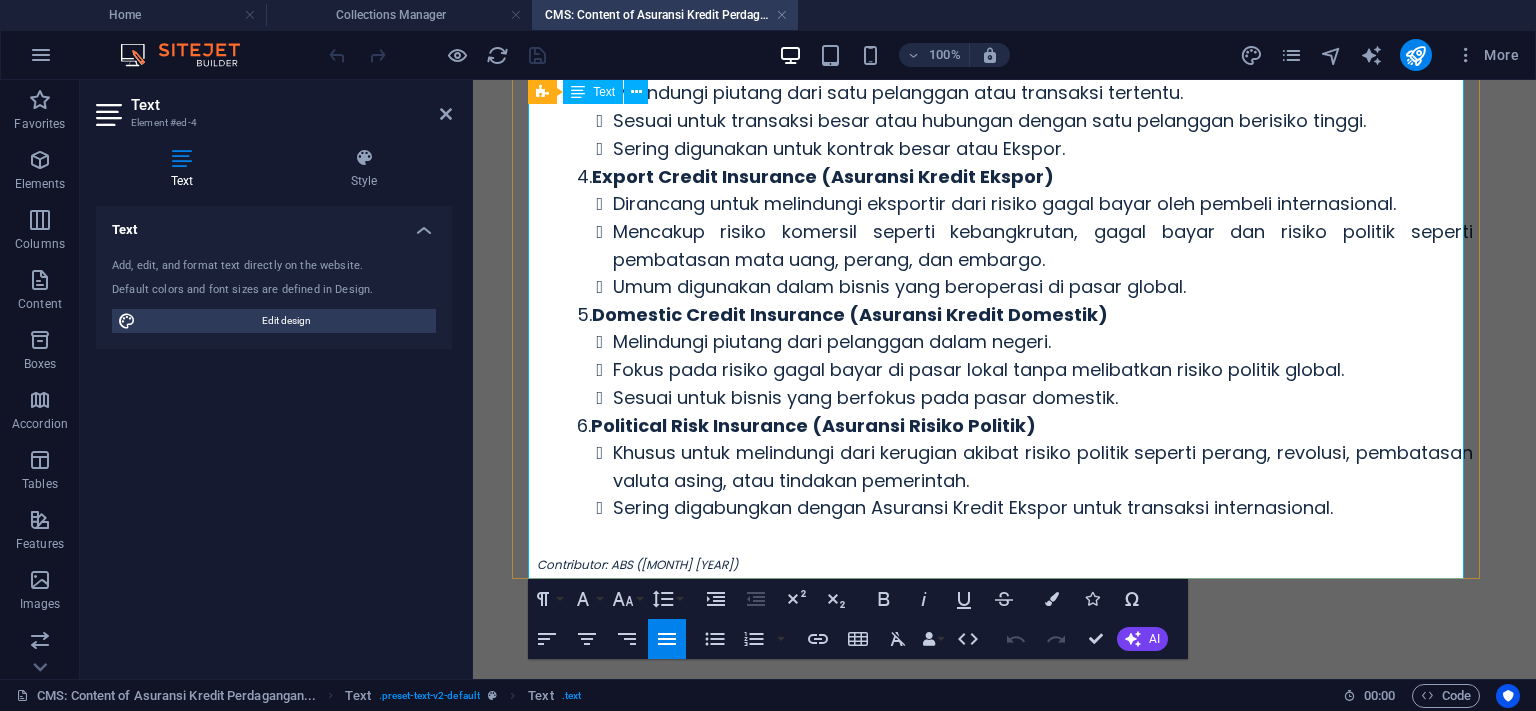 click on "Sering digabungkan dengan Asuransi Kredit Ekspor untuk transaksi internasional." at bounding box center [1043, 508] 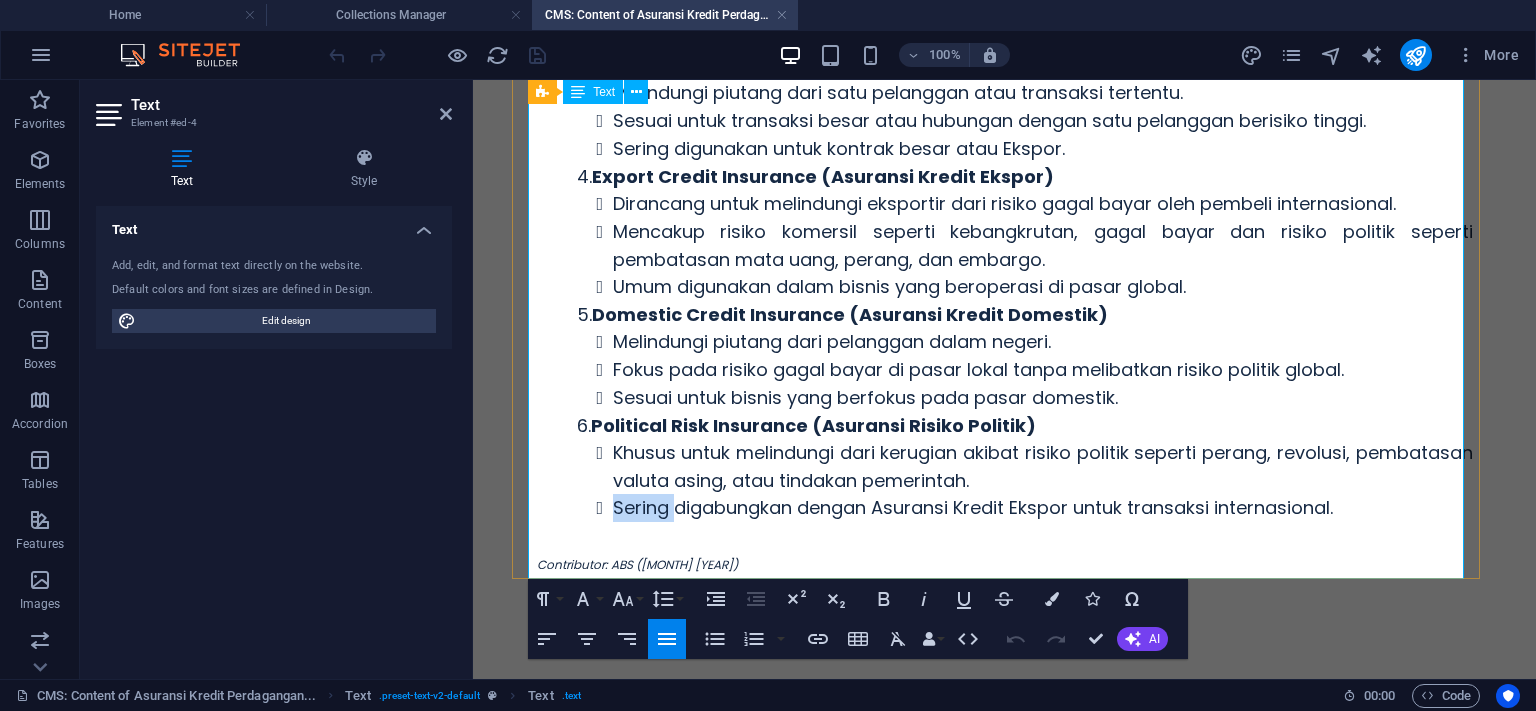 click on "Sering digabungkan dengan Asuransi Kredit Ekspor untuk transaksi internasional." at bounding box center (1043, 508) 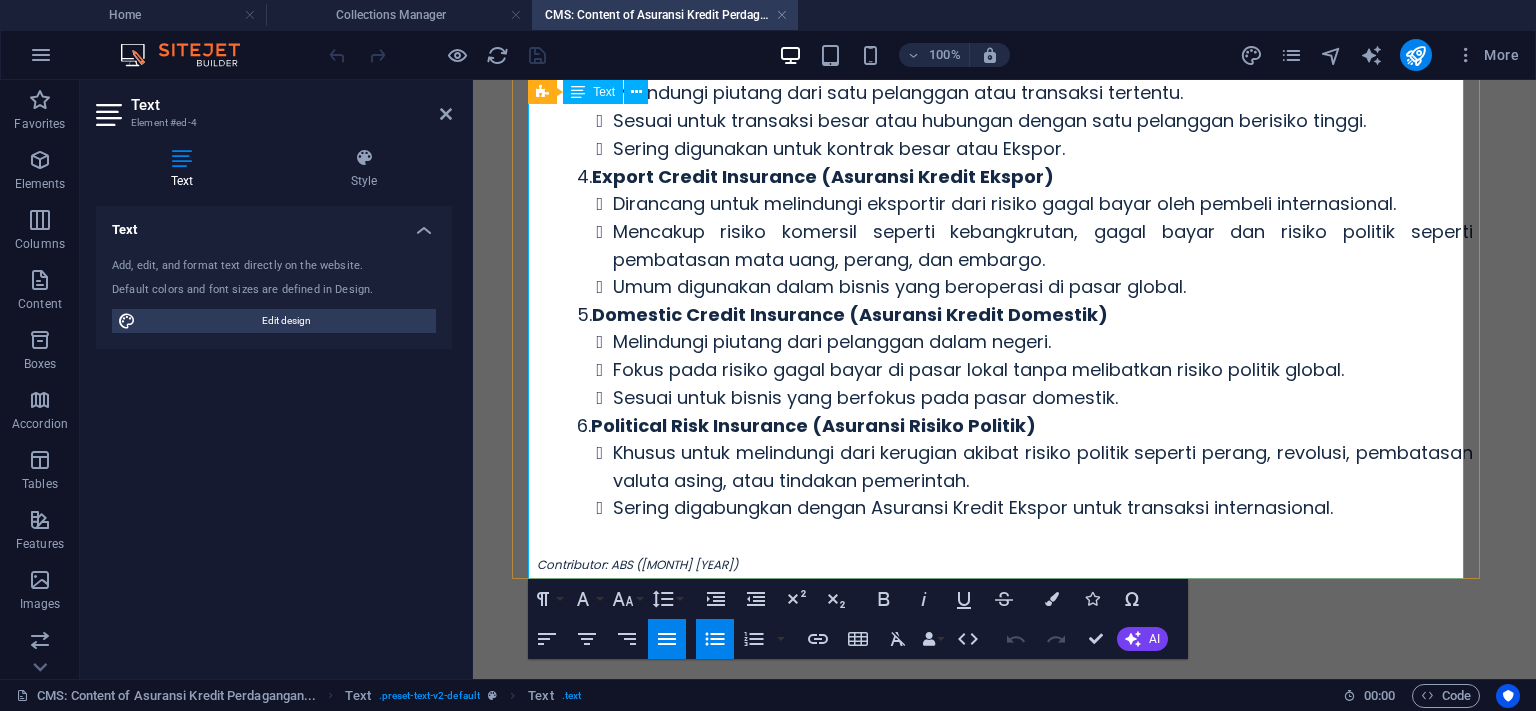 click on "Sering digabungkan dengan Asuransi Kredit Ekspor untuk transaksi internasional." at bounding box center (1043, 508) 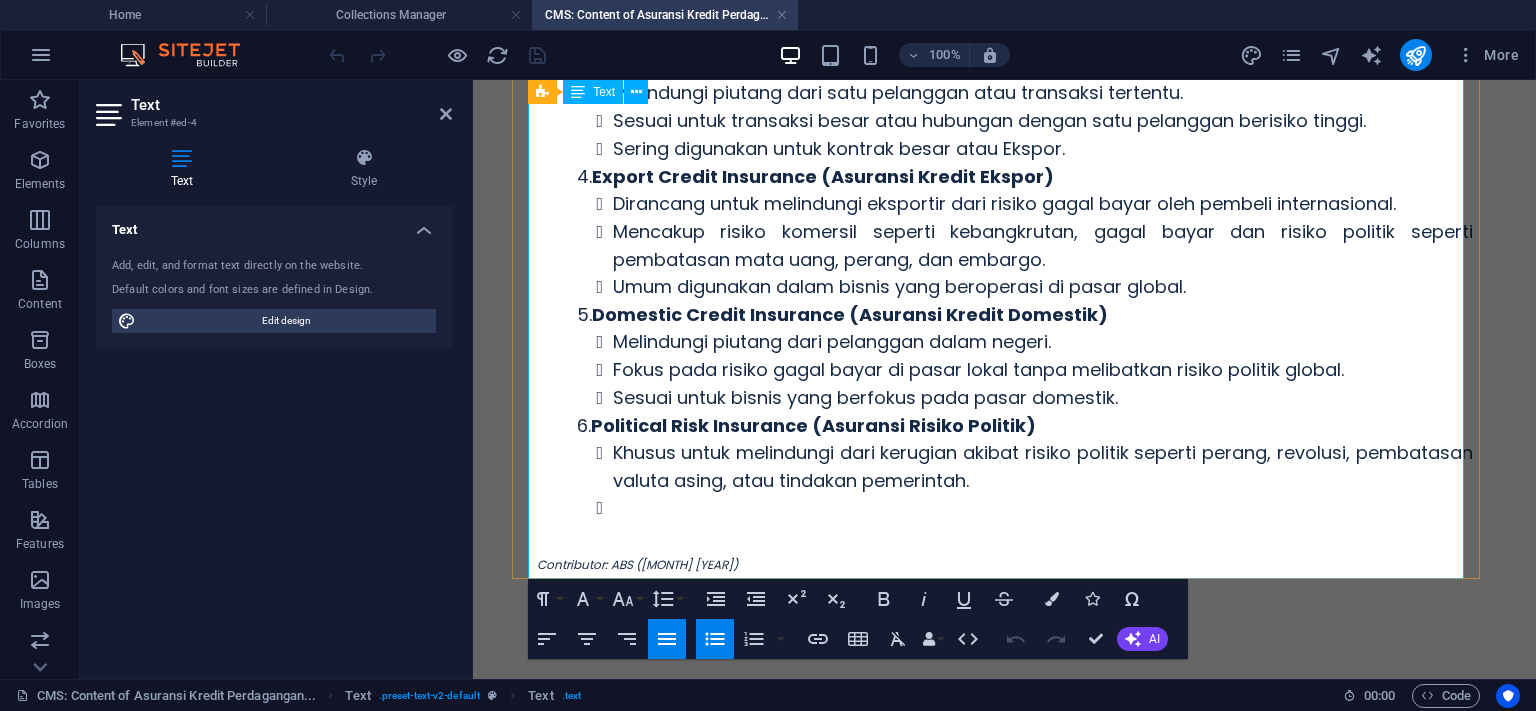scroll, scrollTop: 1553, scrollLeft: 0, axis: vertical 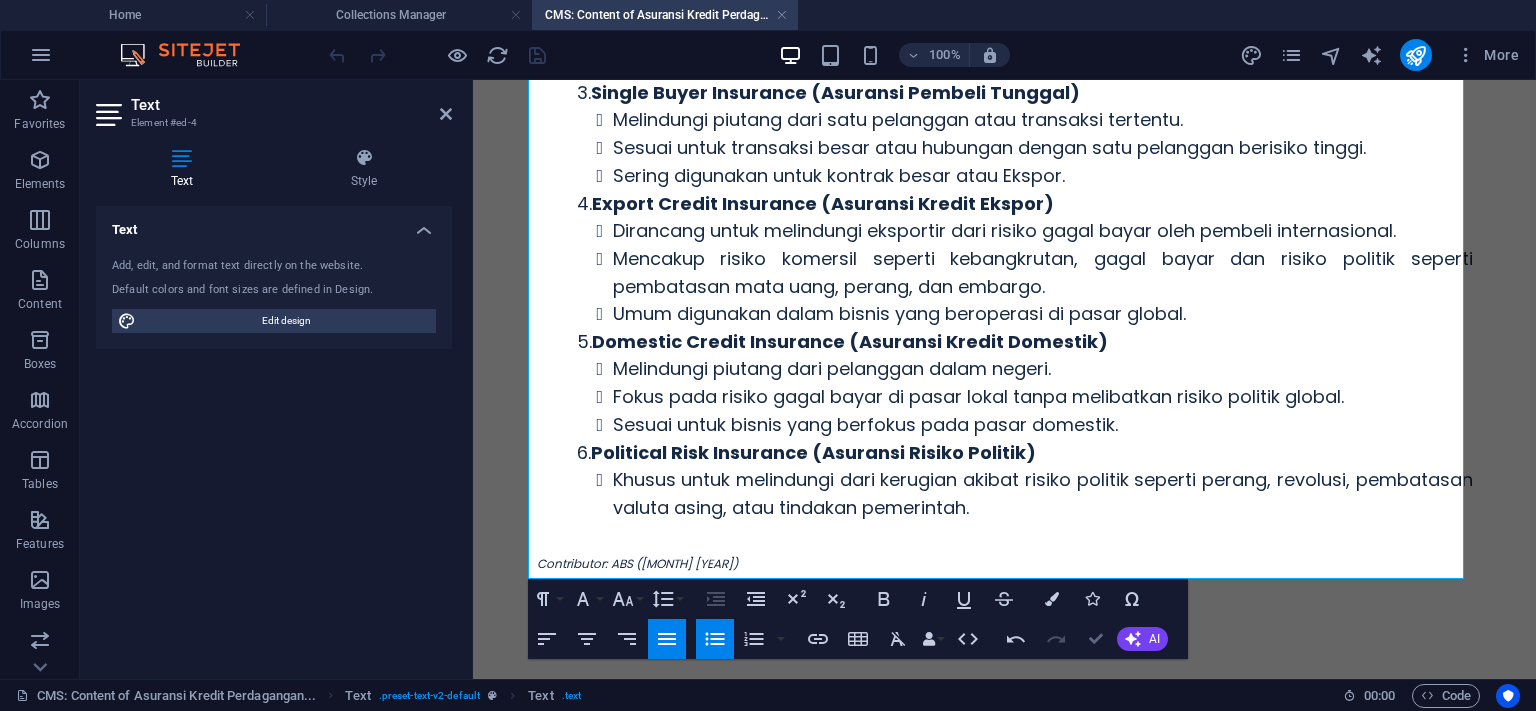 drag, startPoint x: 1096, startPoint y: 638, endPoint x: 1014, endPoint y: 558, distance: 114.56003 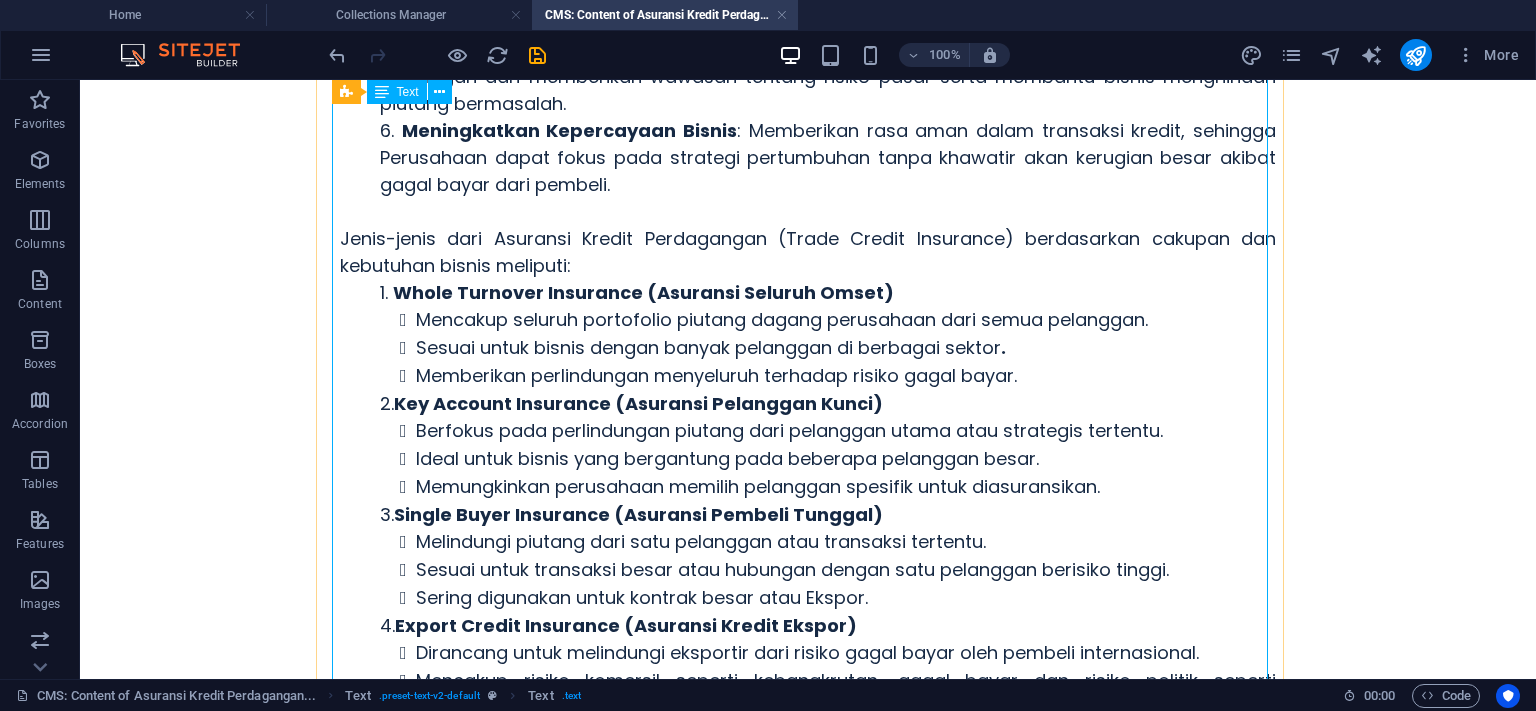 scroll, scrollTop: 708, scrollLeft: 0, axis: vertical 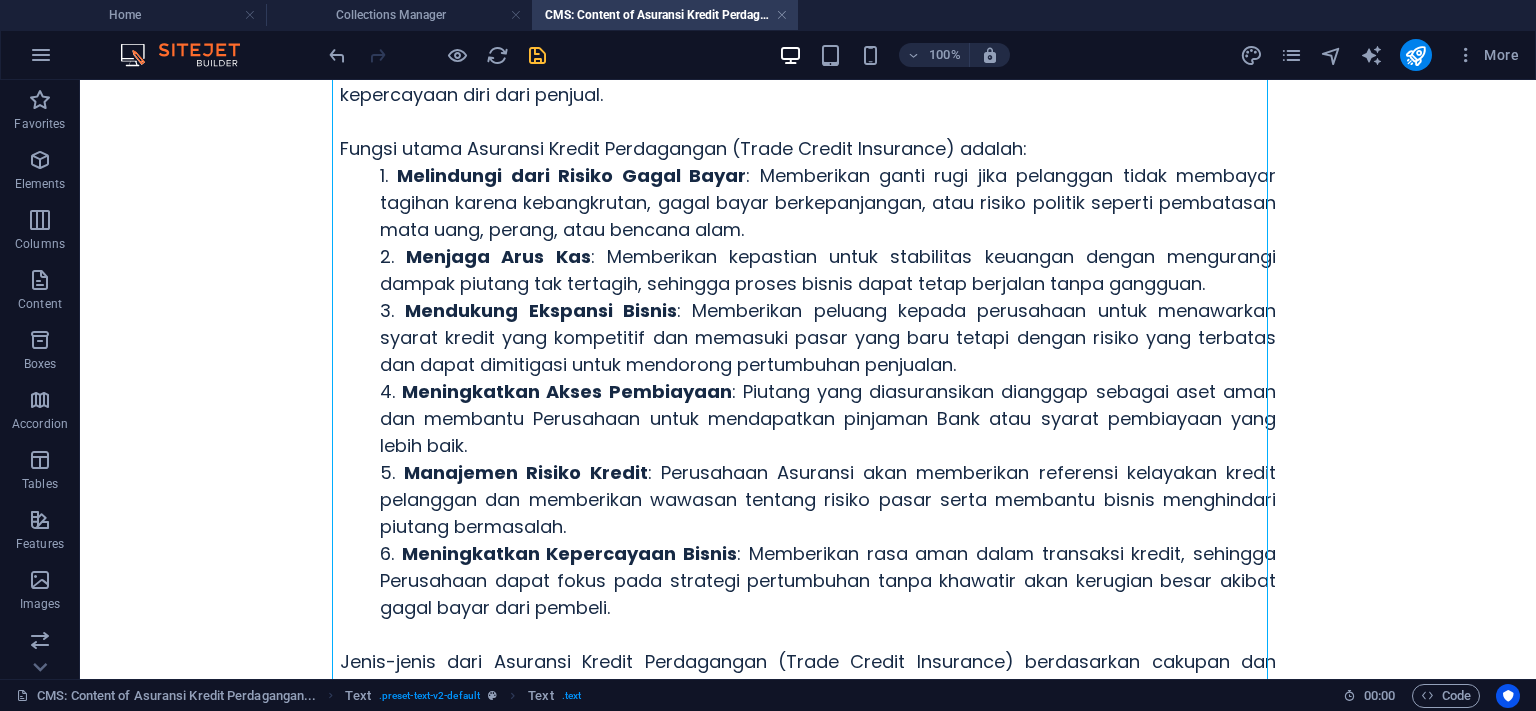 click at bounding box center (537, 55) 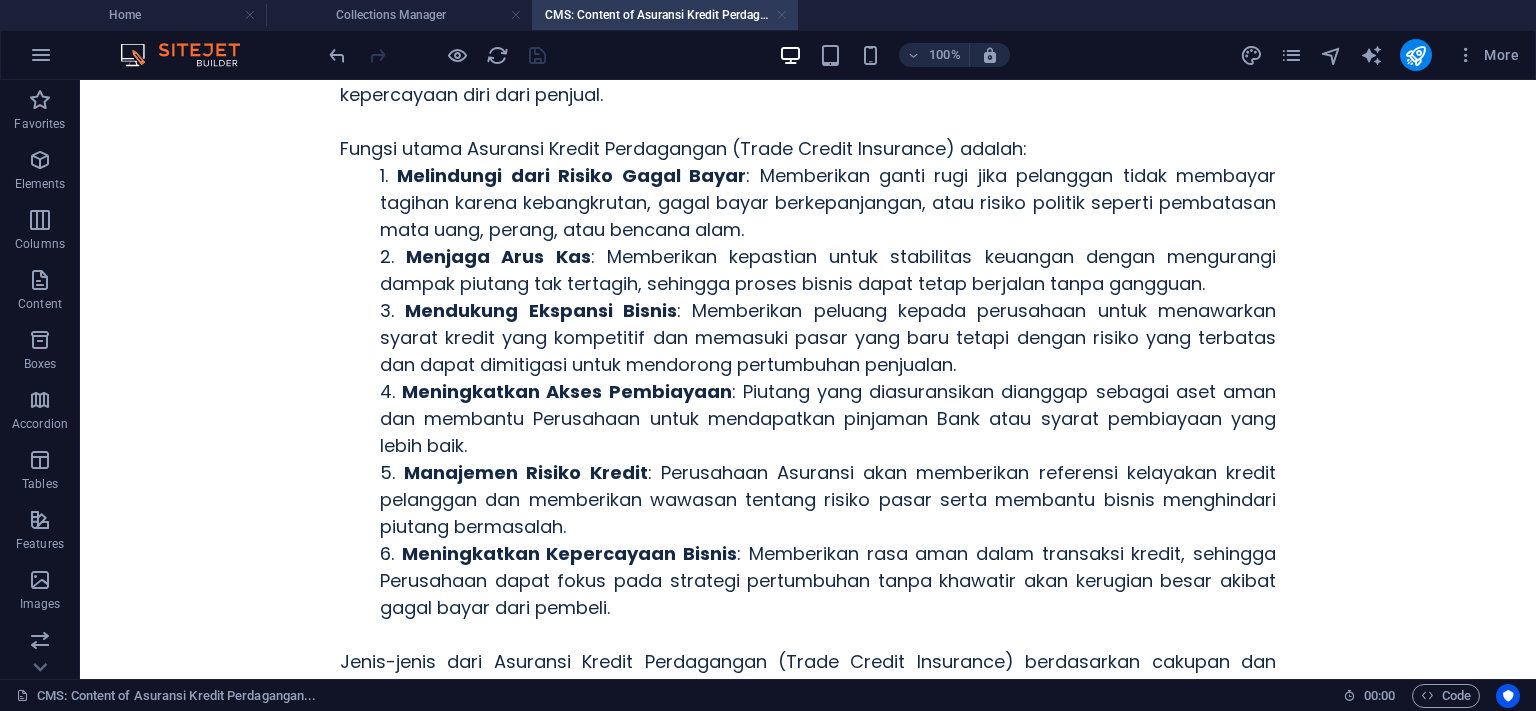 click at bounding box center [782, 15] 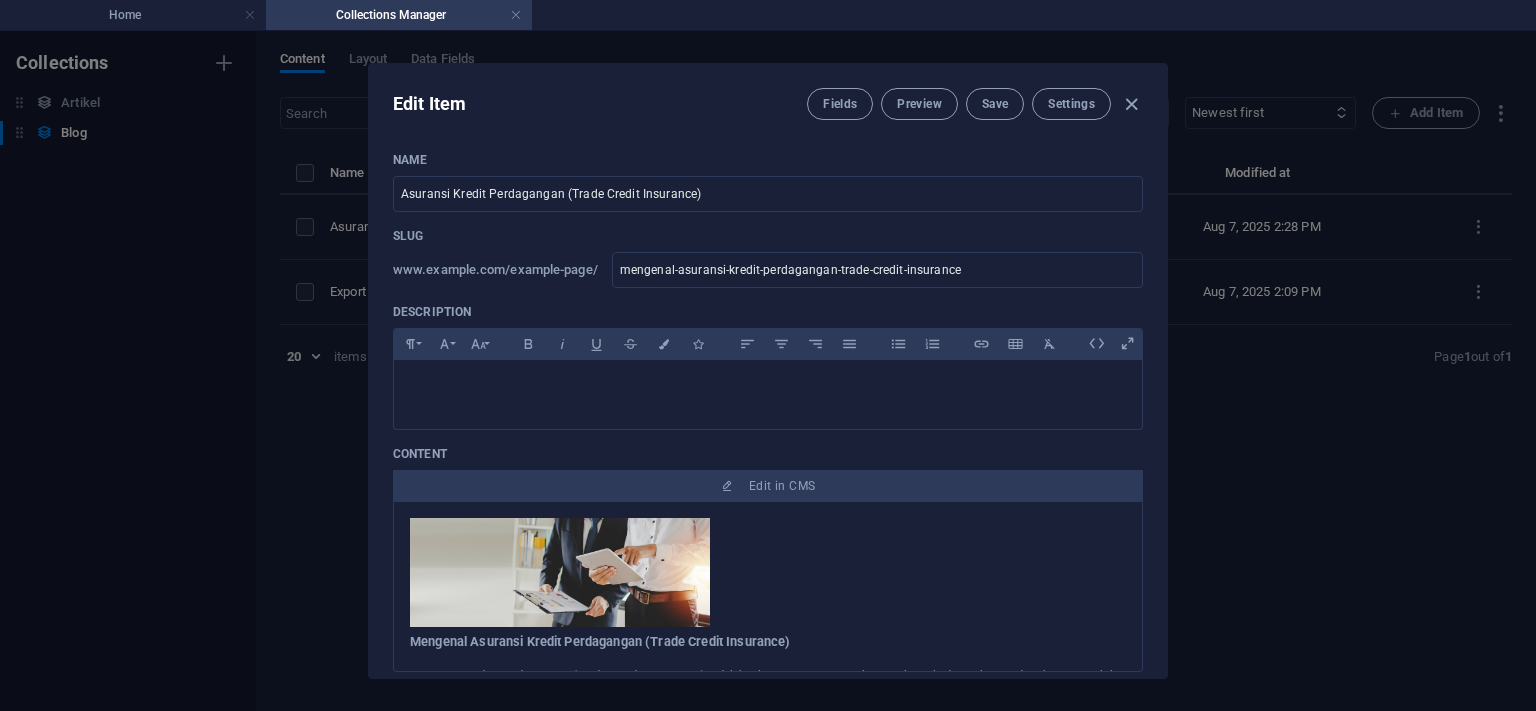 click on "Collections Manager" at bounding box center (399, 15) 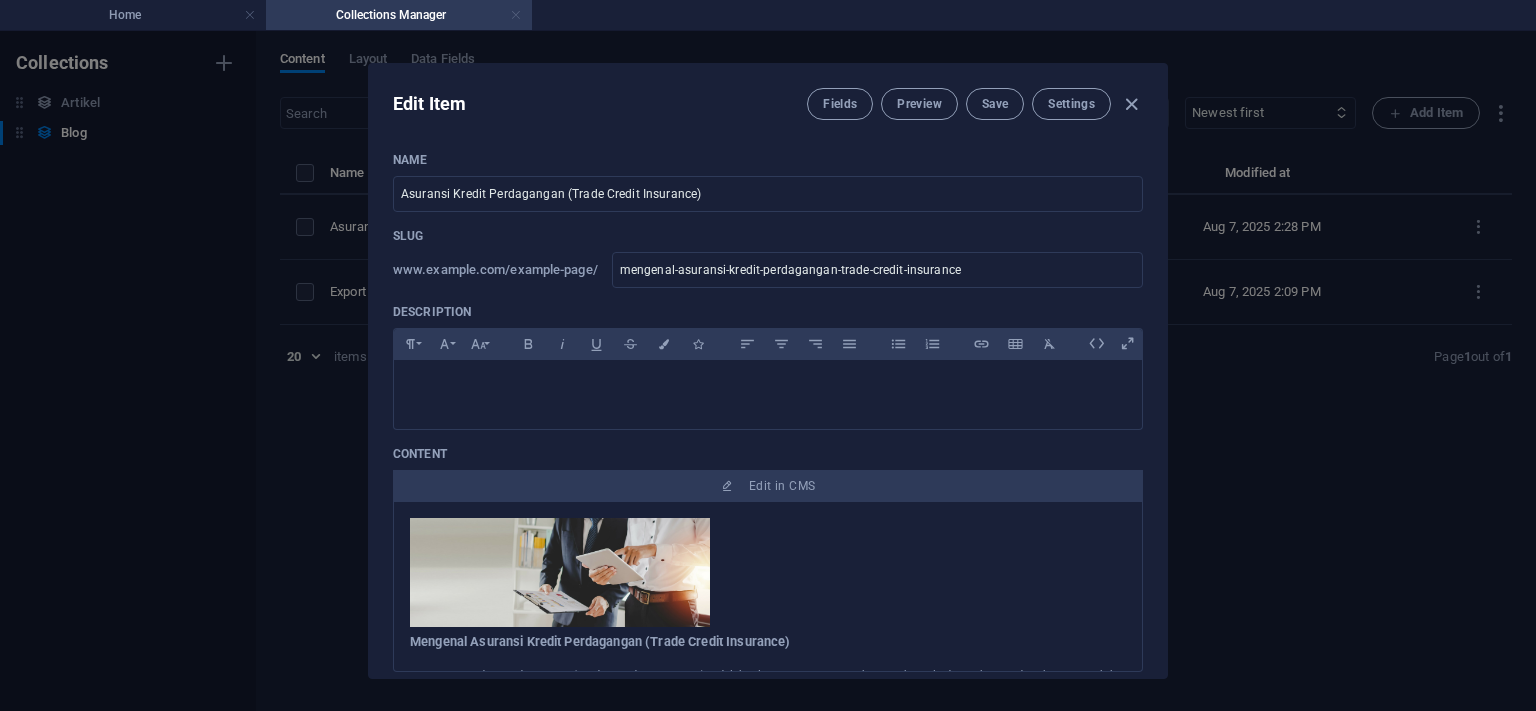click at bounding box center (516, 15) 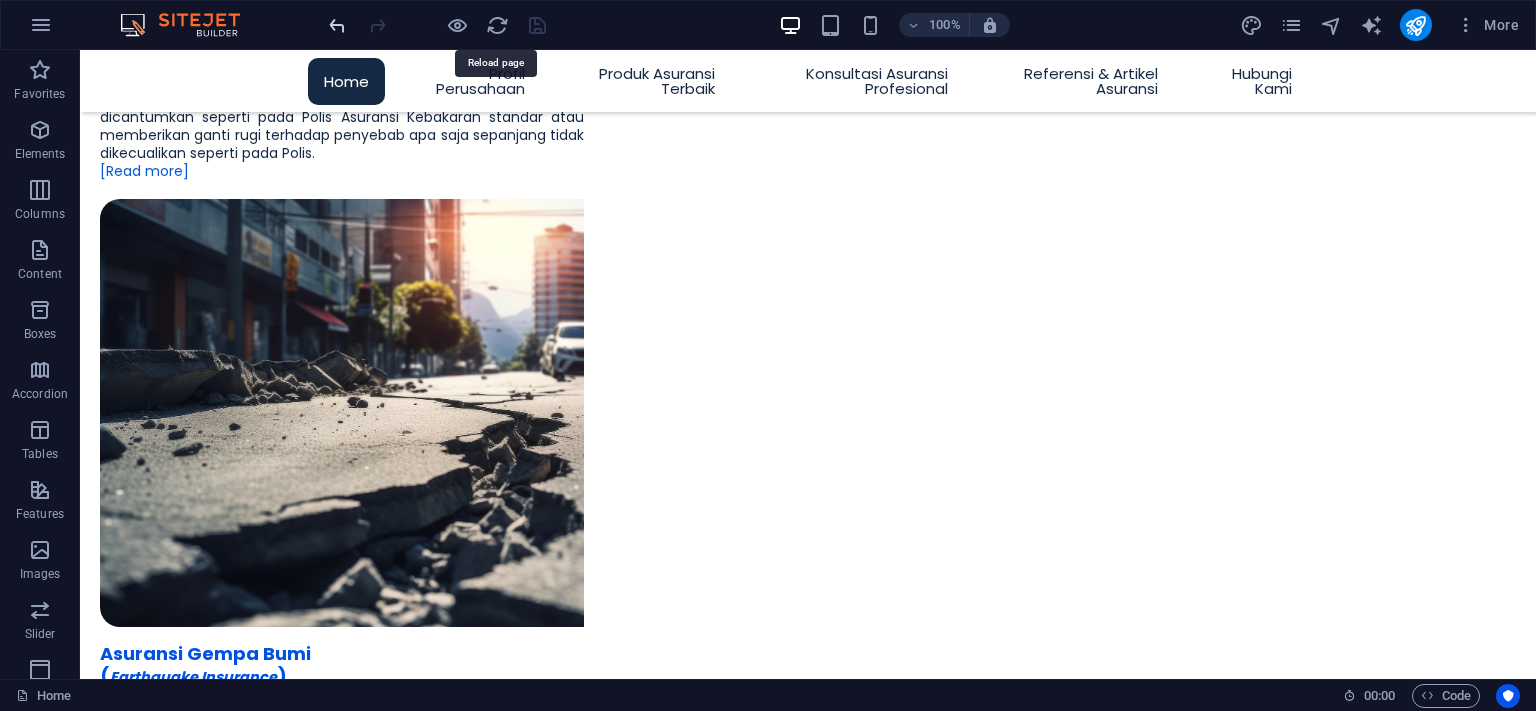 scroll, scrollTop: 3657, scrollLeft: 0, axis: vertical 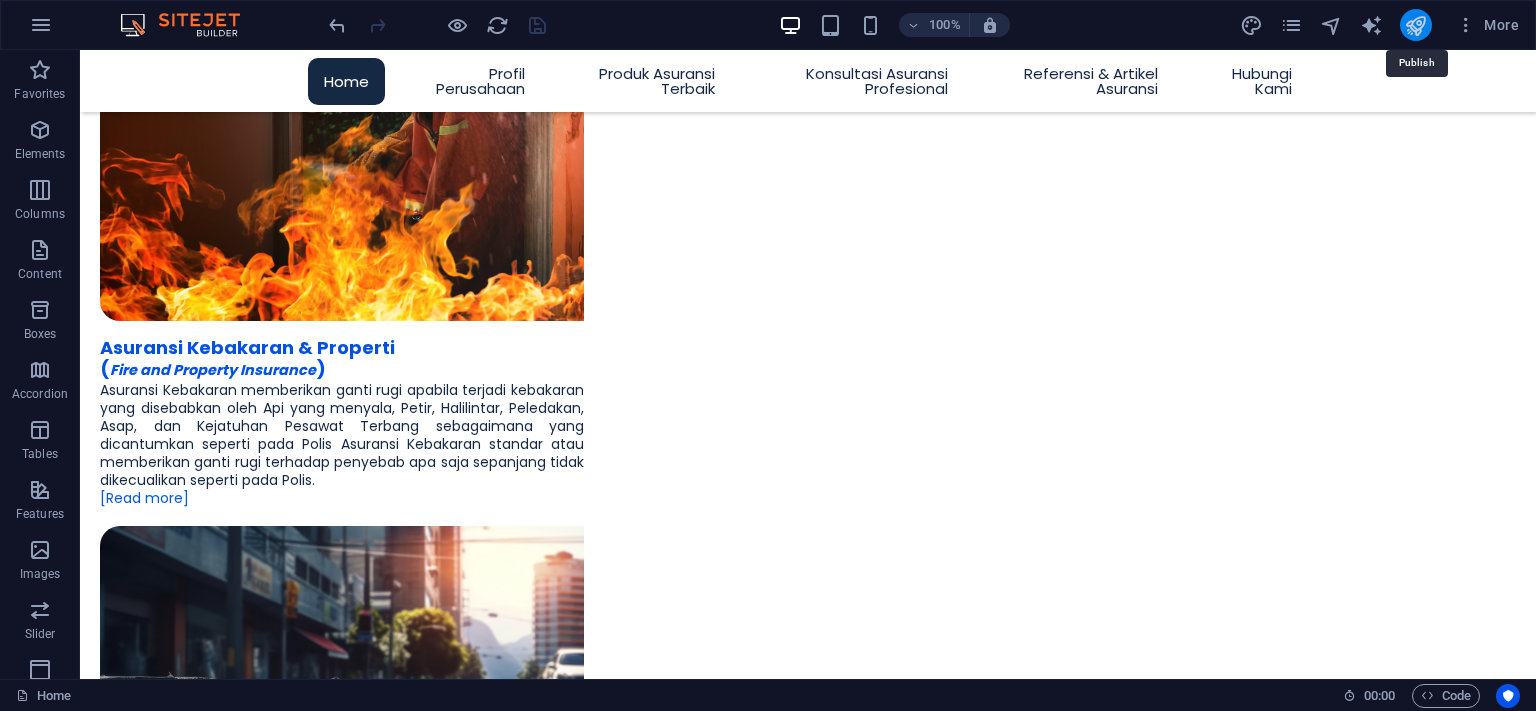 click at bounding box center (1415, 25) 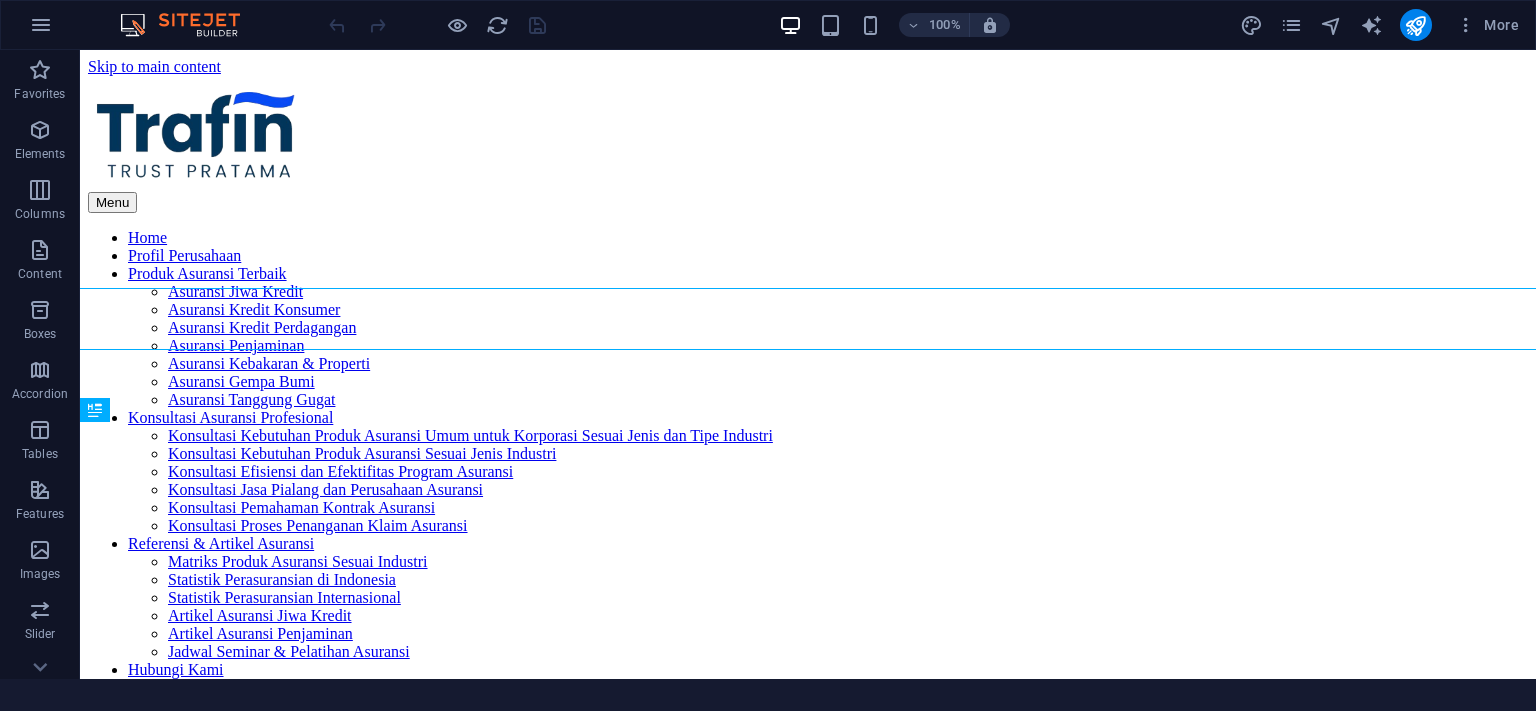 scroll, scrollTop: 0, scrollLeft: 0, axis: both 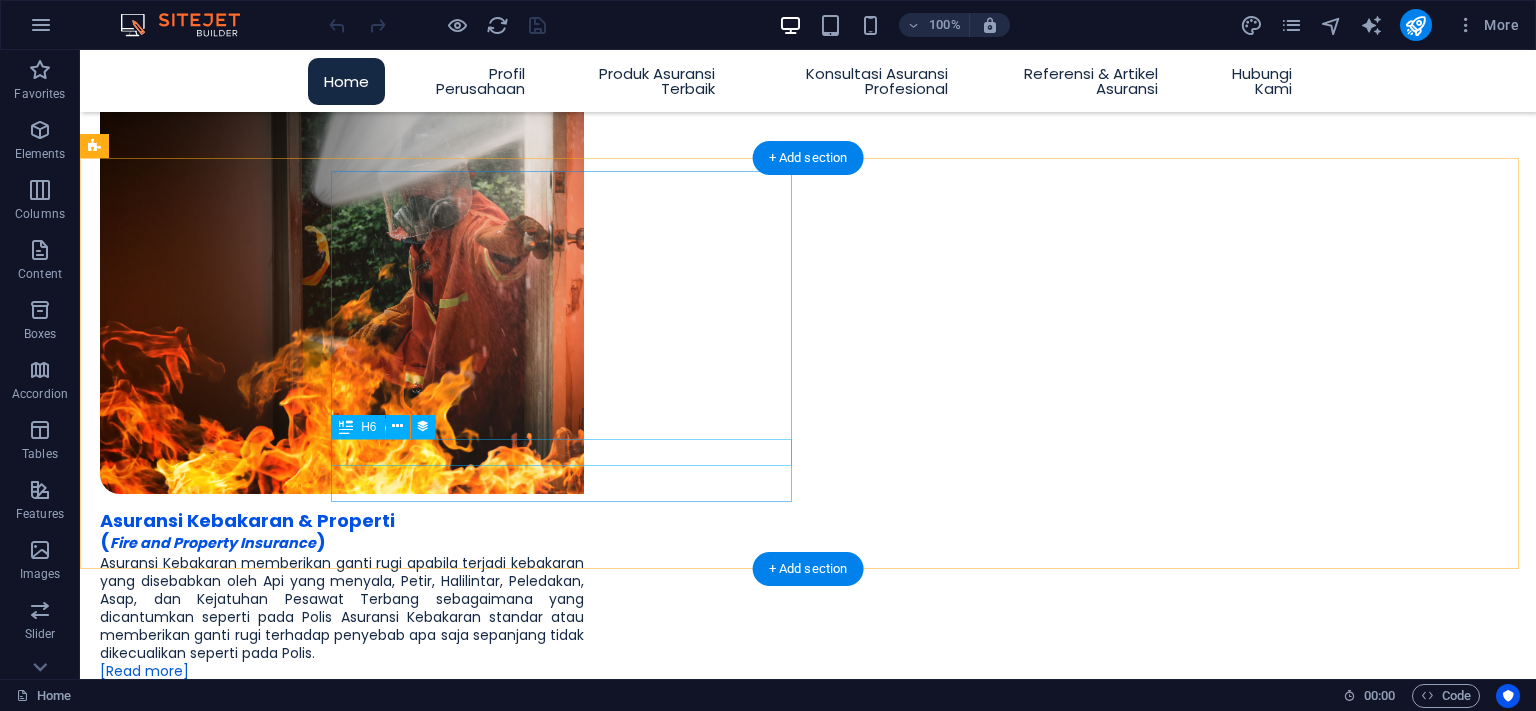 click on "Export Credit Agency (ECA)" at bounding box center [808, 4037] 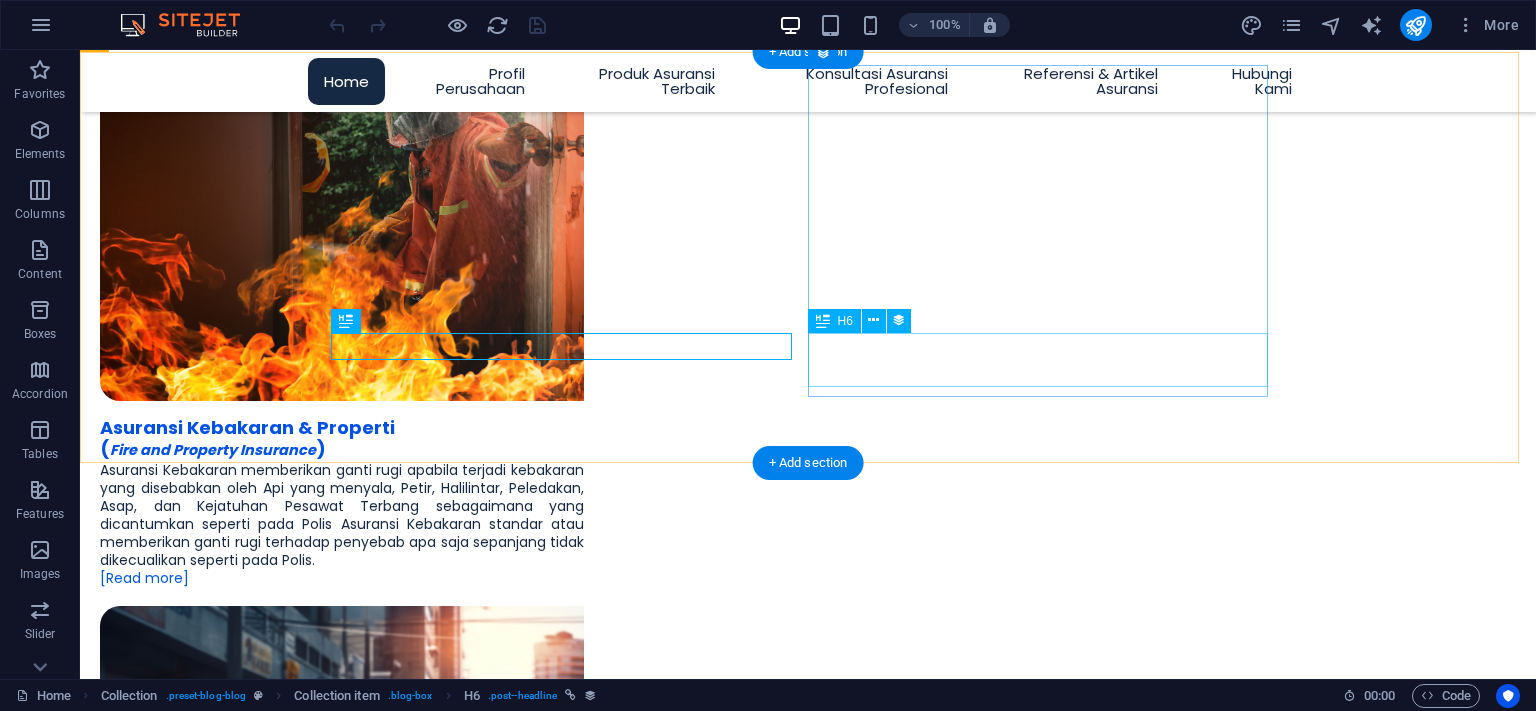 scroll, scrollTop: 3590, scrollLeft: 0, axis: vertical 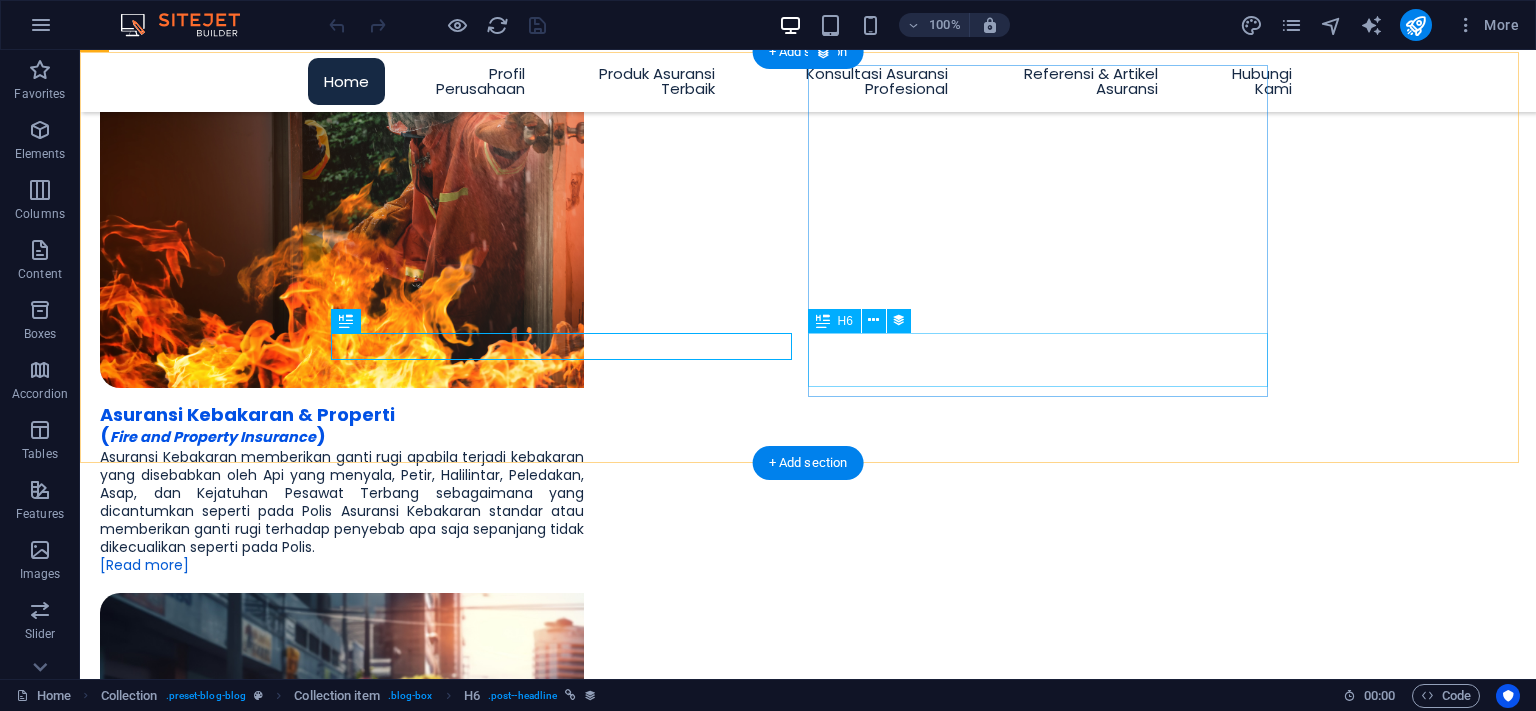 click on "Asuransi Kredit Perdagangan (Trade Credit Insurance)" at bounding box center (808, 4244) 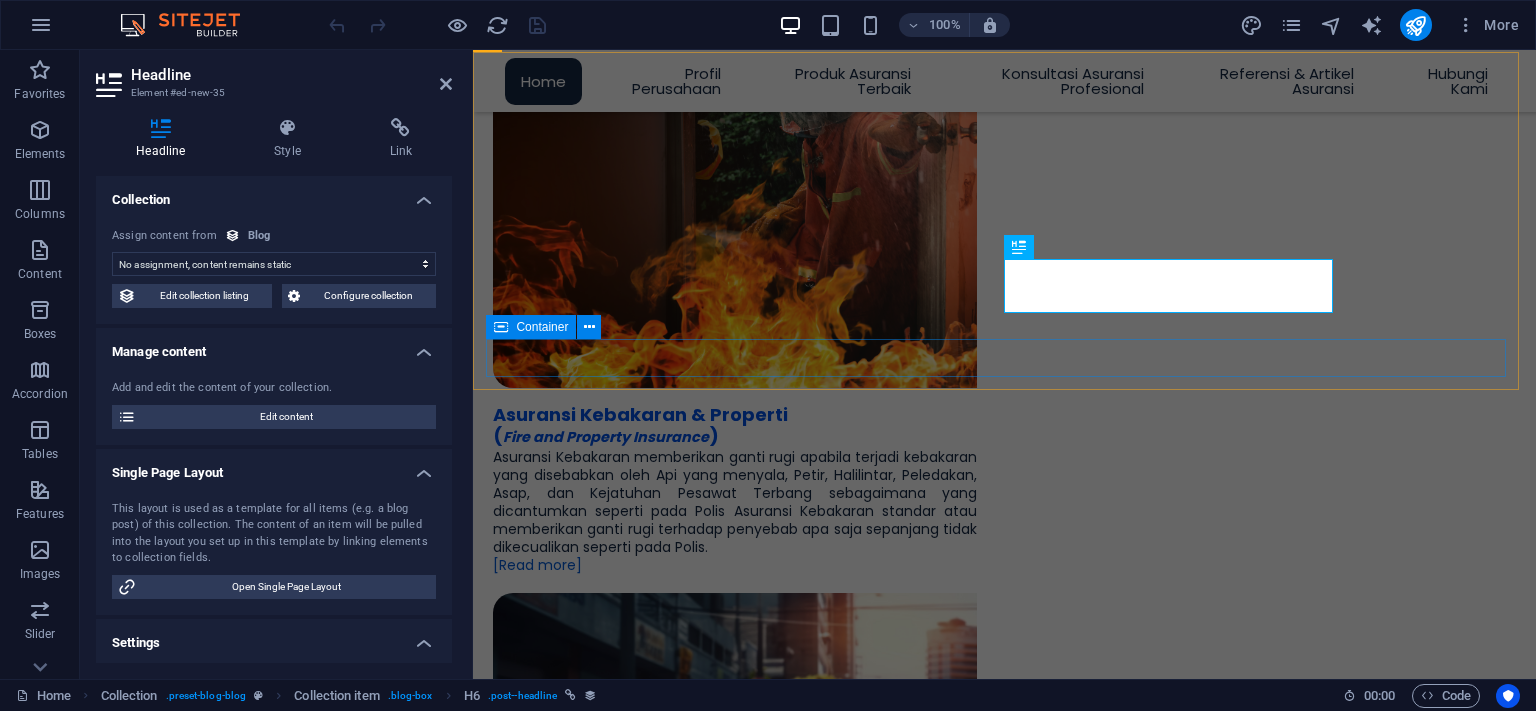 select on "name" 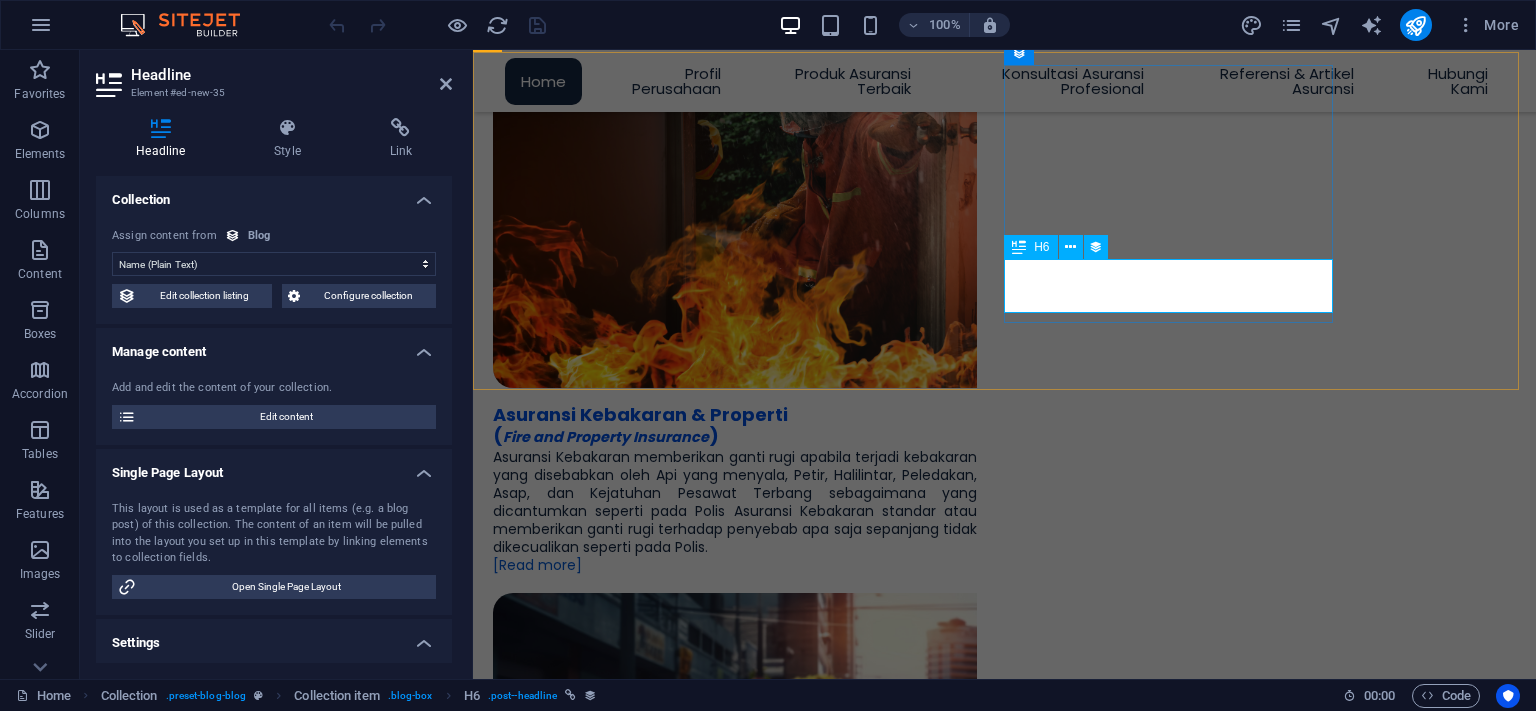 click on "Asuransi Kredit Perdagangan (Trade Credit Insurance)" at bounding box center [1004, 4244] 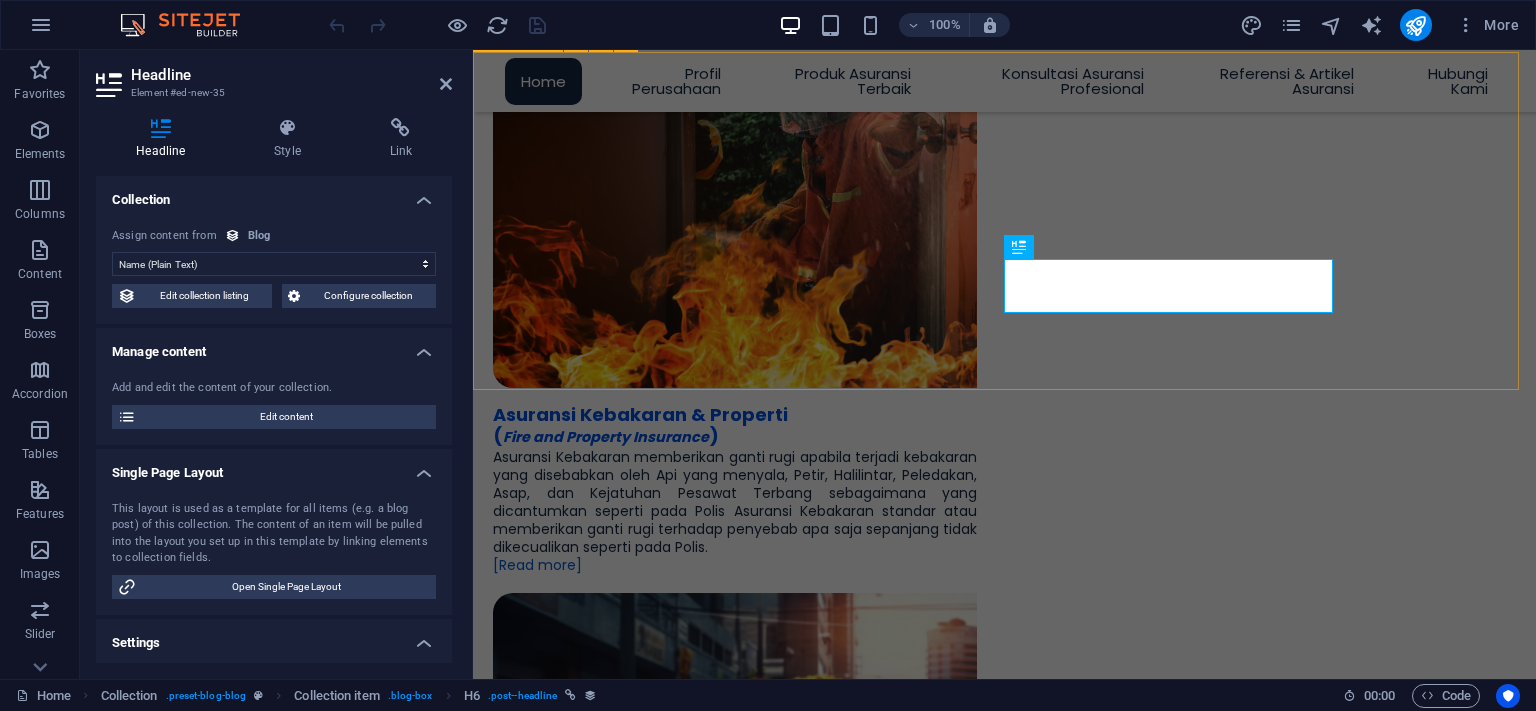 click on "Export Credit Agency (ECA) Artikel Asuransi Kredit Perdagangan (Trade Credit Insurance) Artikel  Previous Next" at bounding box center (1004, 4001) 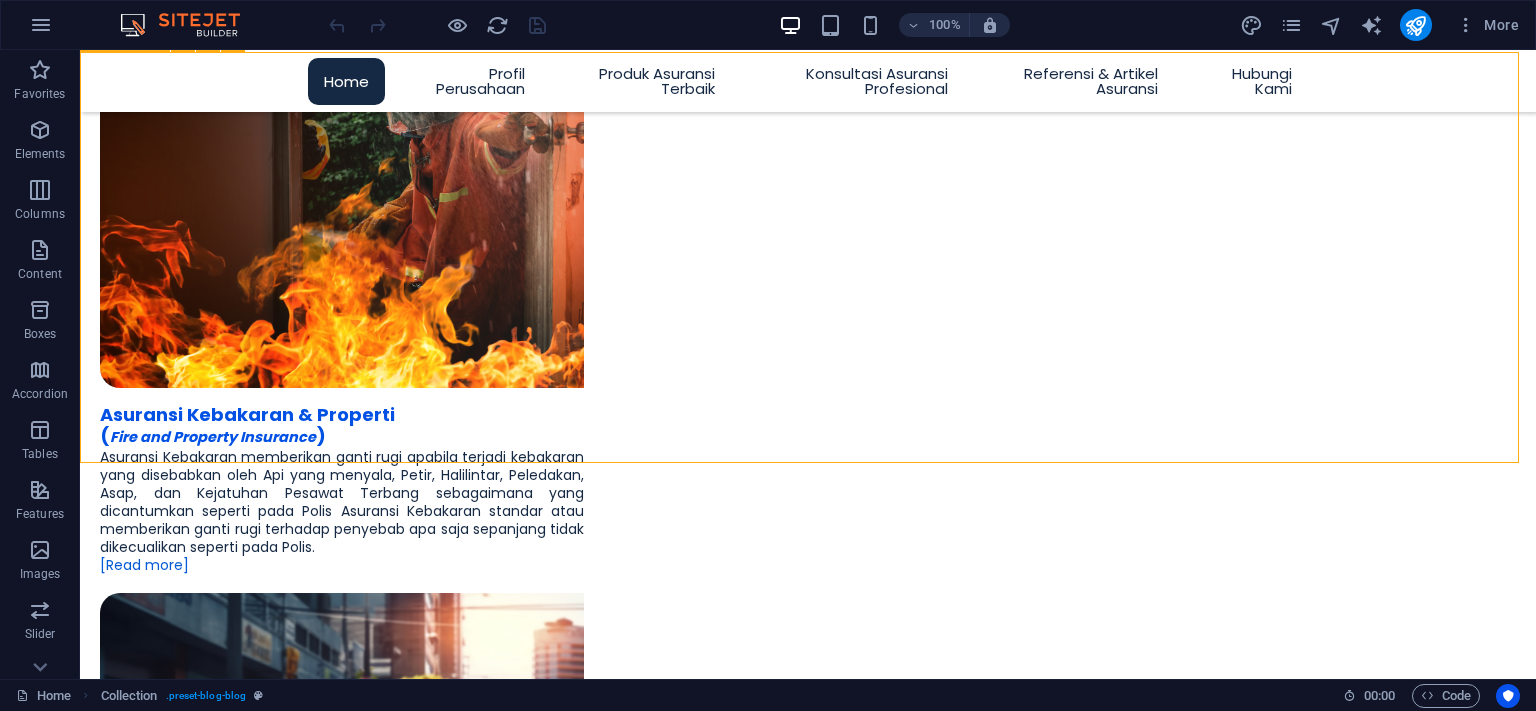 click on "Export Credit Agency (ECA) Artikel Asuransi Kredit Perdagangan (Trade Credit Insurance) Artikel  Previous Next" at bounding box center (808, 4001) 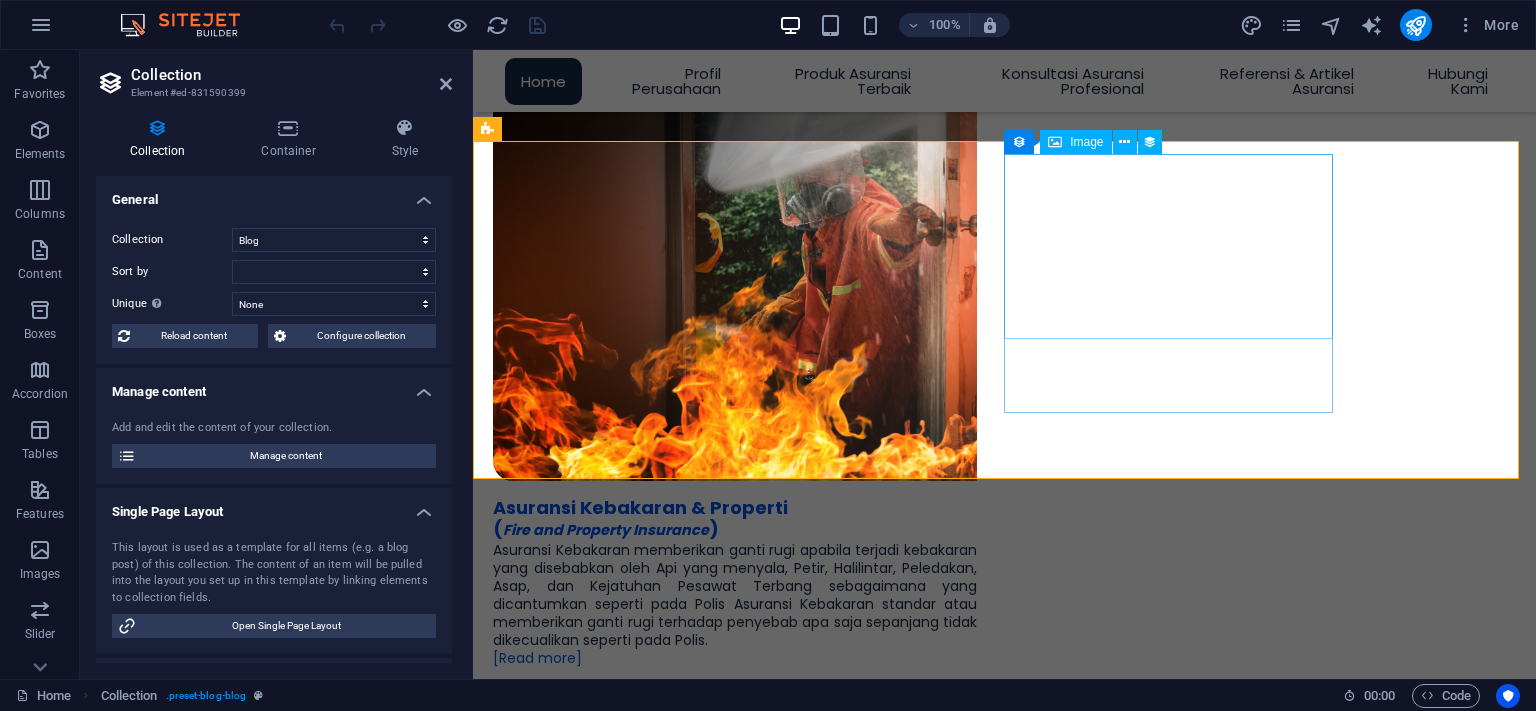 scroll, scrollTop: 3484, scrollLeft: 0, axis: vertical 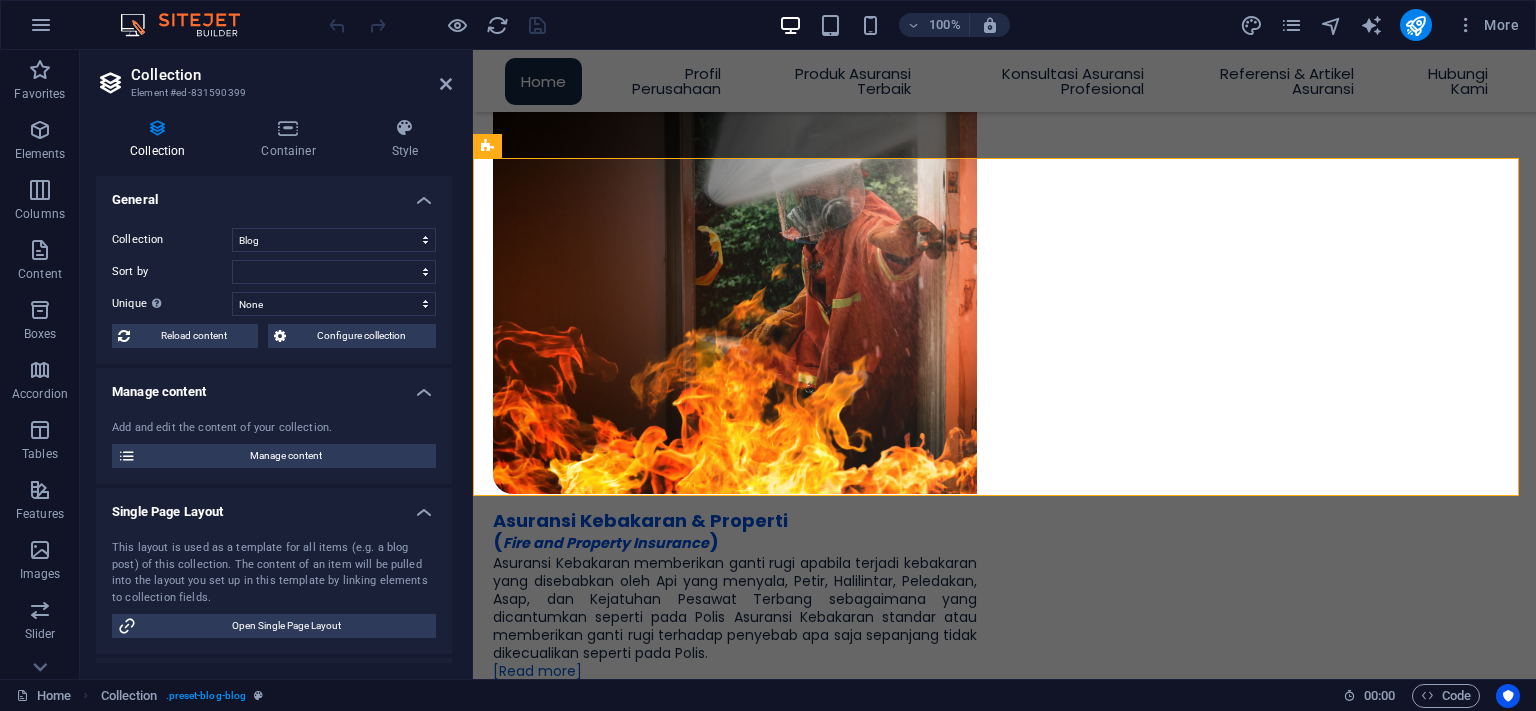 click at bounding box center (790, 25) 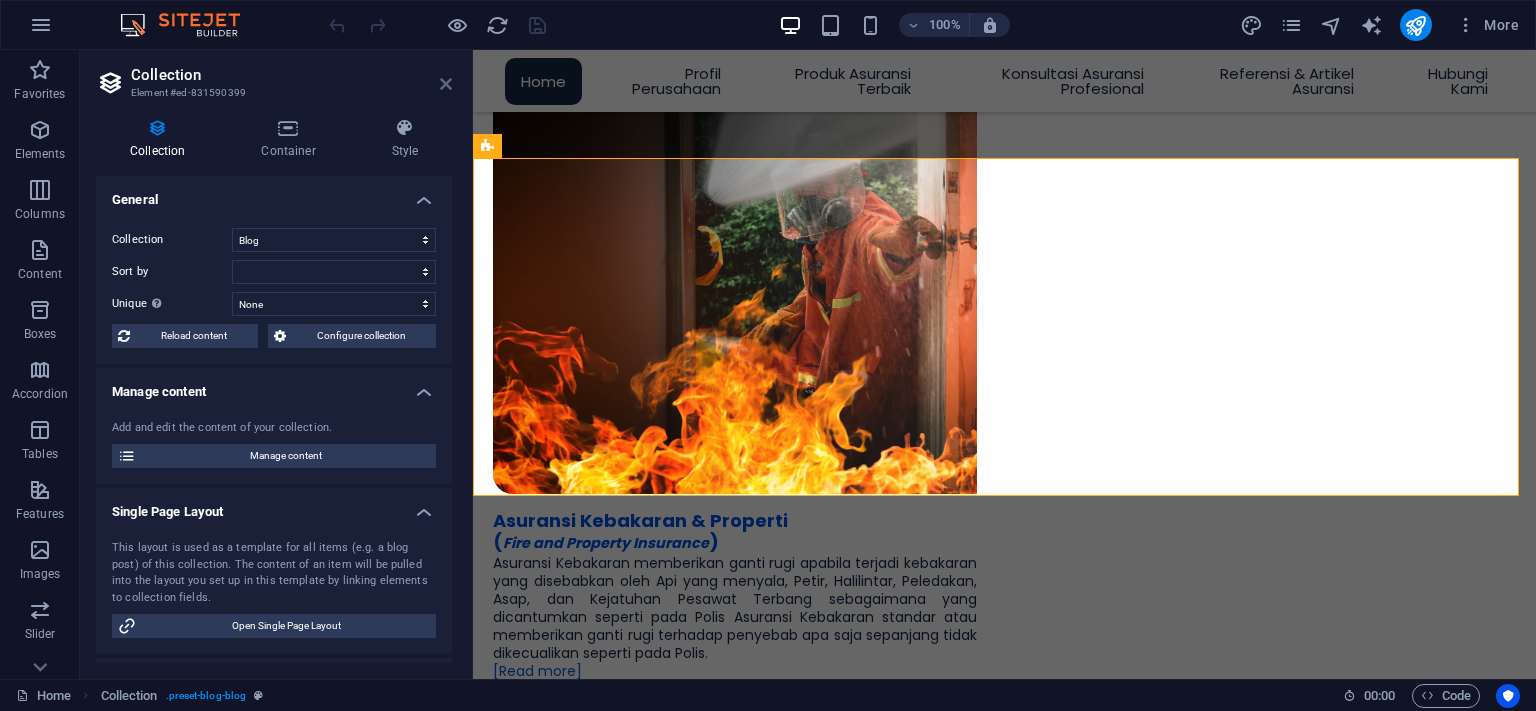 click at bounding box center [446, 84] 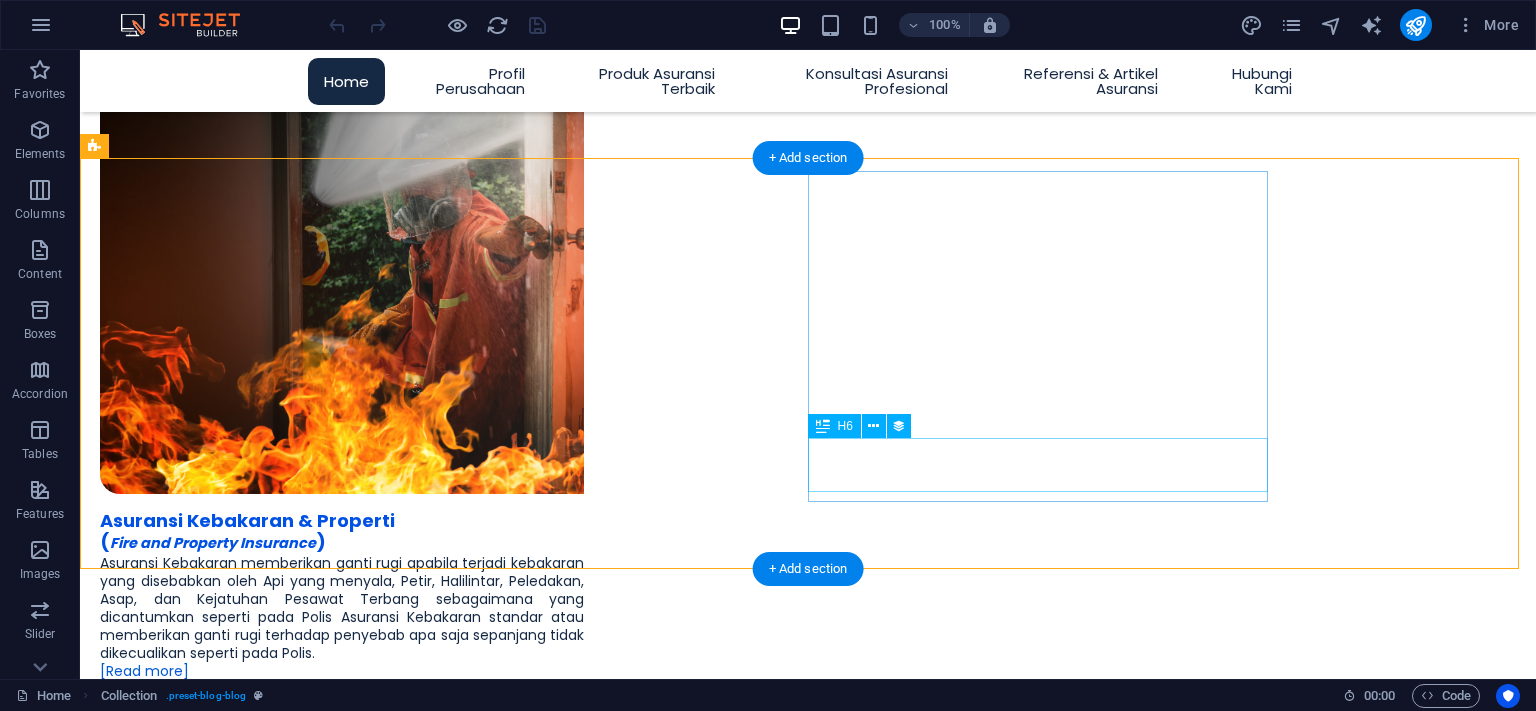 click on "Asuransi Kredit Perdagangan (Trade Credit Insurance)" at bounding box center (808, 4350) 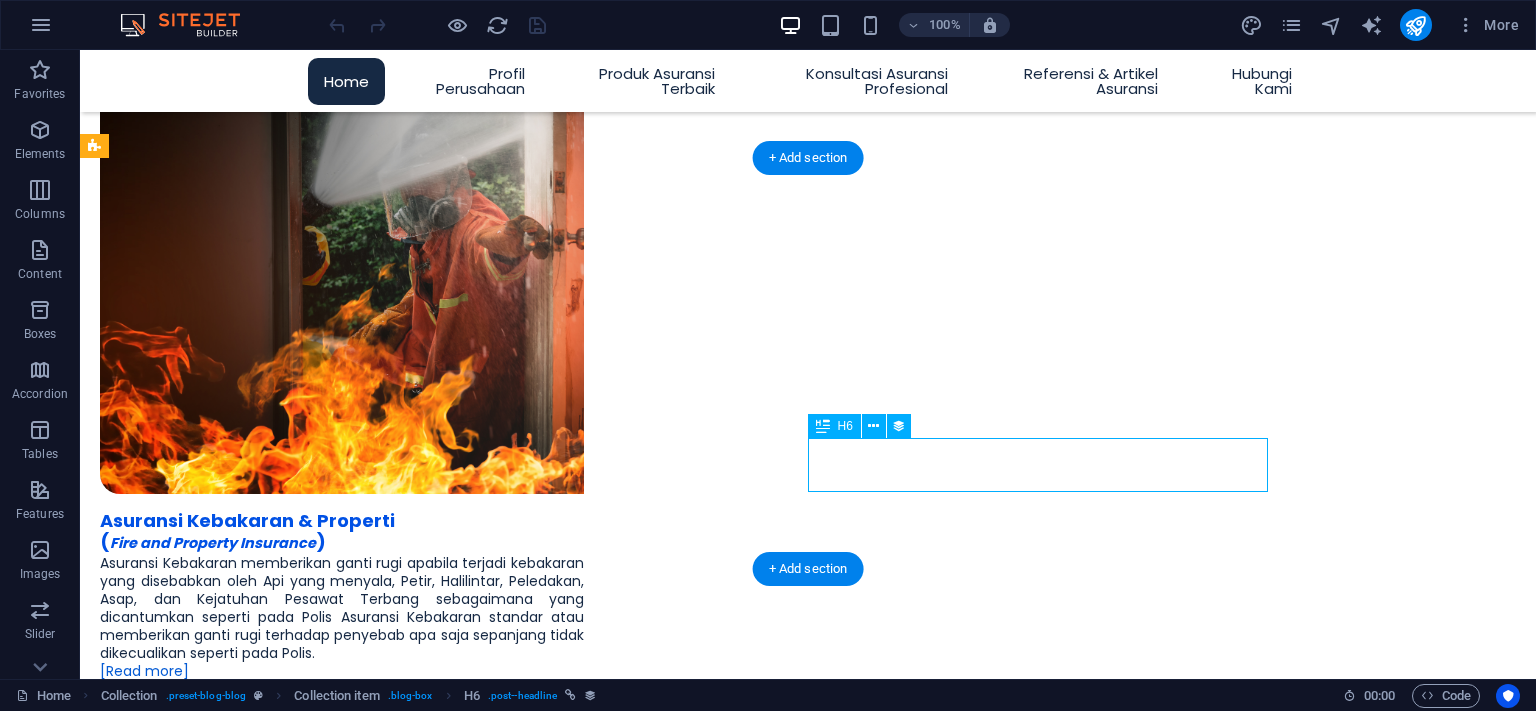 click on "Asuransi Kredit Perdagangan (Trade Credit Insurance)" at bounding box center [808, 4350] 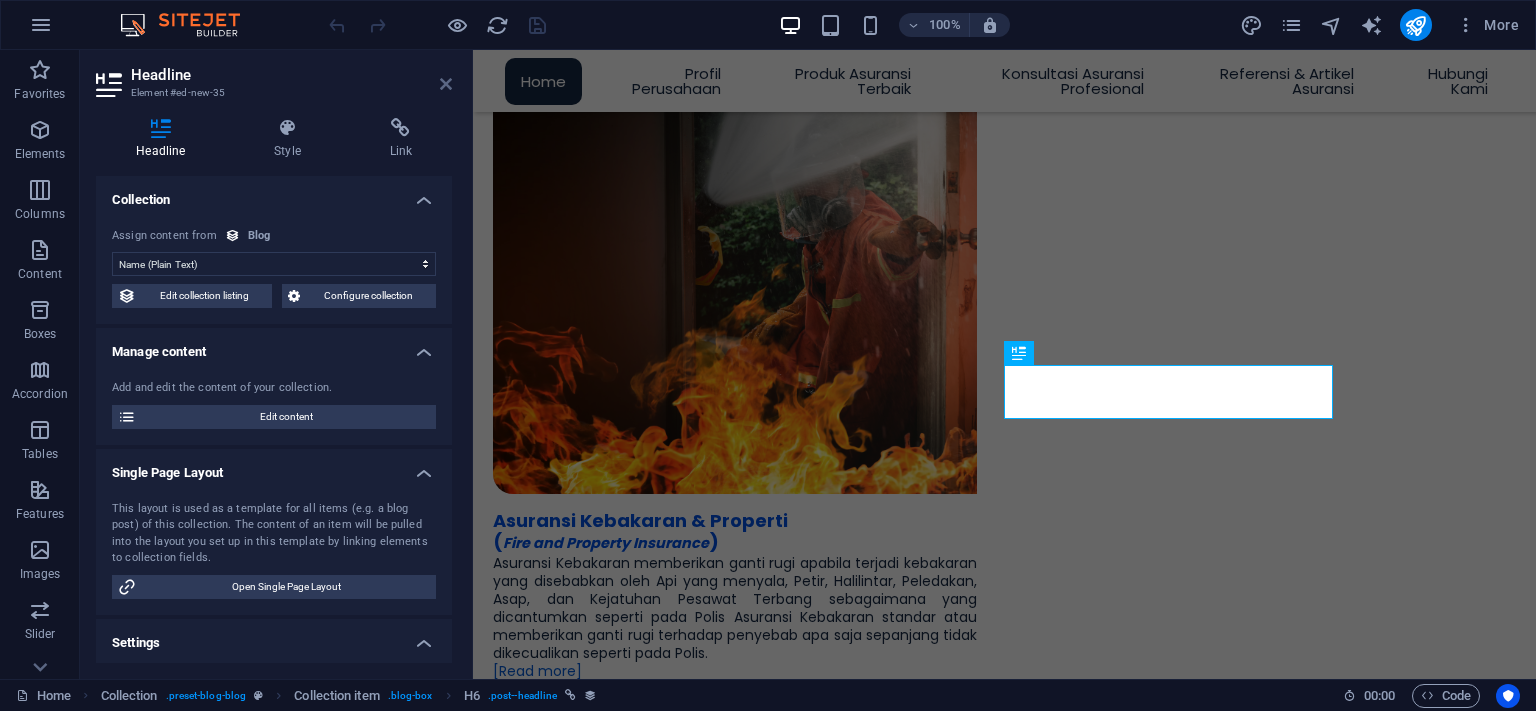 click at bounding box center (446, 84) 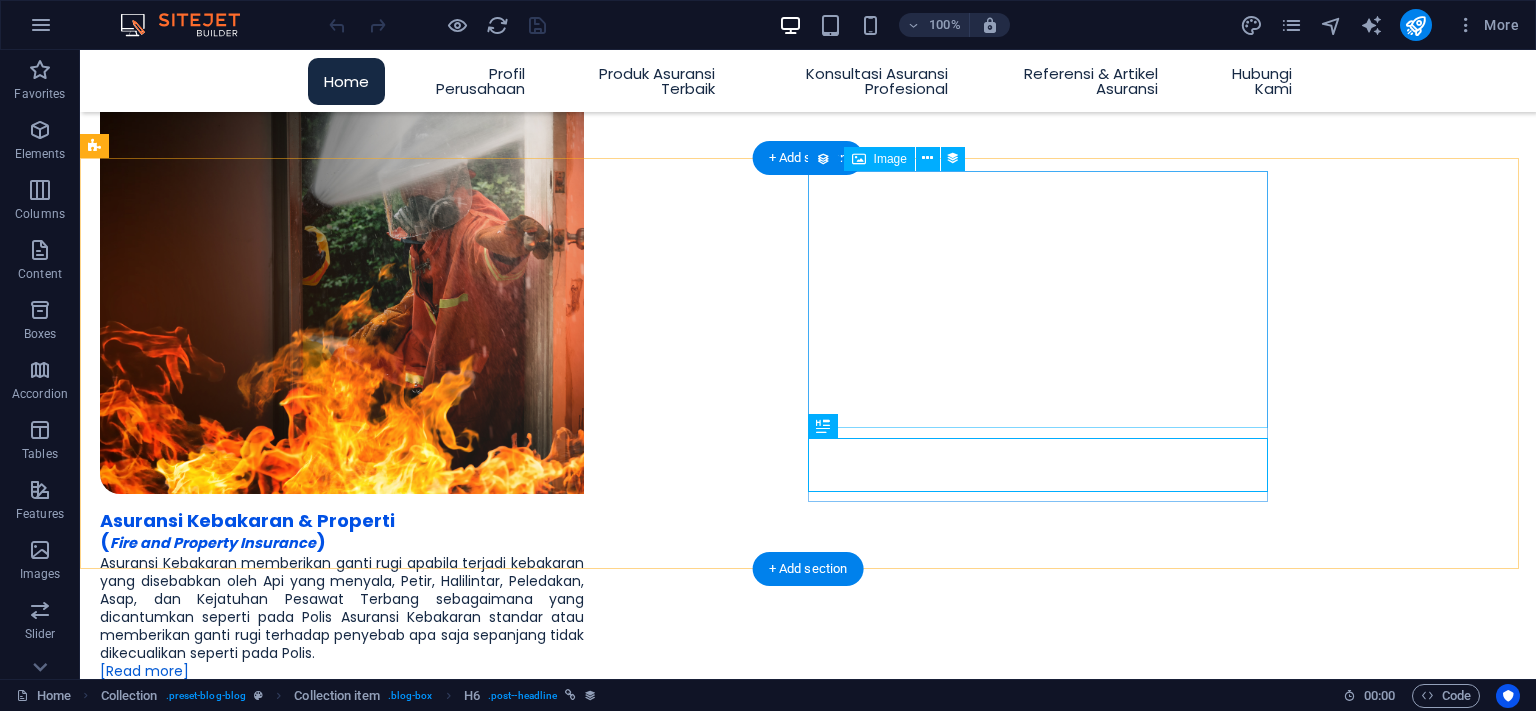 click at bounding box center [808, 4198] 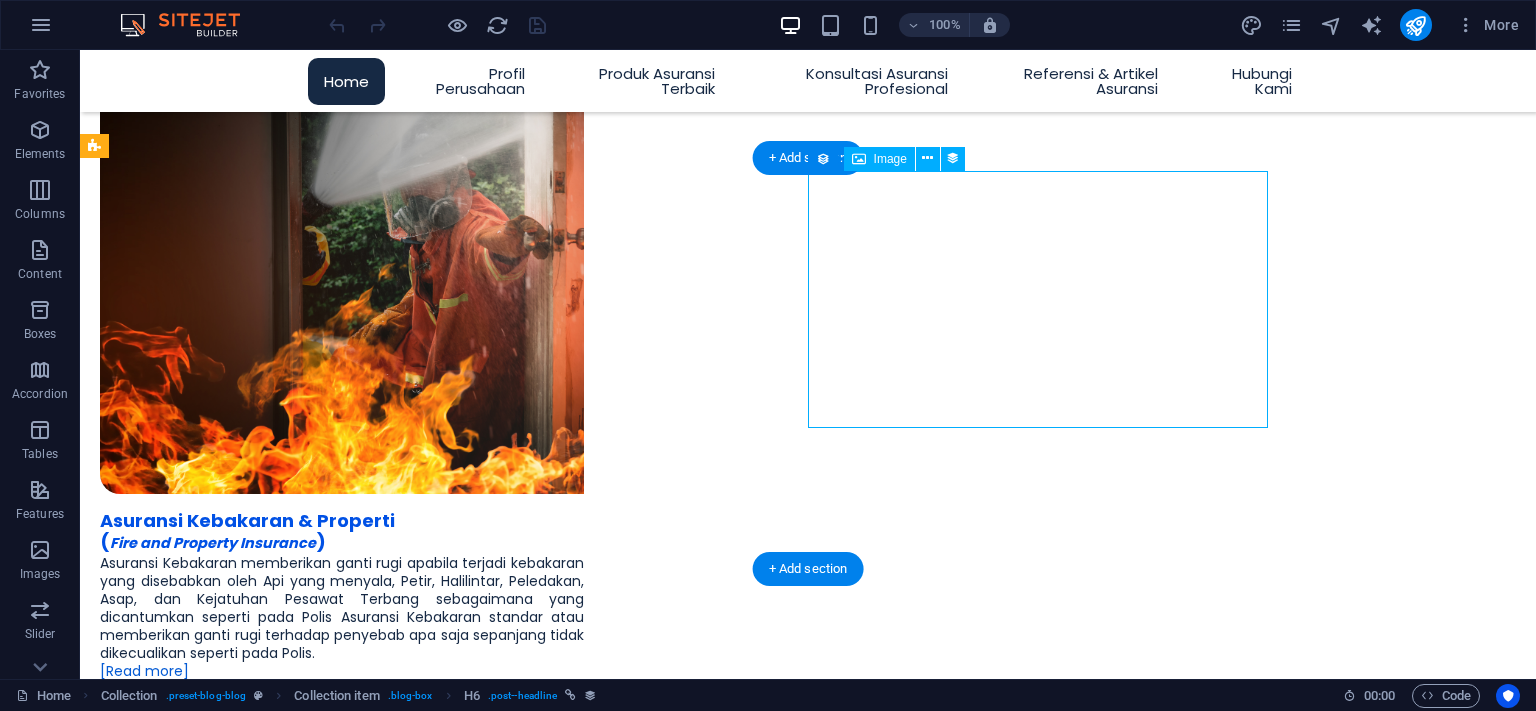 click at bounding box center (808, 4198) 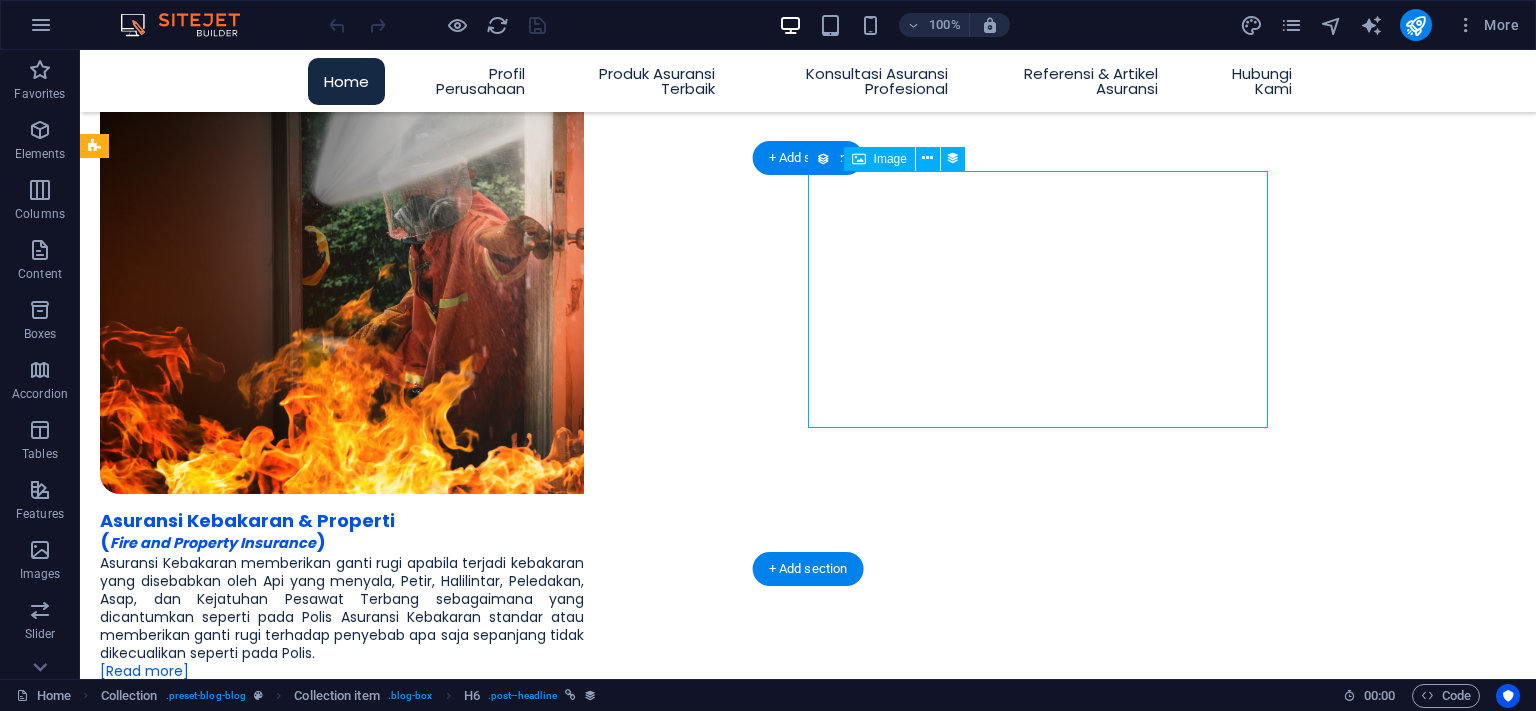 select on "image" 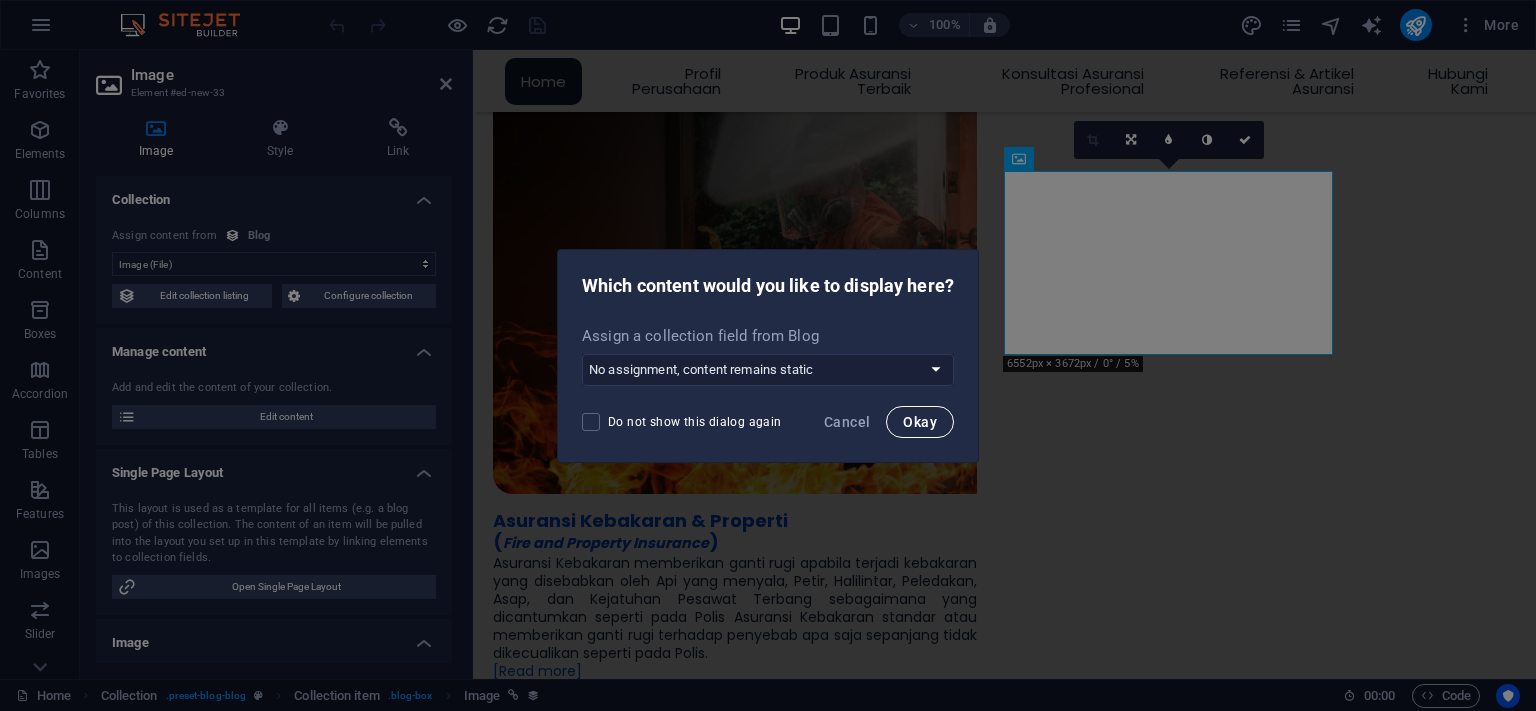 click on "Okay" at bounding box center (920, 422) 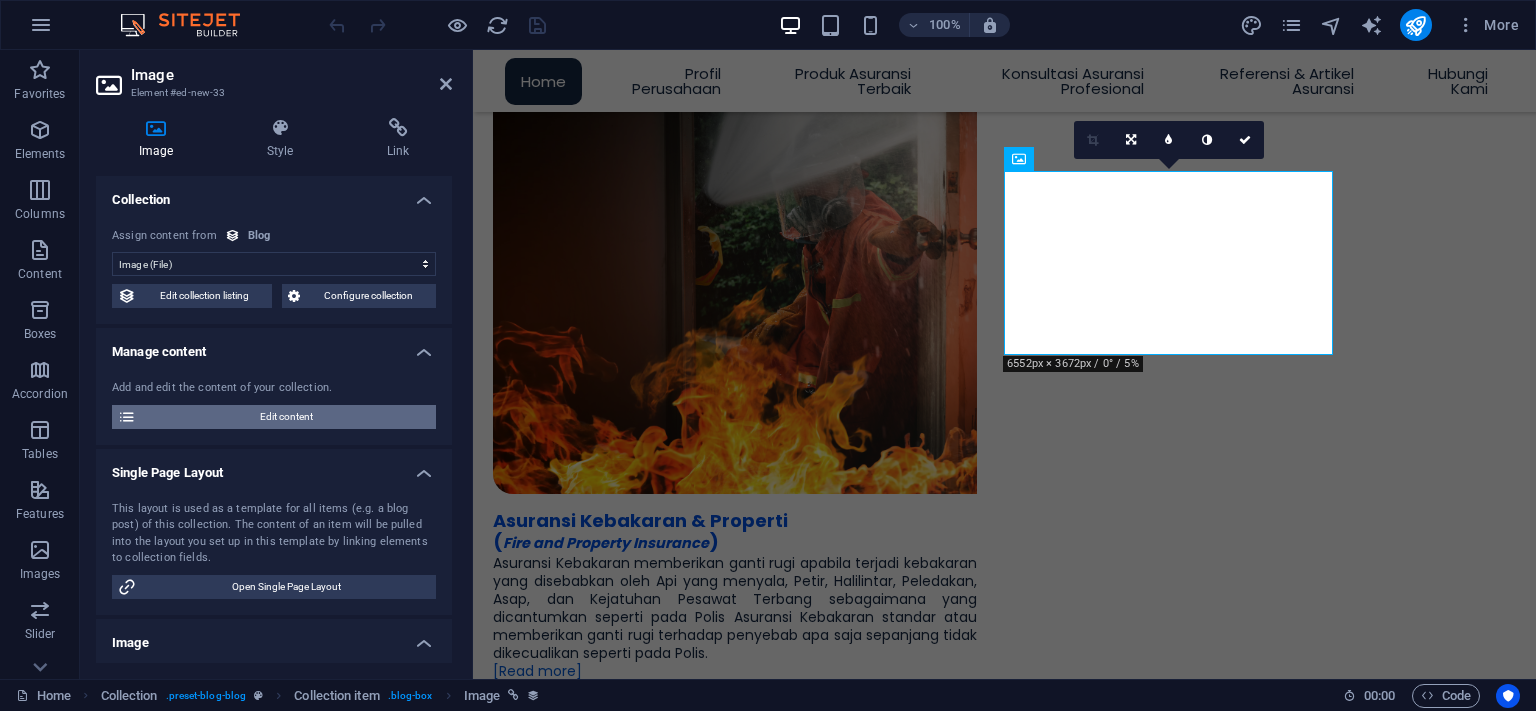 click on "Edit content" at bounding box center [286, 417] 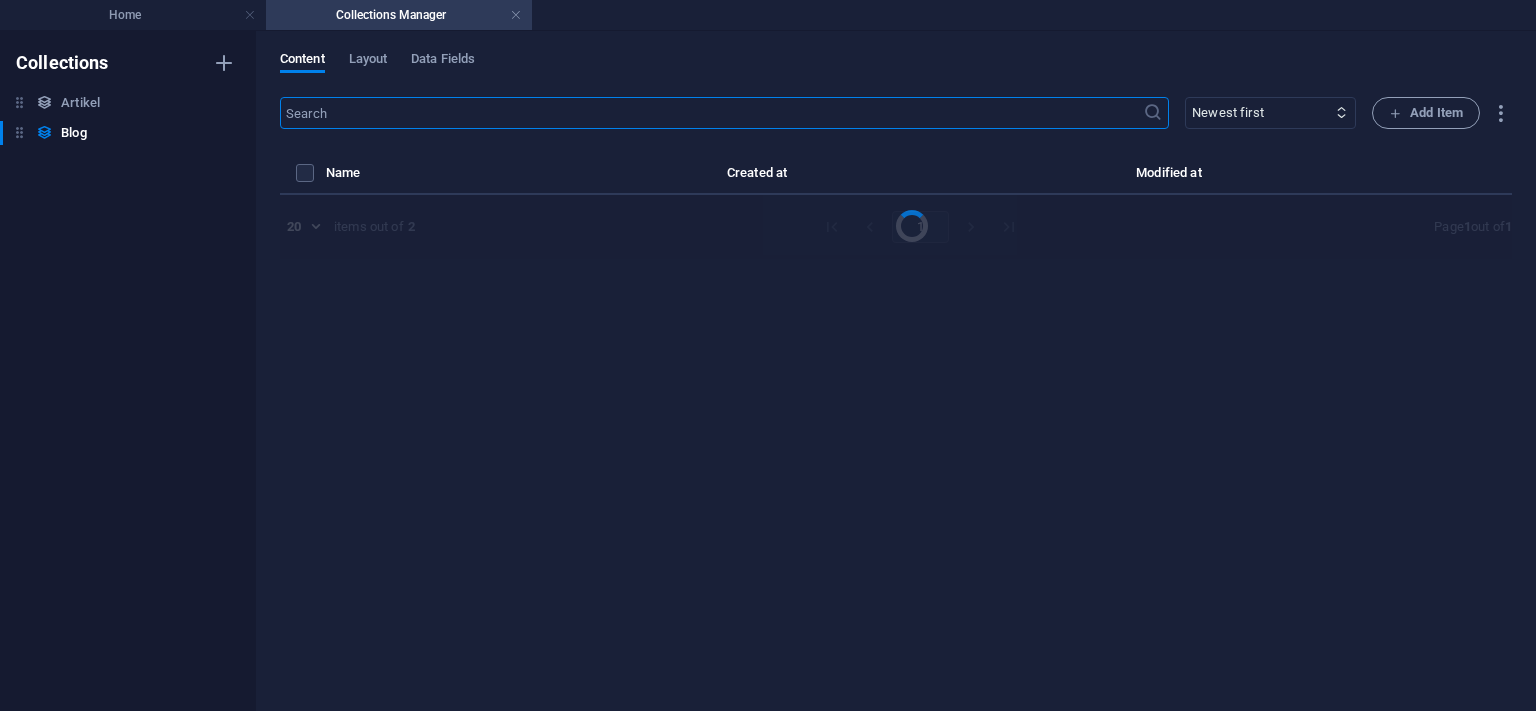select on "Artikel" 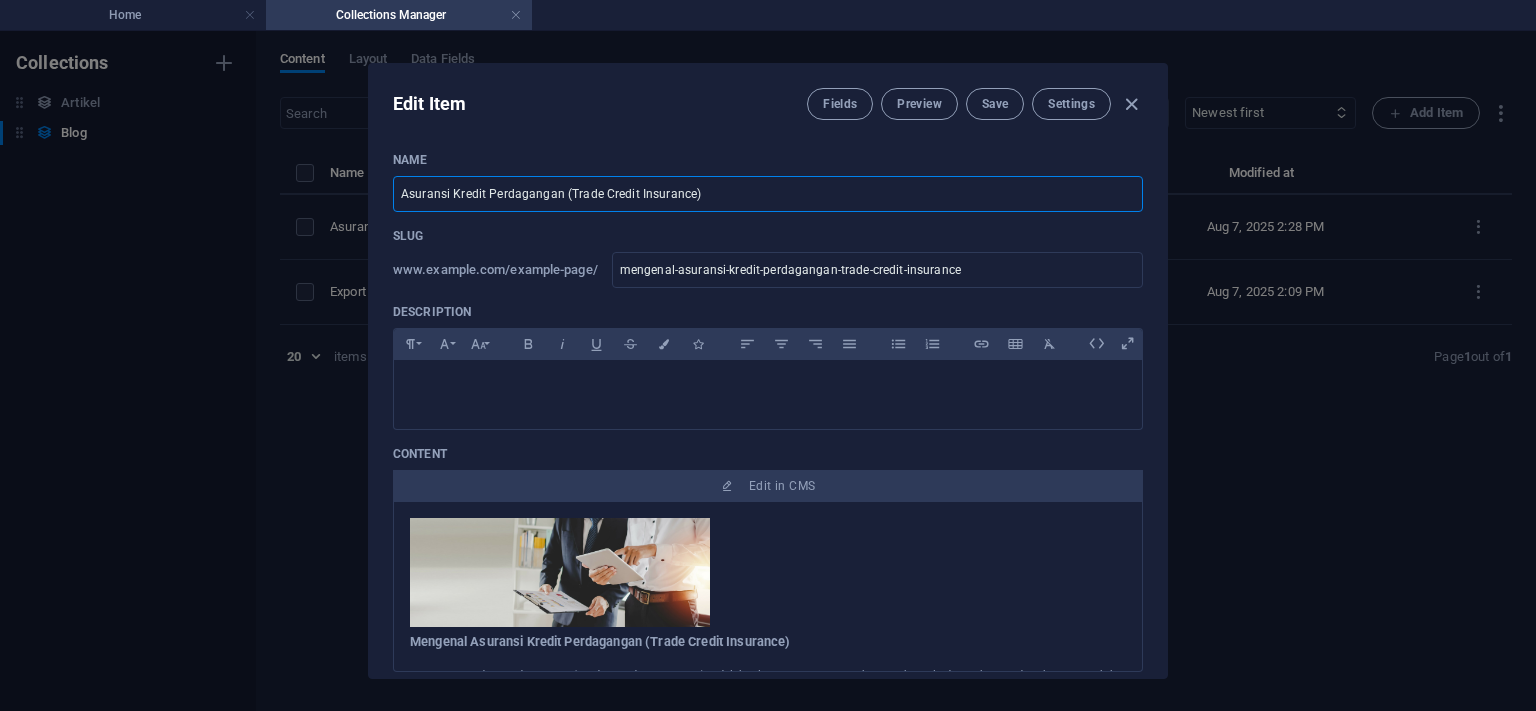 drag, startPoint x: 713, startPoint y: 193, endPoint x: 562, endPoint y: 193, distance: 151 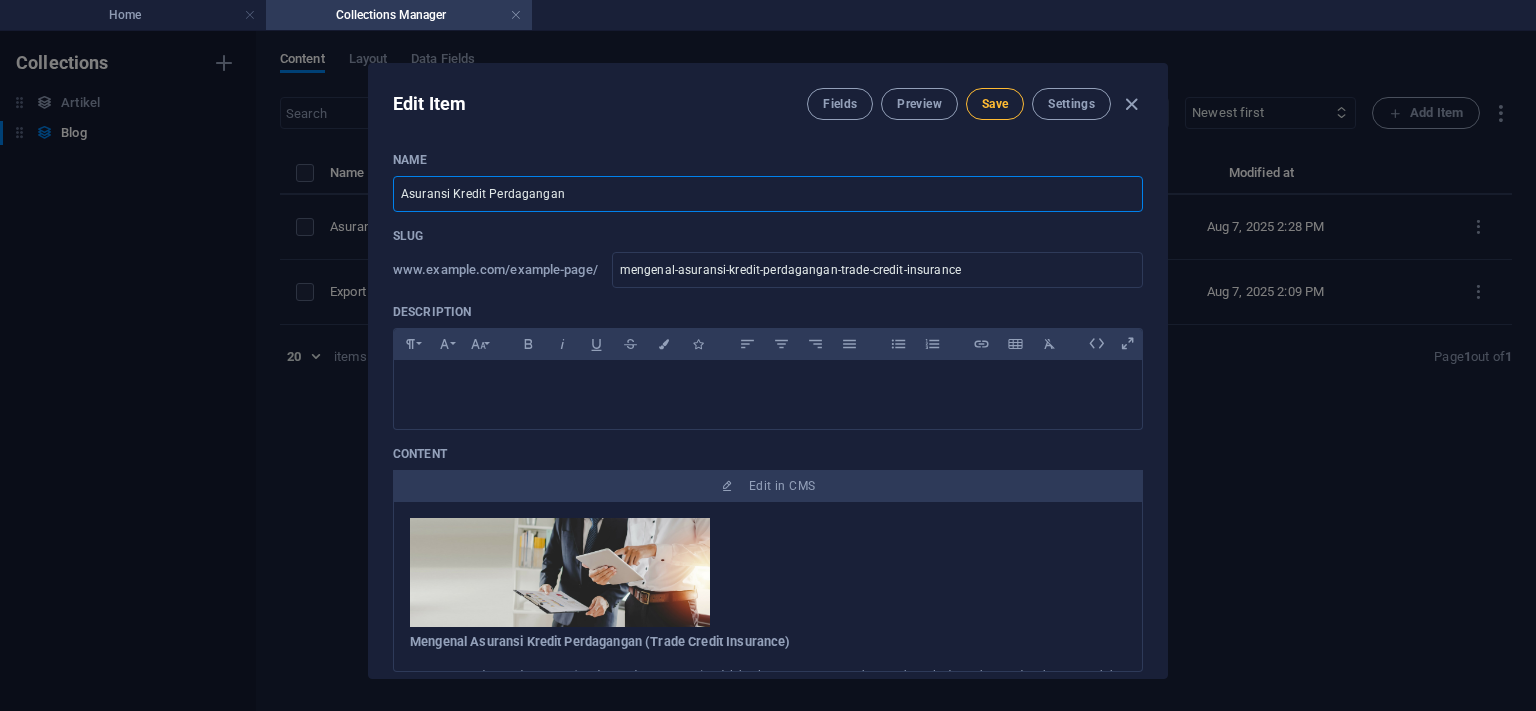 type on "Asuransi Kredit Perdagangan" 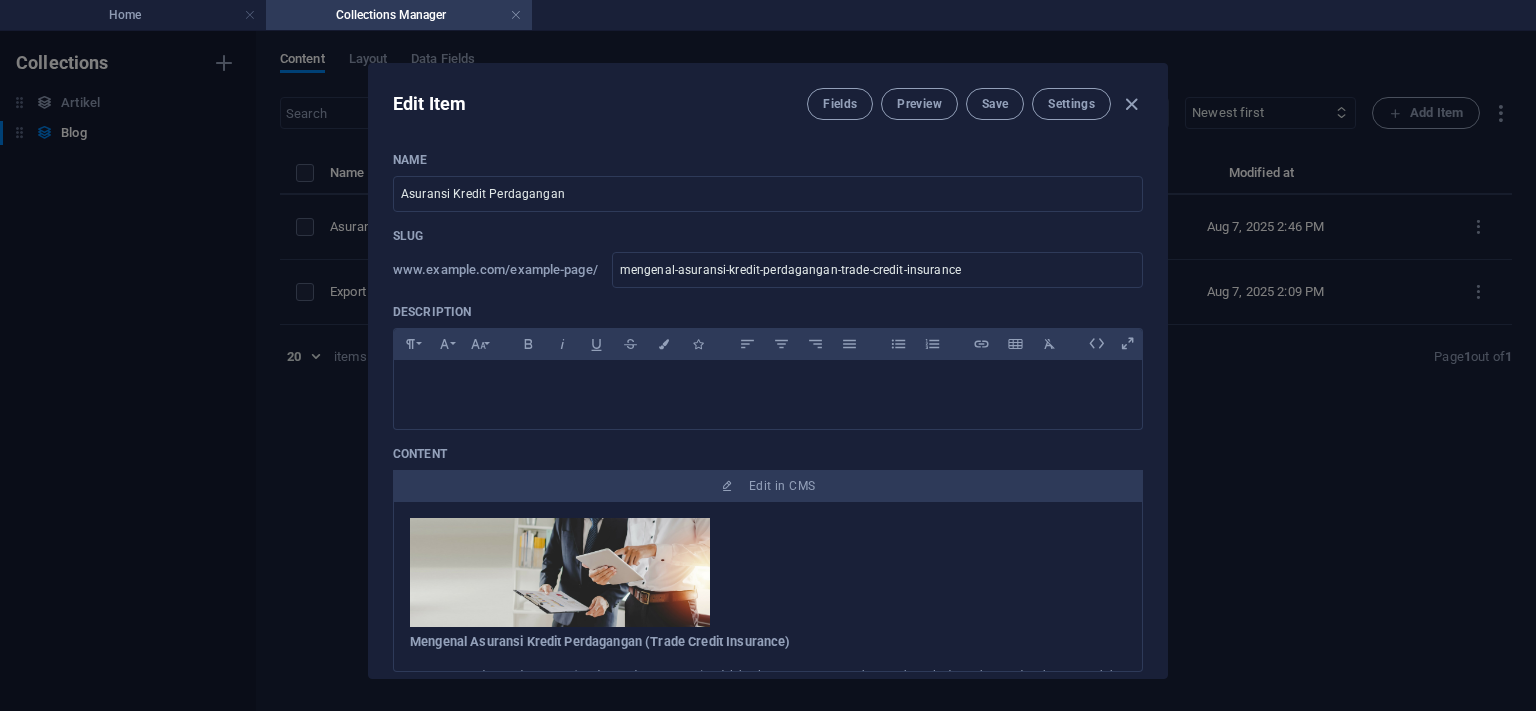 click at bounding box center [1131, 104] 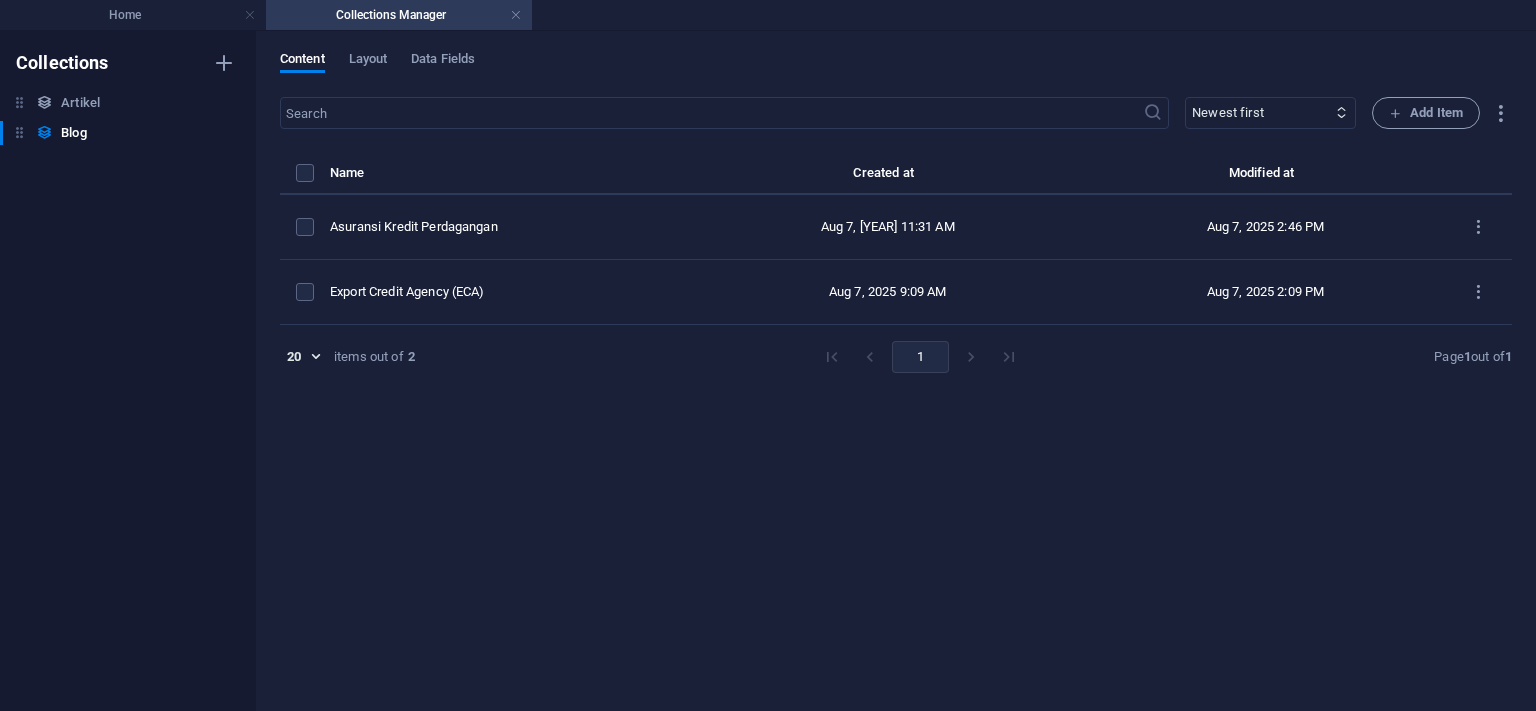 drag, startPoint x: 192, startPoint y: 16, endPoint x: 360, endPoint y: 126, distance: 200.80836 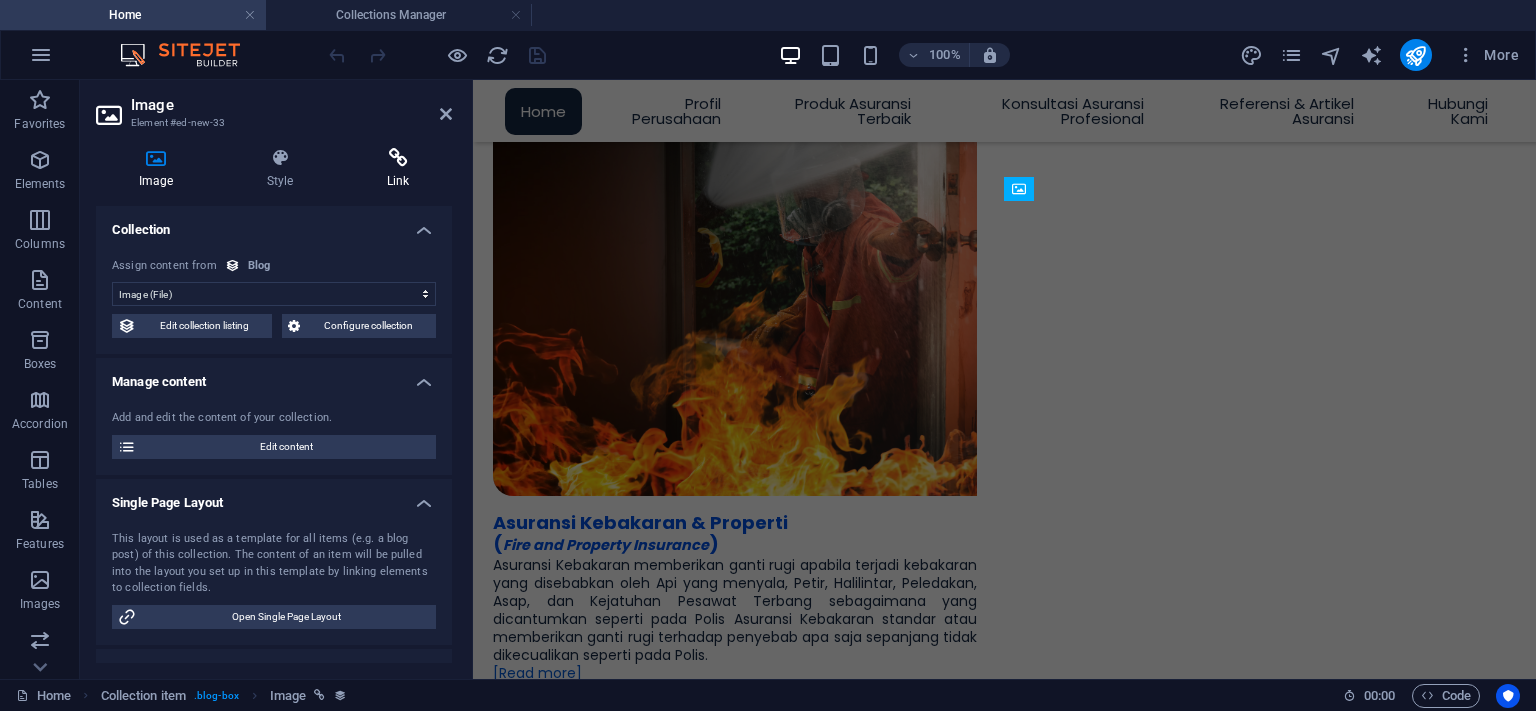 type 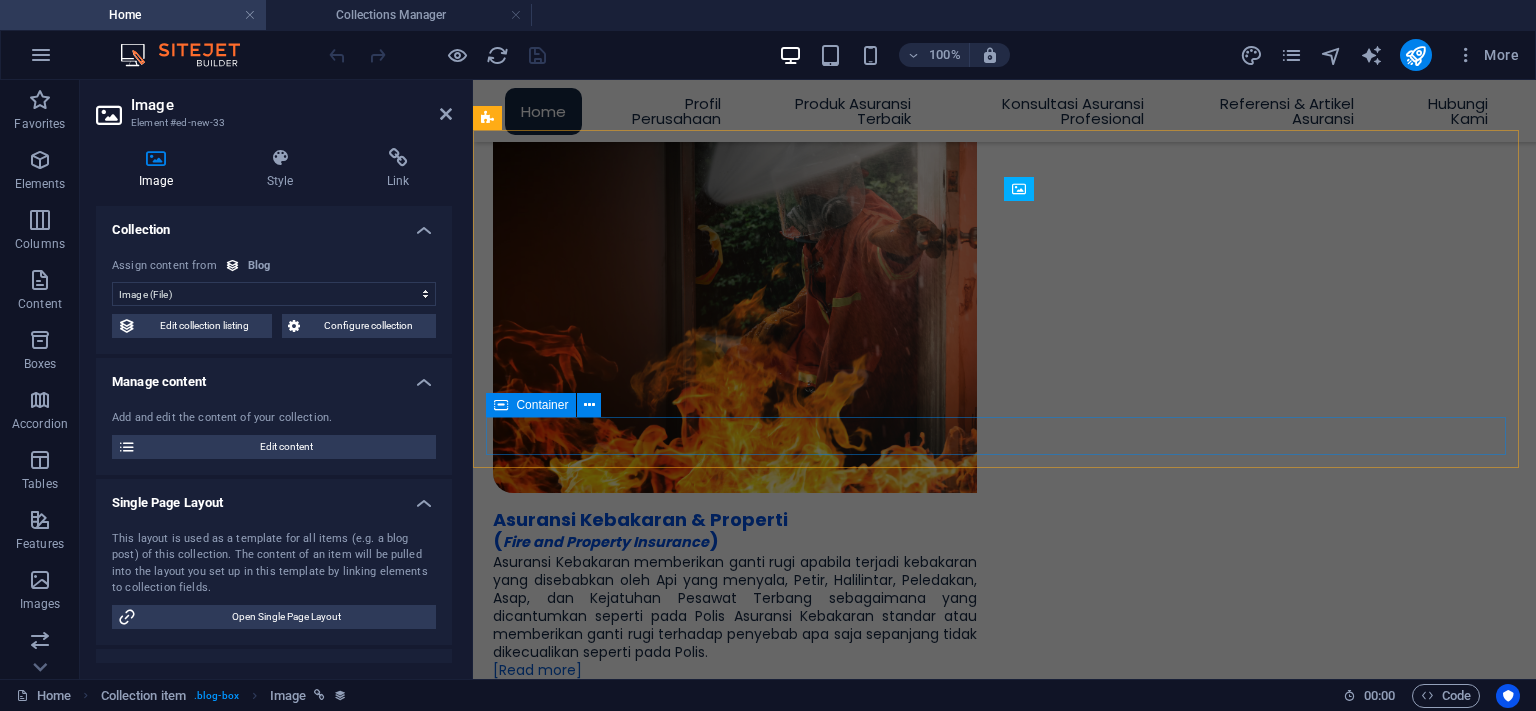 click on "Previous Next" at bounding box center (1004, 4361) 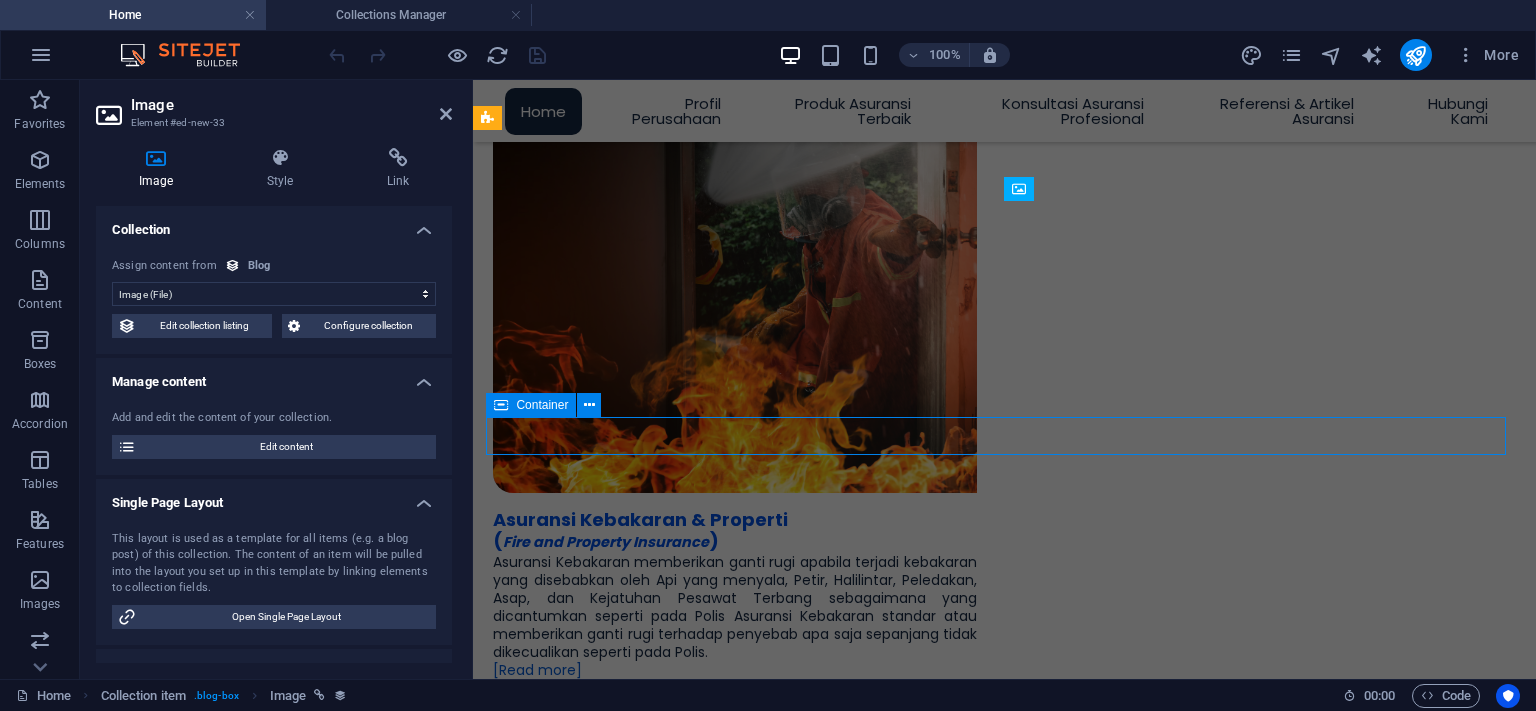 click on "Previous Next" at bounding box center (1004, 4361) 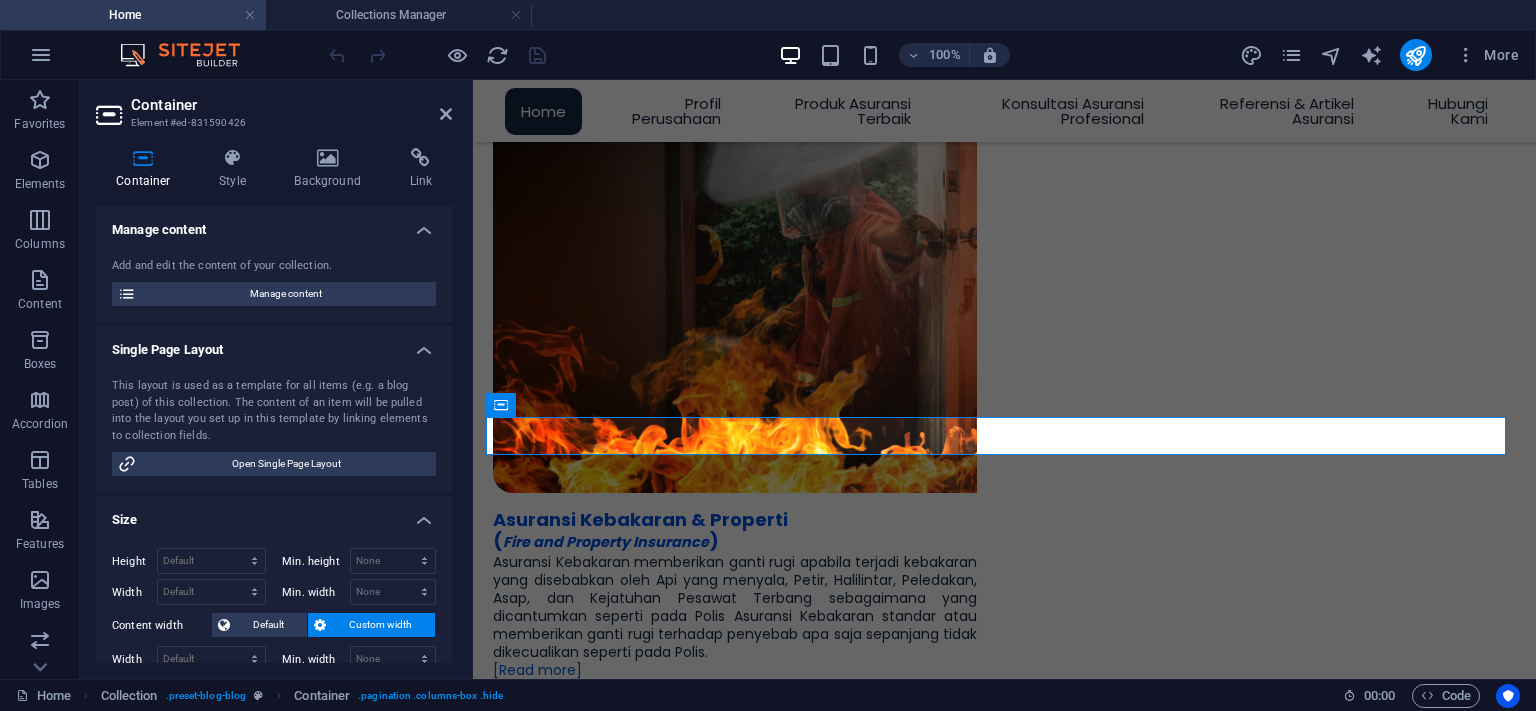 click on "Container Element #ed-831590426" at bounding box center [274, 106] 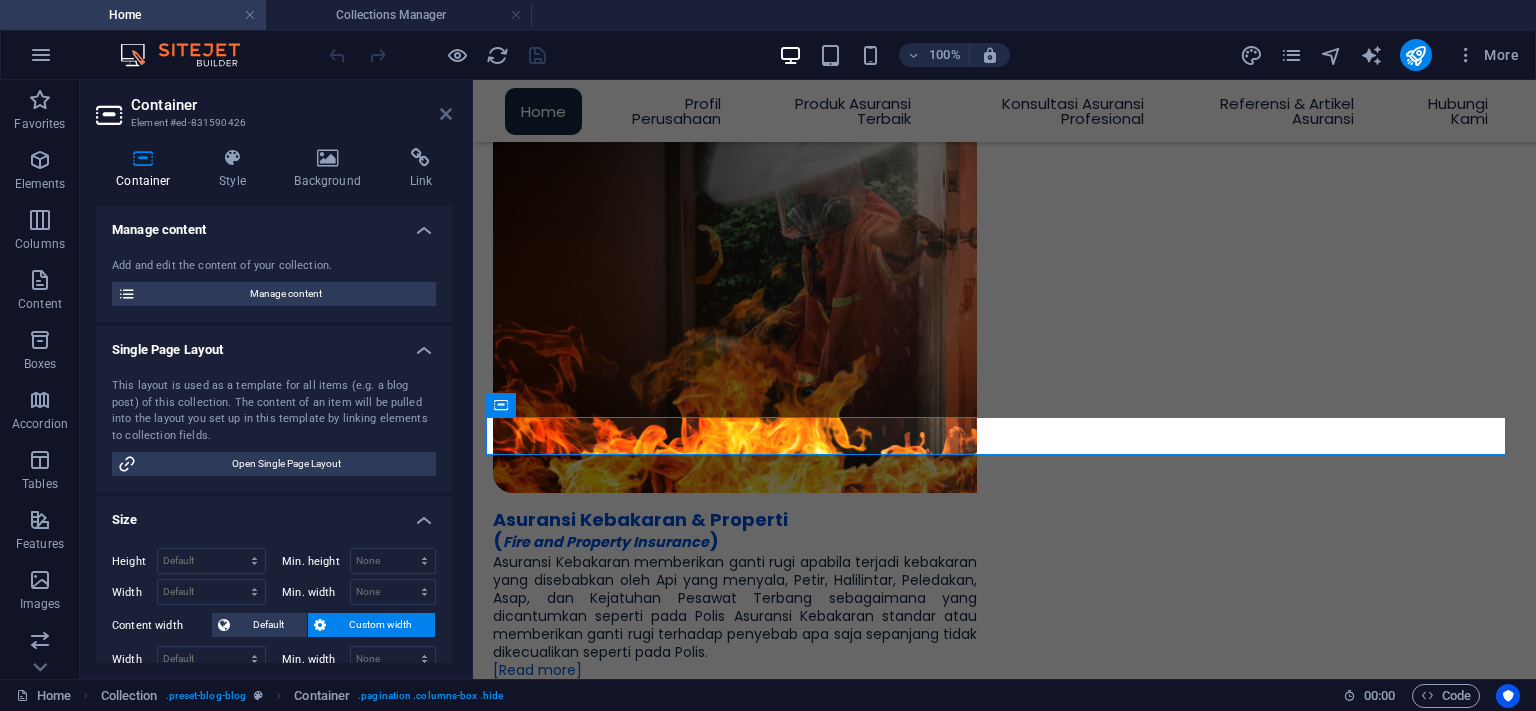 click at bounding box center [446, 114] 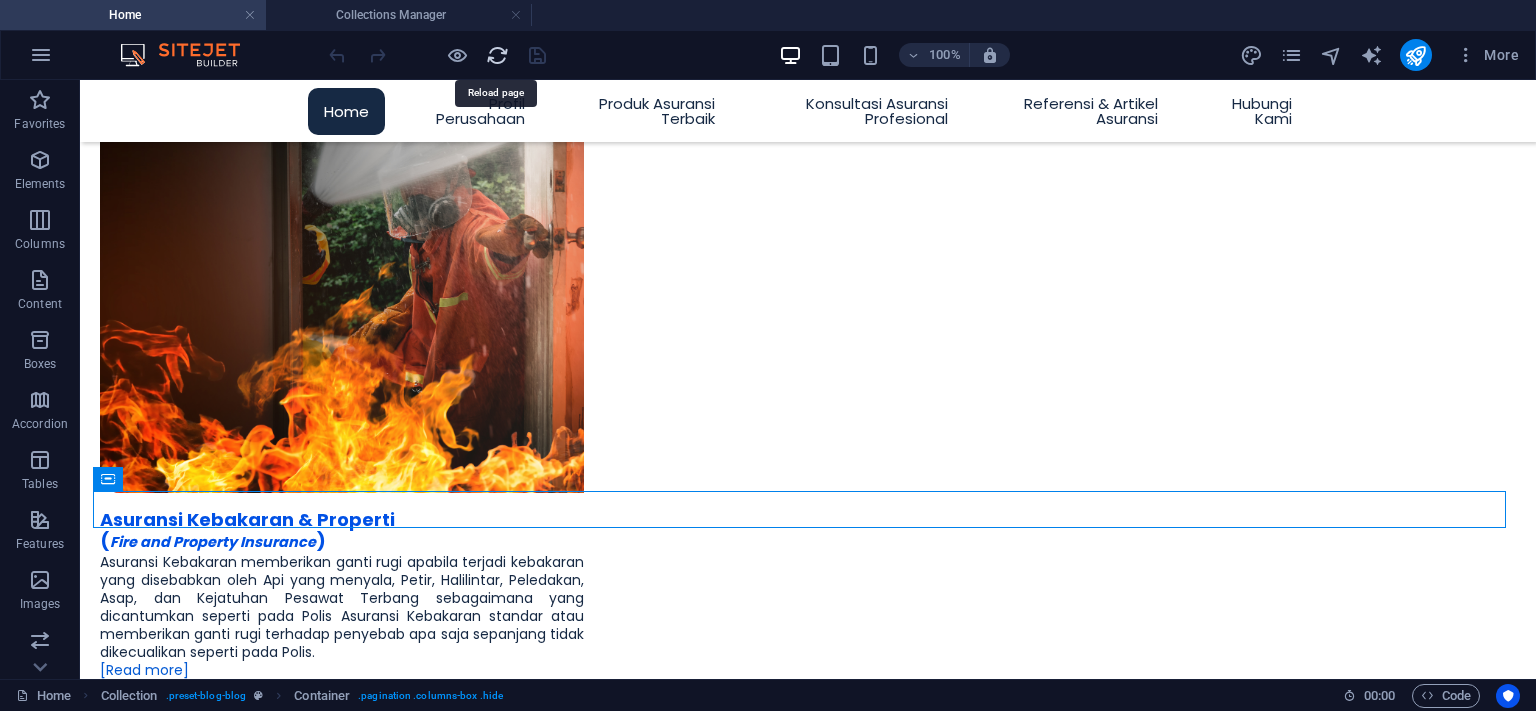click at bounding box center [497, 55] 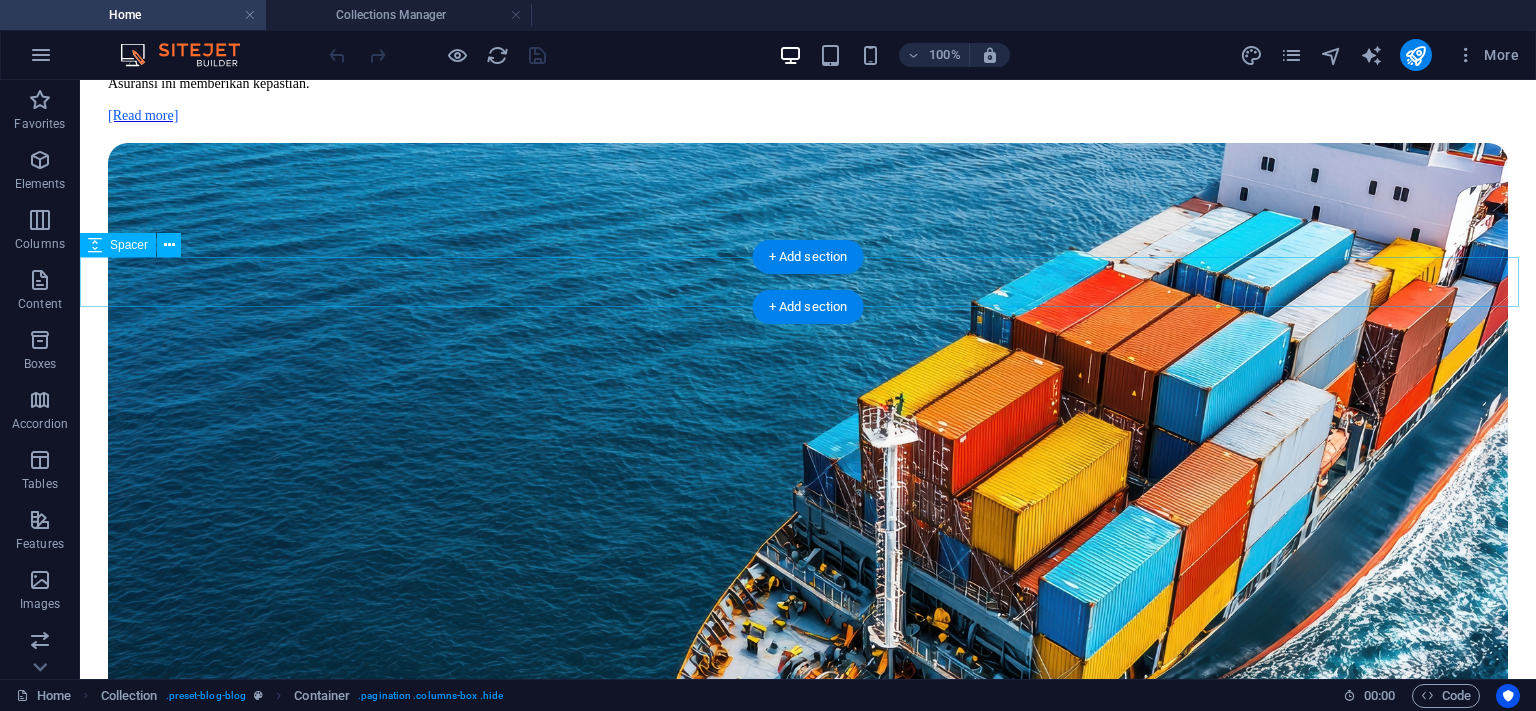scroll, scrollTop: 3484, scrollLeft: 0, axis: vertical 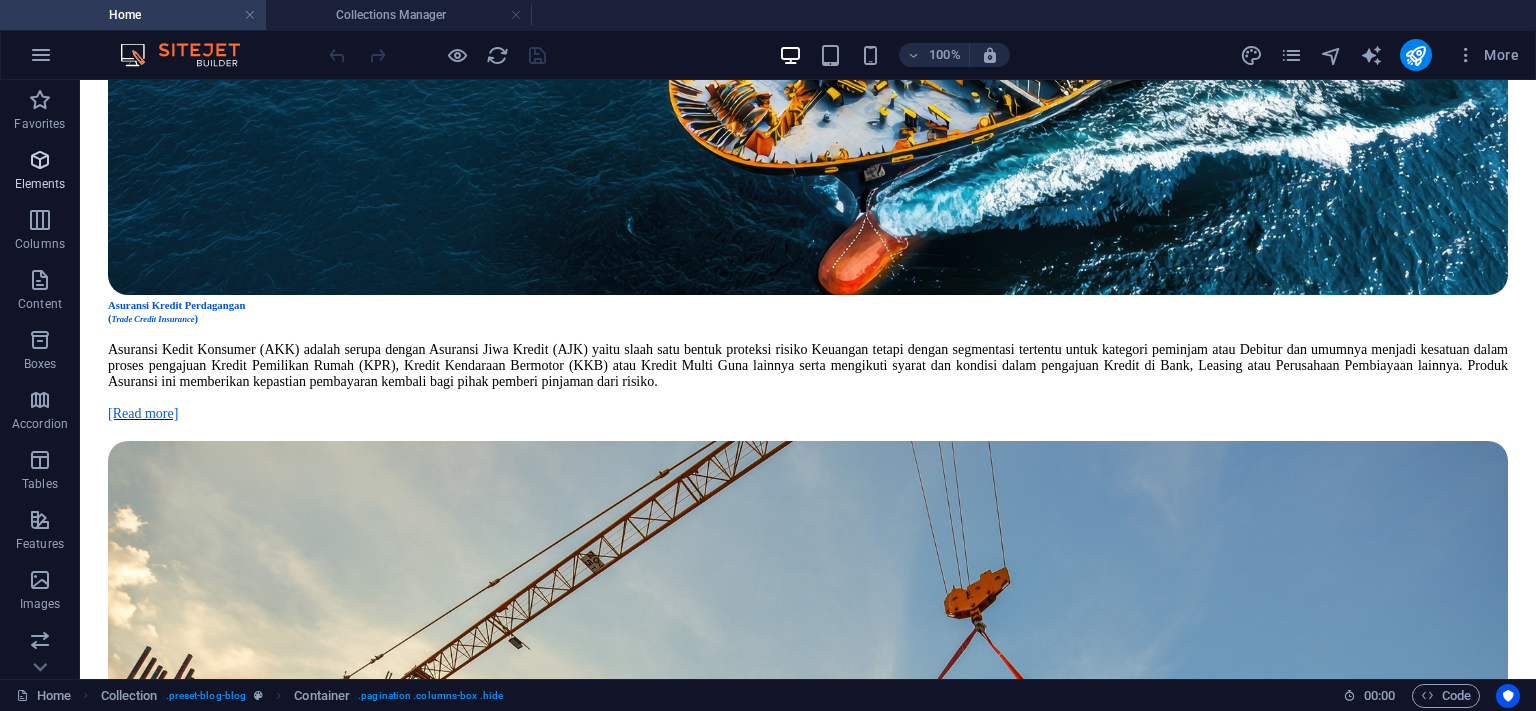 click on "Elements" at bounding box center (40, 184) 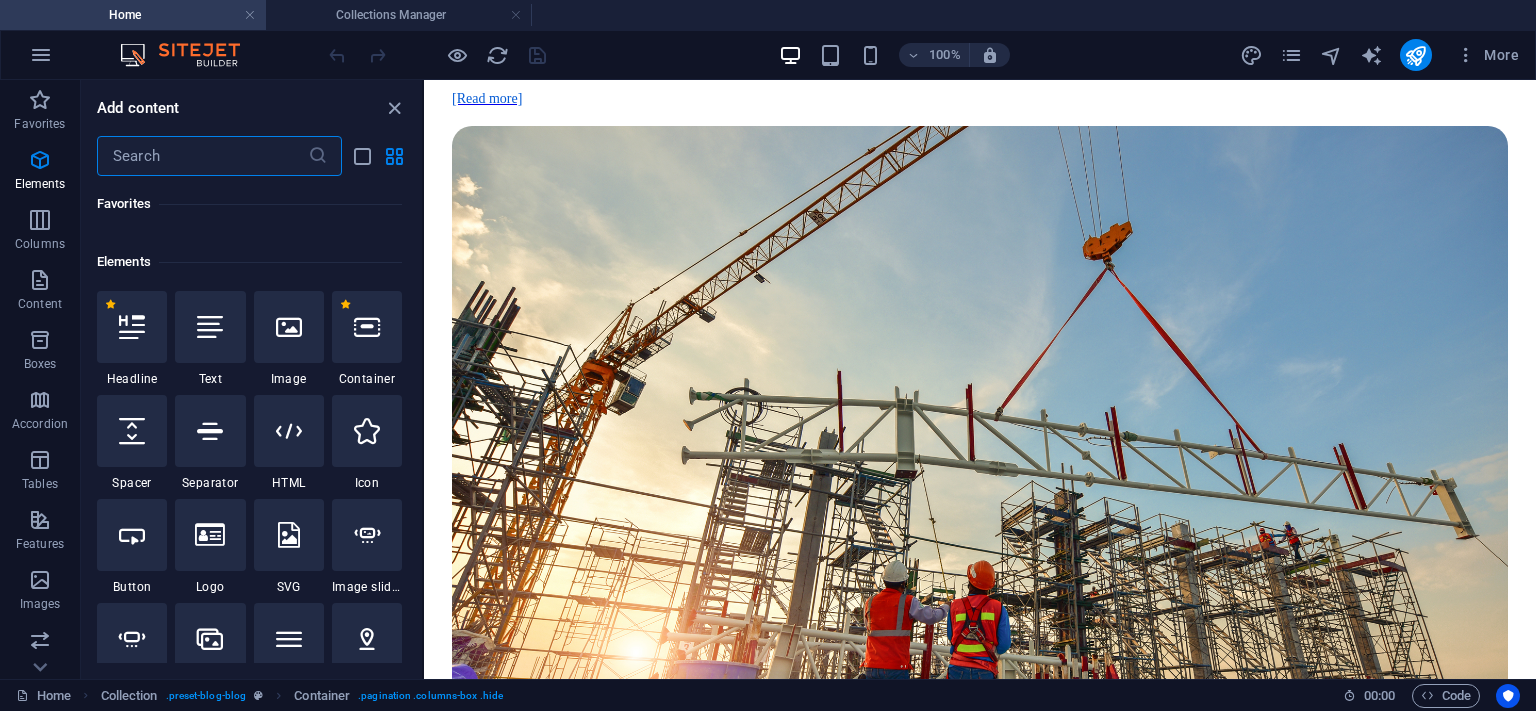 scroll, scrollTop: 212, scrollLeft: 0, axis: vertical 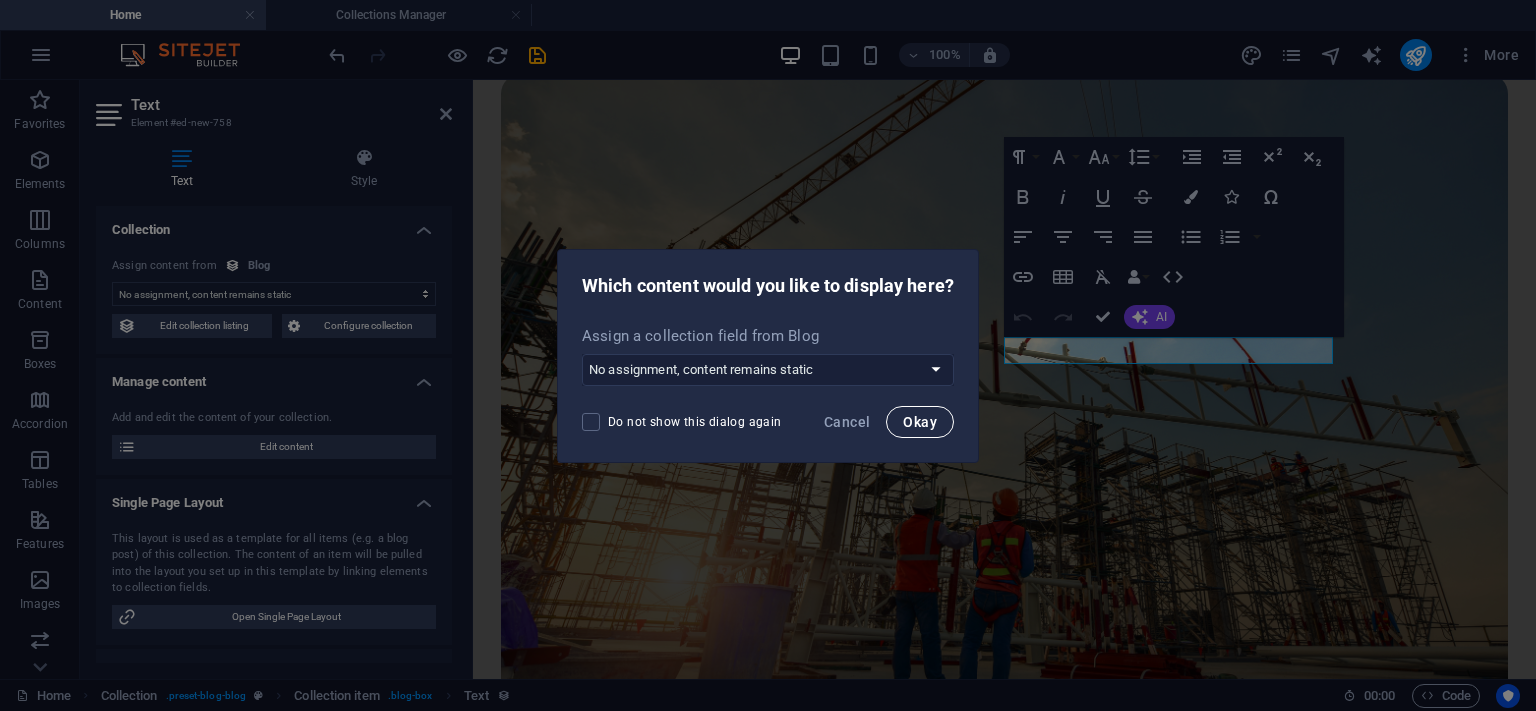 click on "Okay" at bounding box center (920, 422) 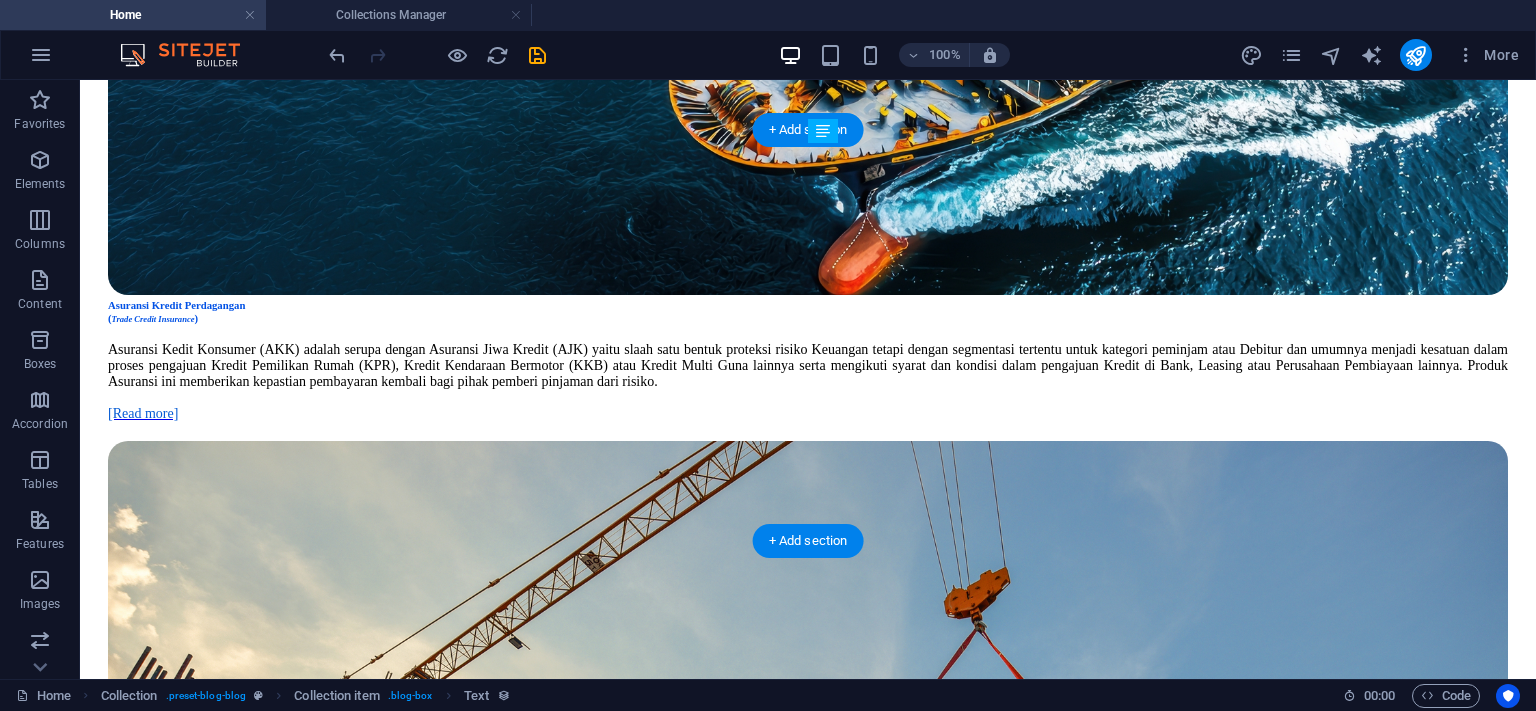 drag, startPoint x: 1106, startPoint y: 432, endPoint x: 1105, endPoint y: 455, distance: 23.021729 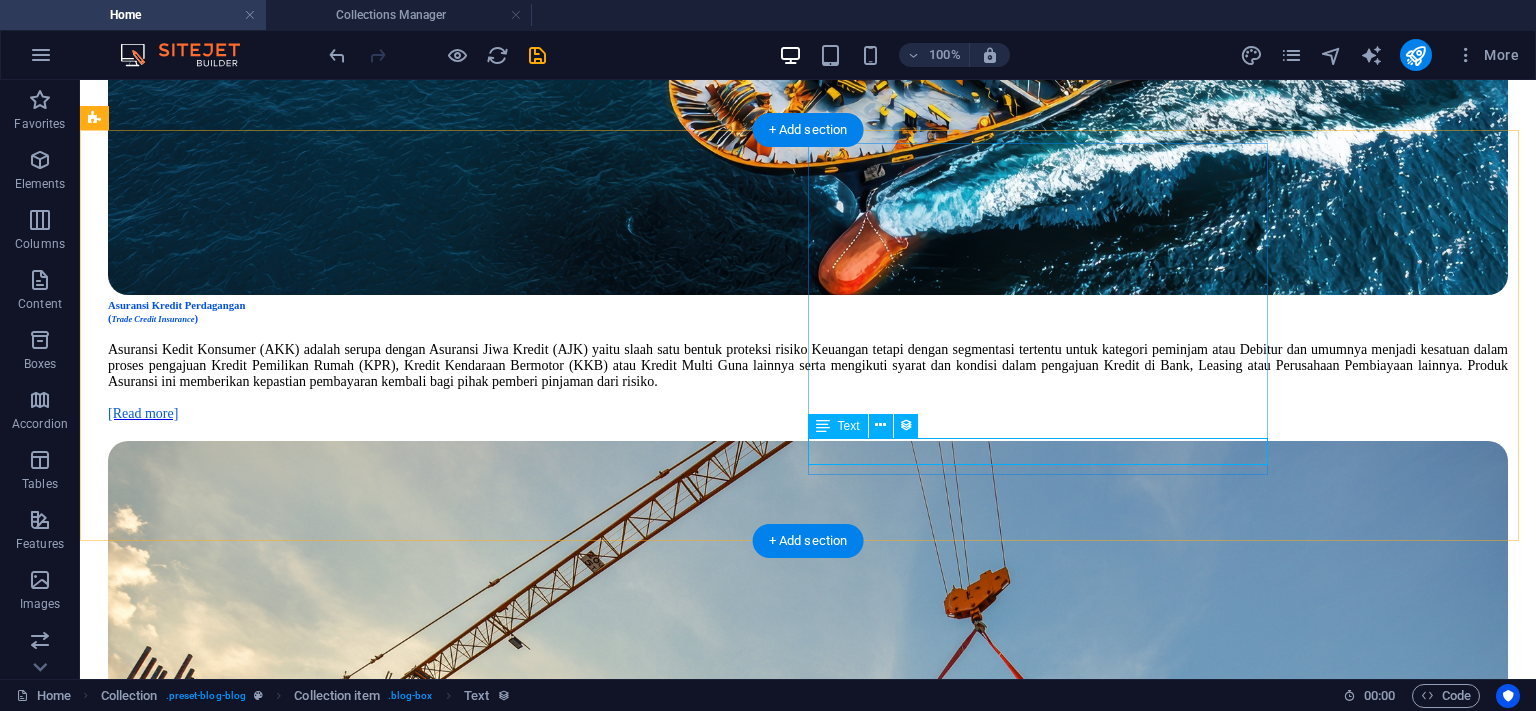 click on "New text element" at bounding box center (808, 5428) 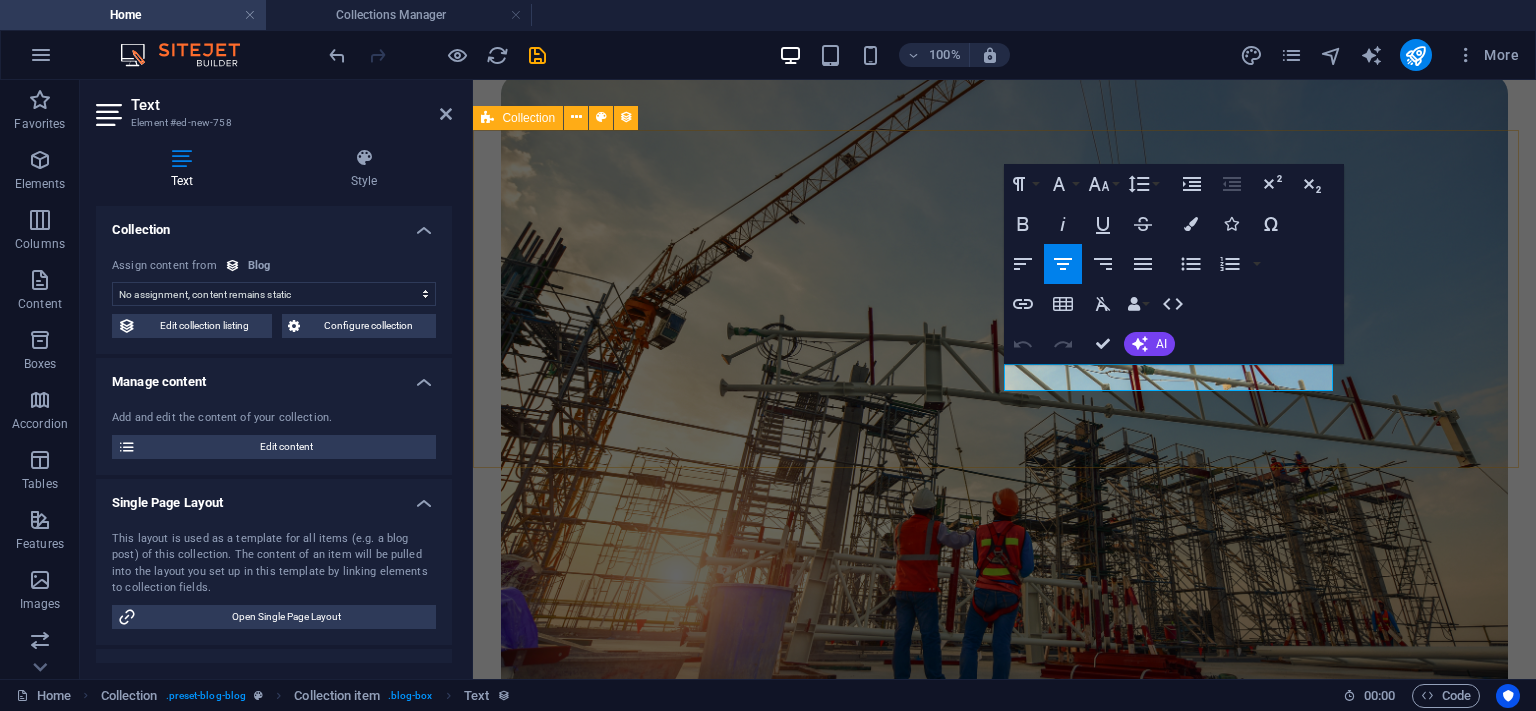 type 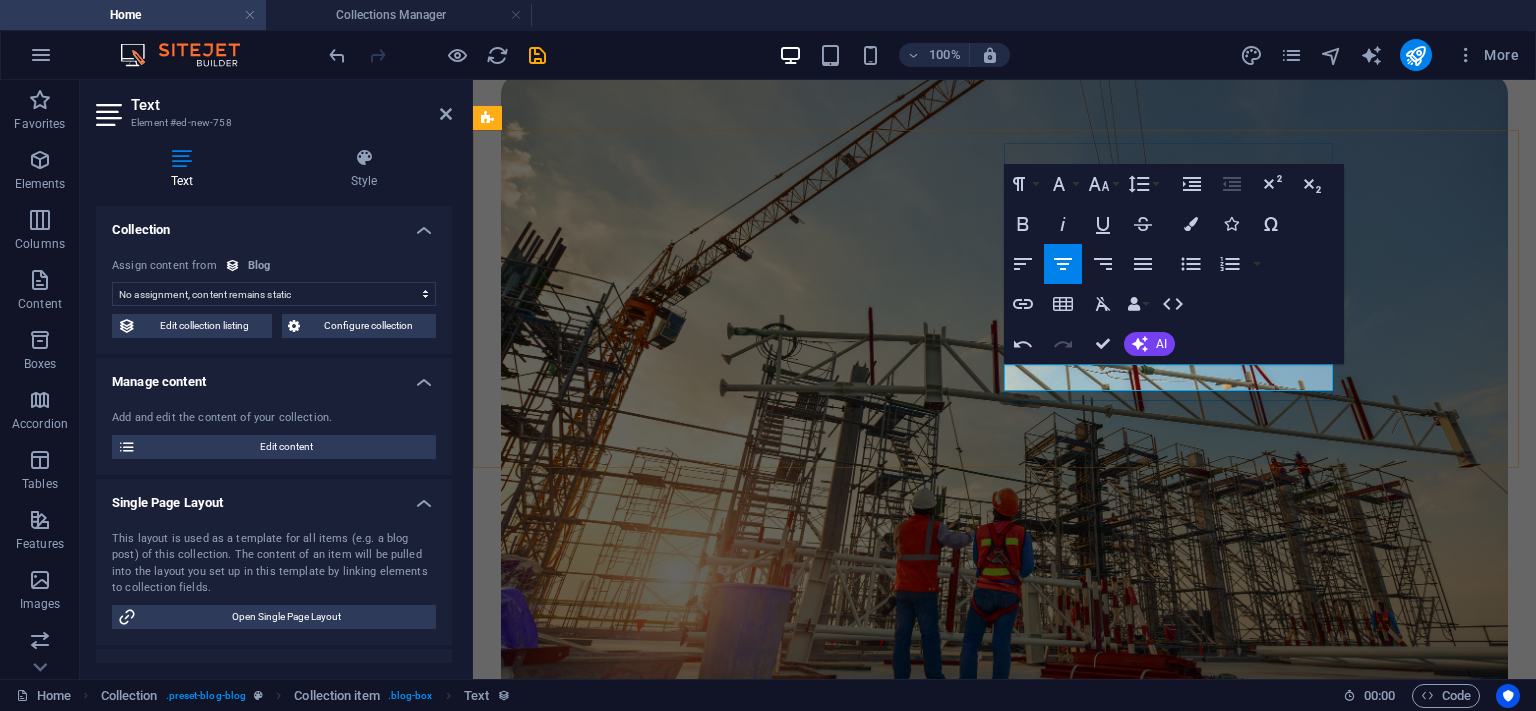 click on "(Trade Credit Insurance)" at bounding box center (1004, 4863) 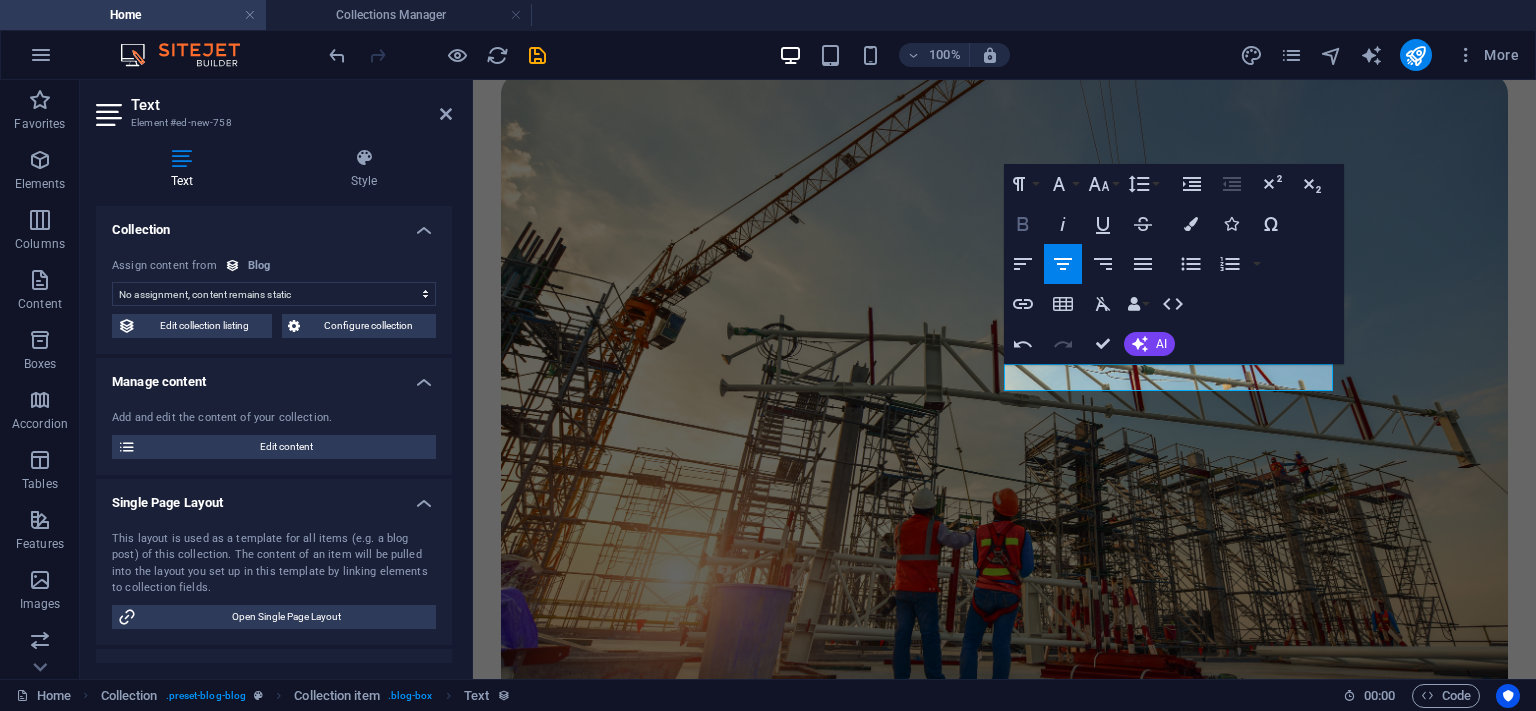 click 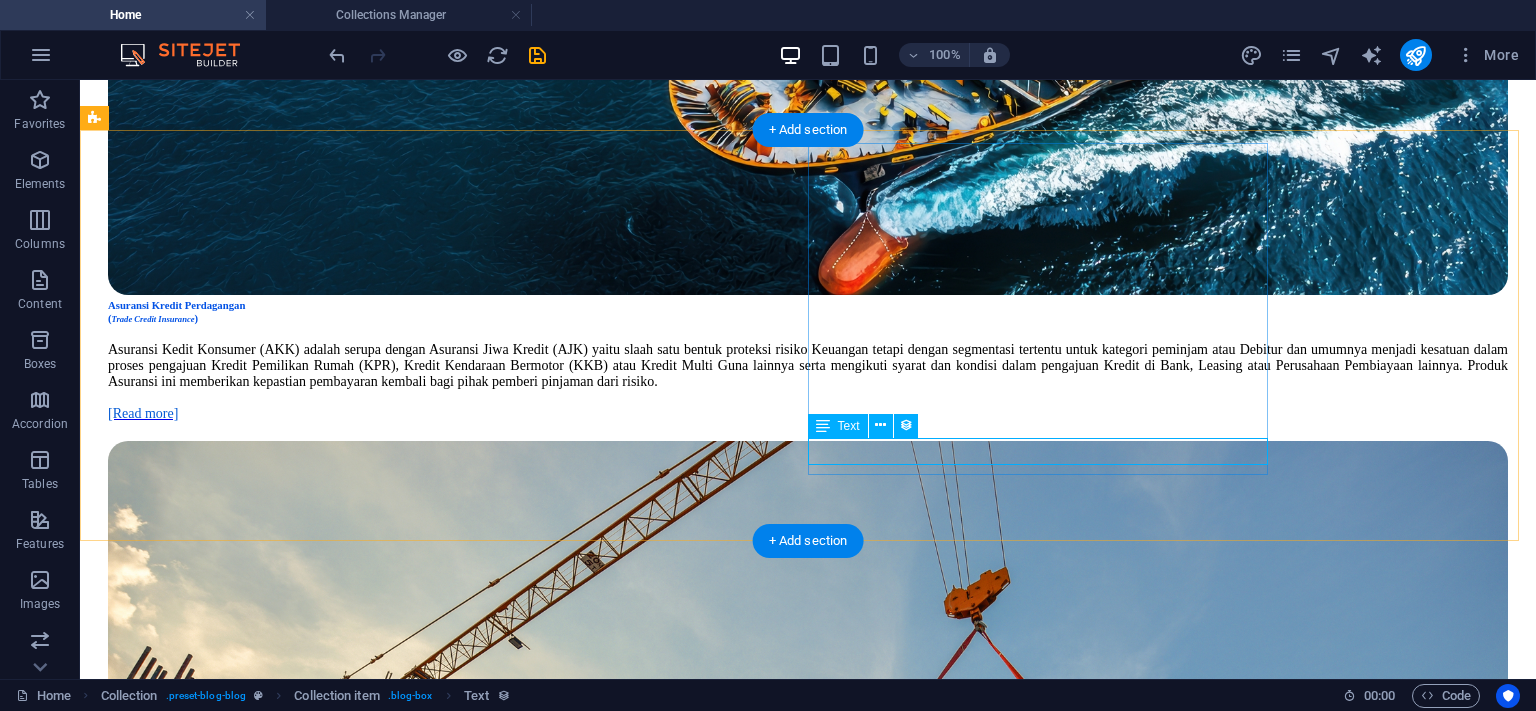 click on "(Trade Credit Insurance)" at bounding box center (808, 5428) 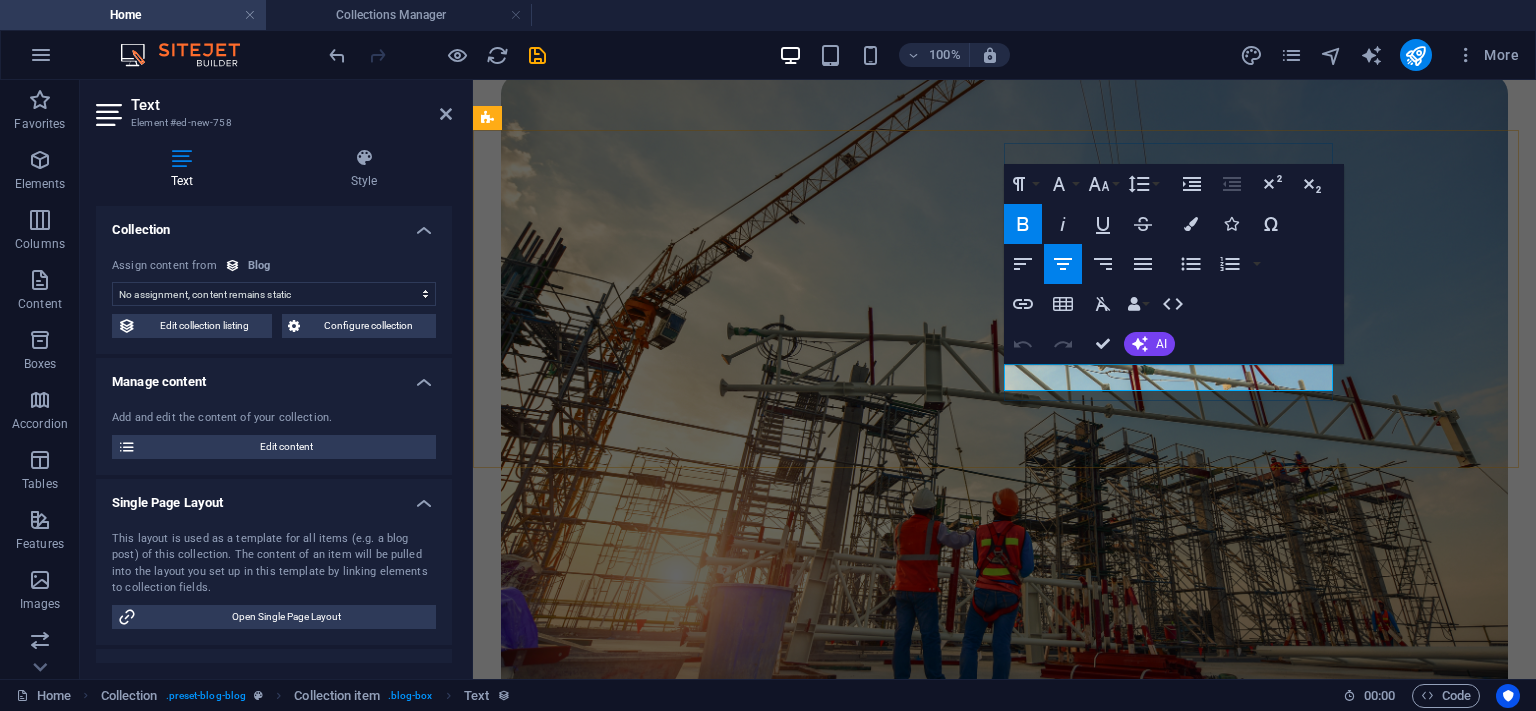 click on "(Trade Credit Insurance)" at bounding box center [567, 4862] 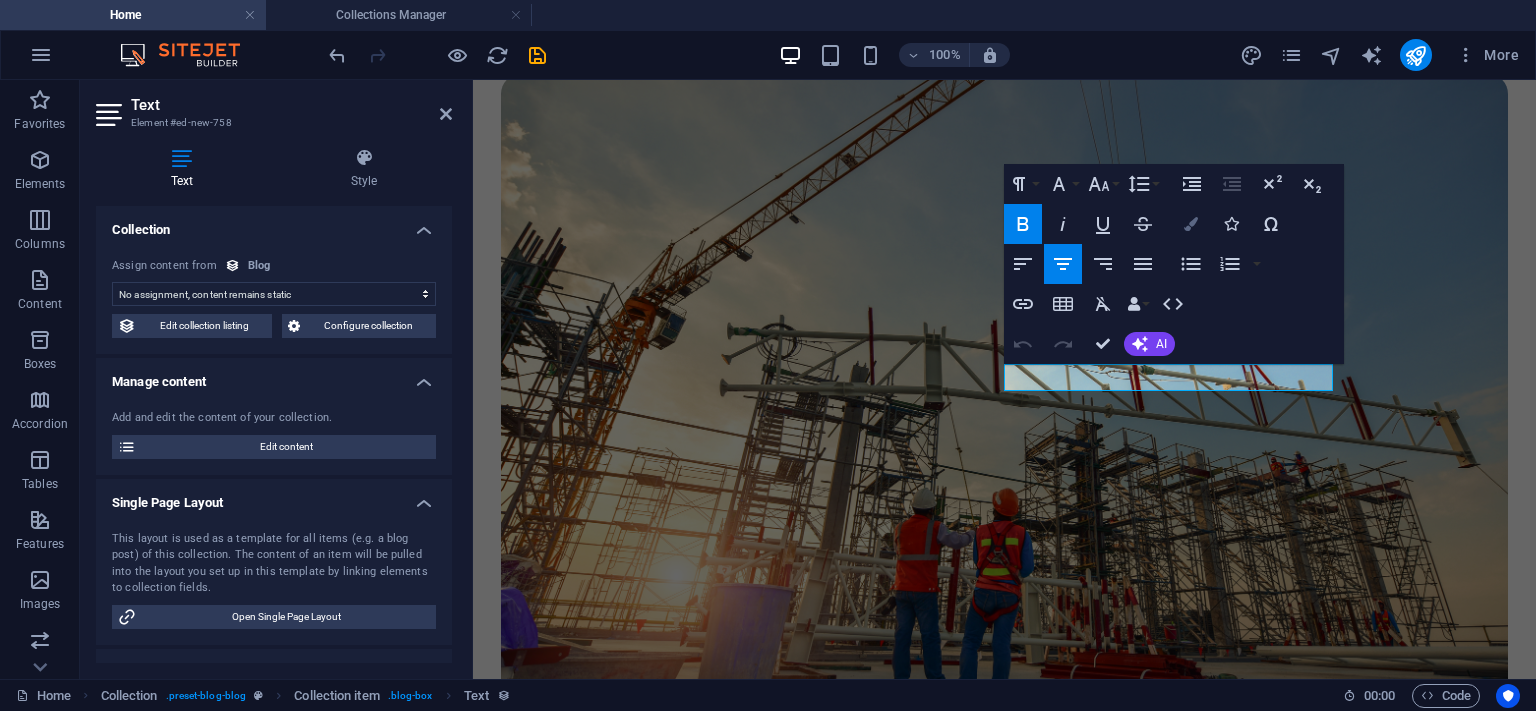 click at bounding box center [1191, 224] 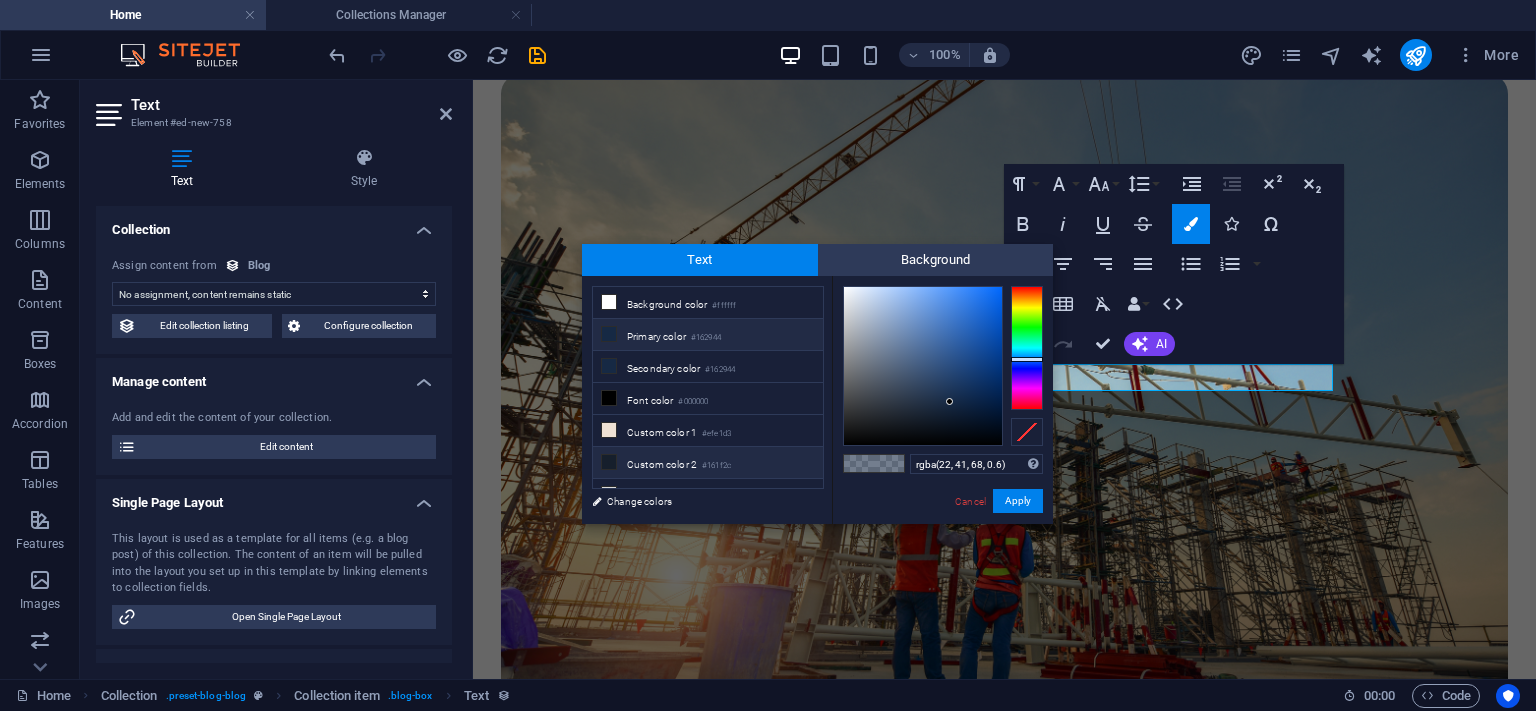 click on "Custom color 2
#161f2c" at bounding box center (708, 463) 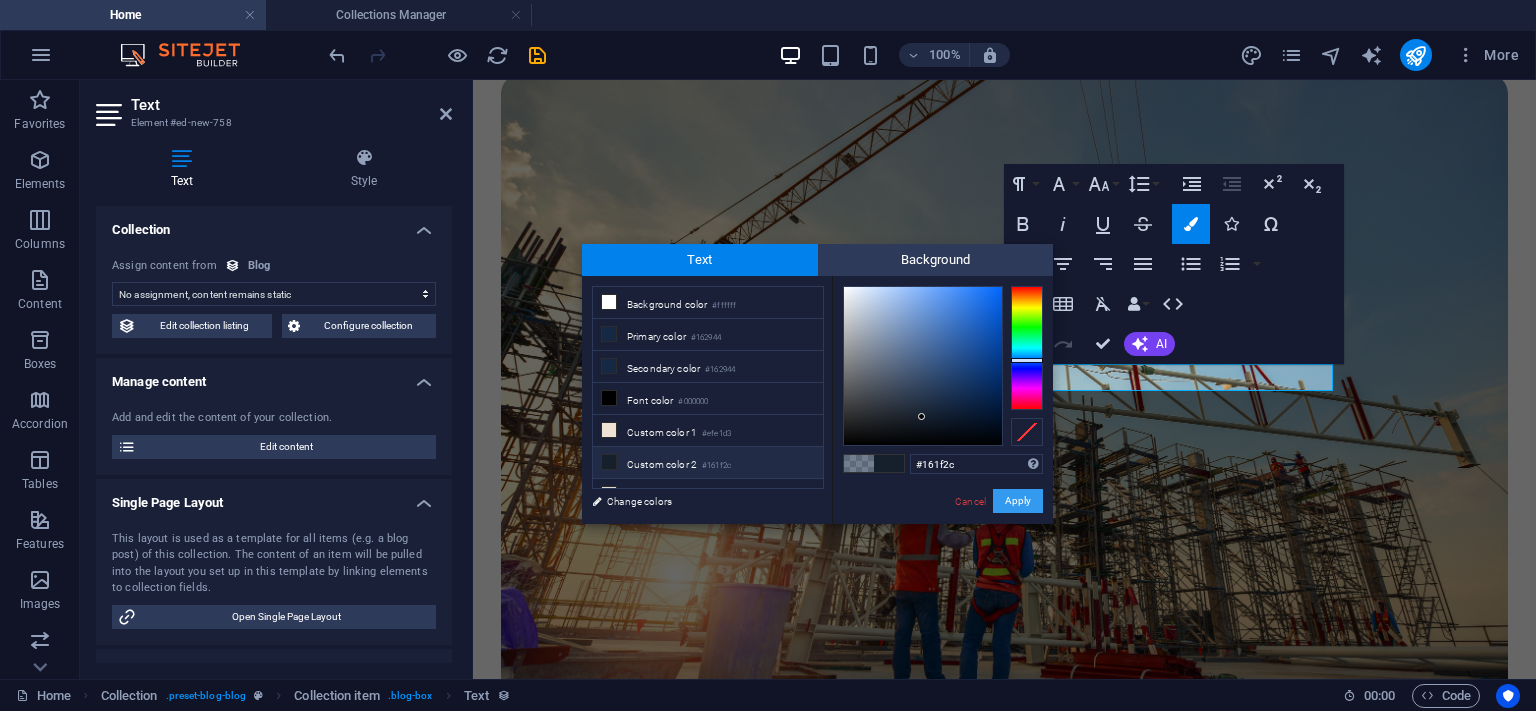 click on "Apply" at bounding box center (1018, 501) 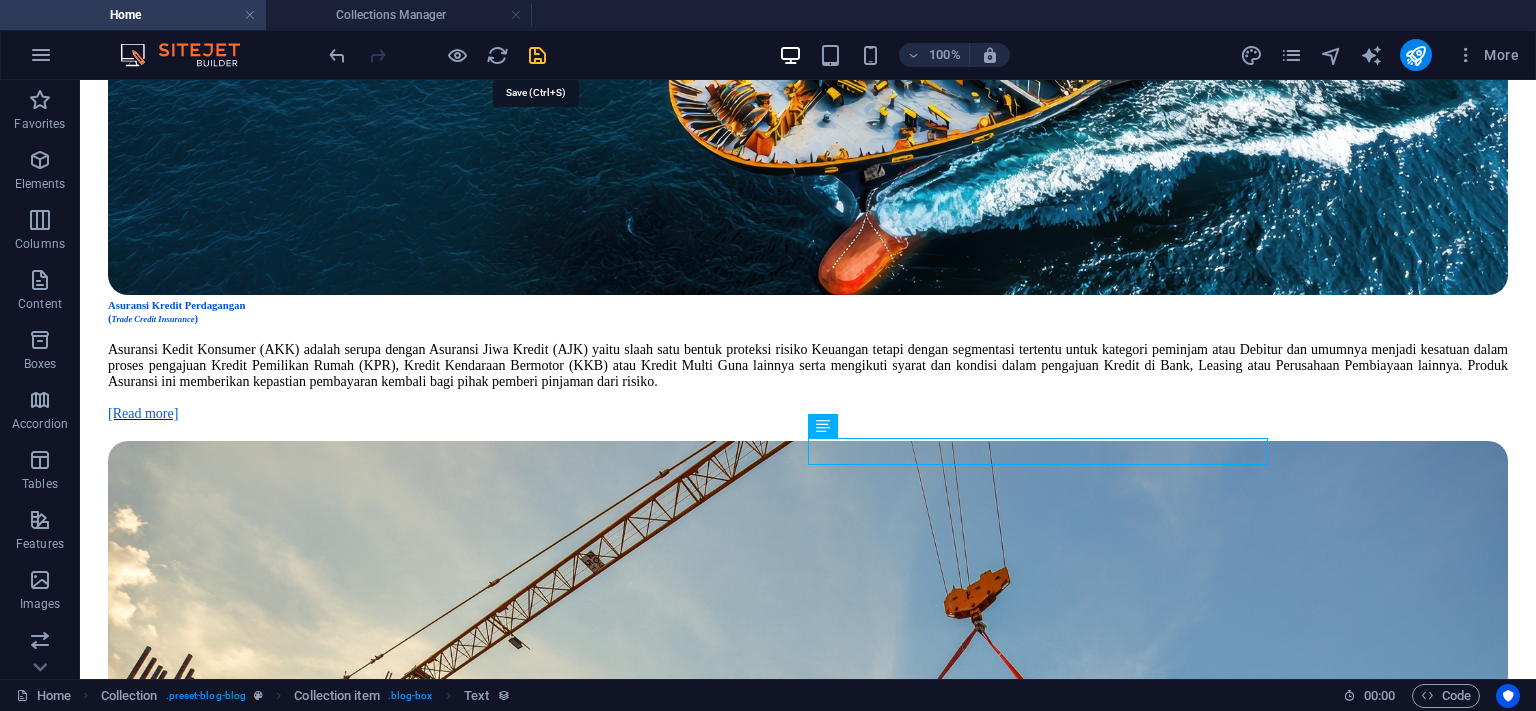 click at bounding box center (537, 55) 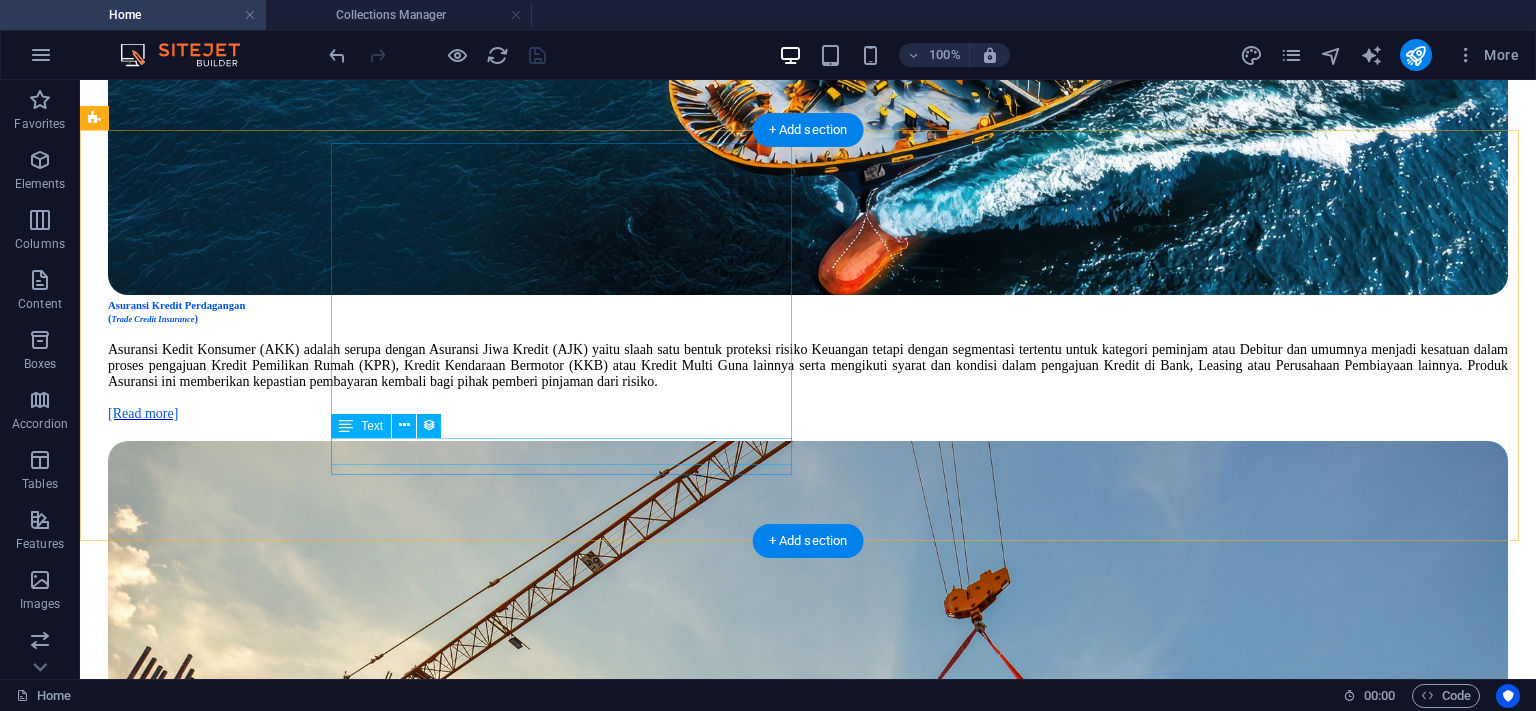 click on "(Trade Credit Insurance)" at bounding box center (808, 5050) 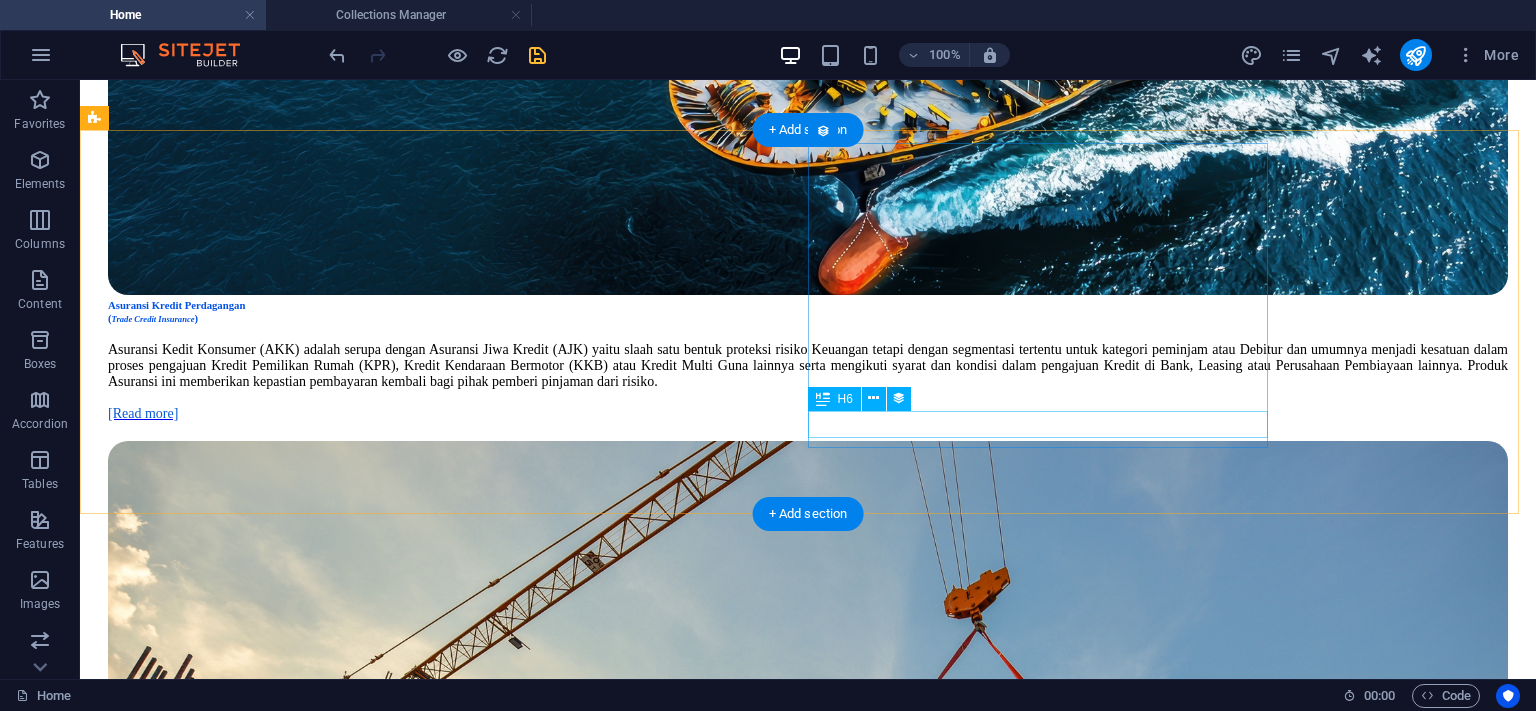 click on "Asuransi Kredit Perdagangan" at bounding box center [808, 5354] 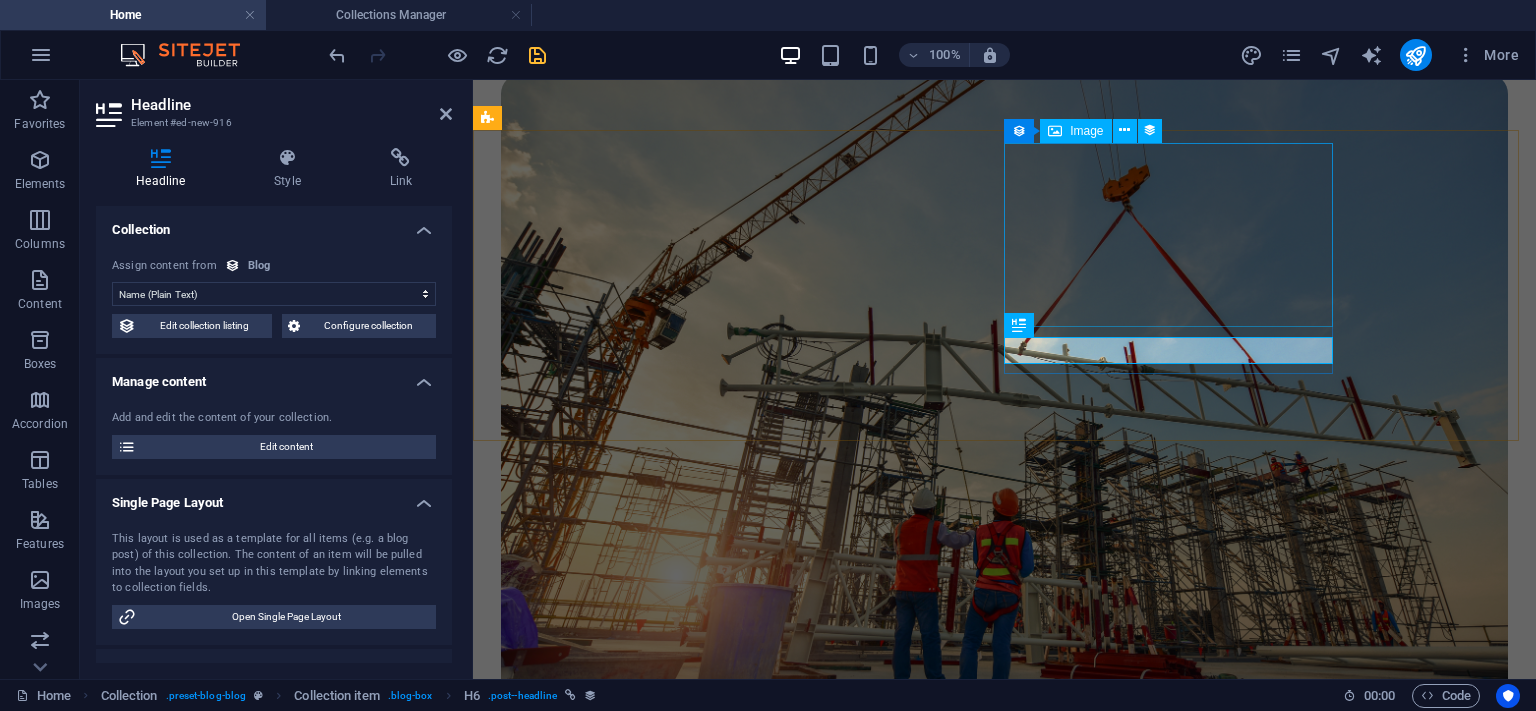 click at bounding box center (1004, 4617) 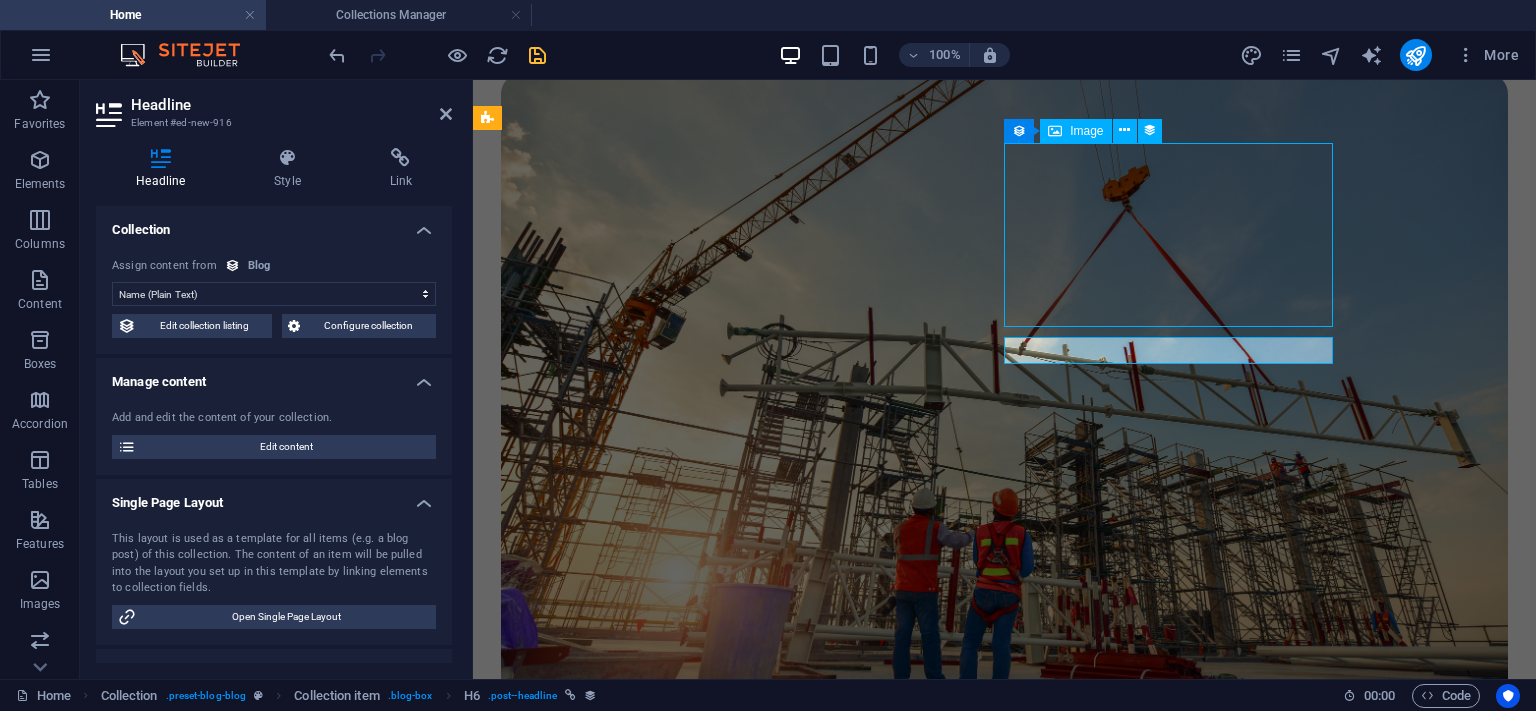 click at bounding box center [1004, 4617] 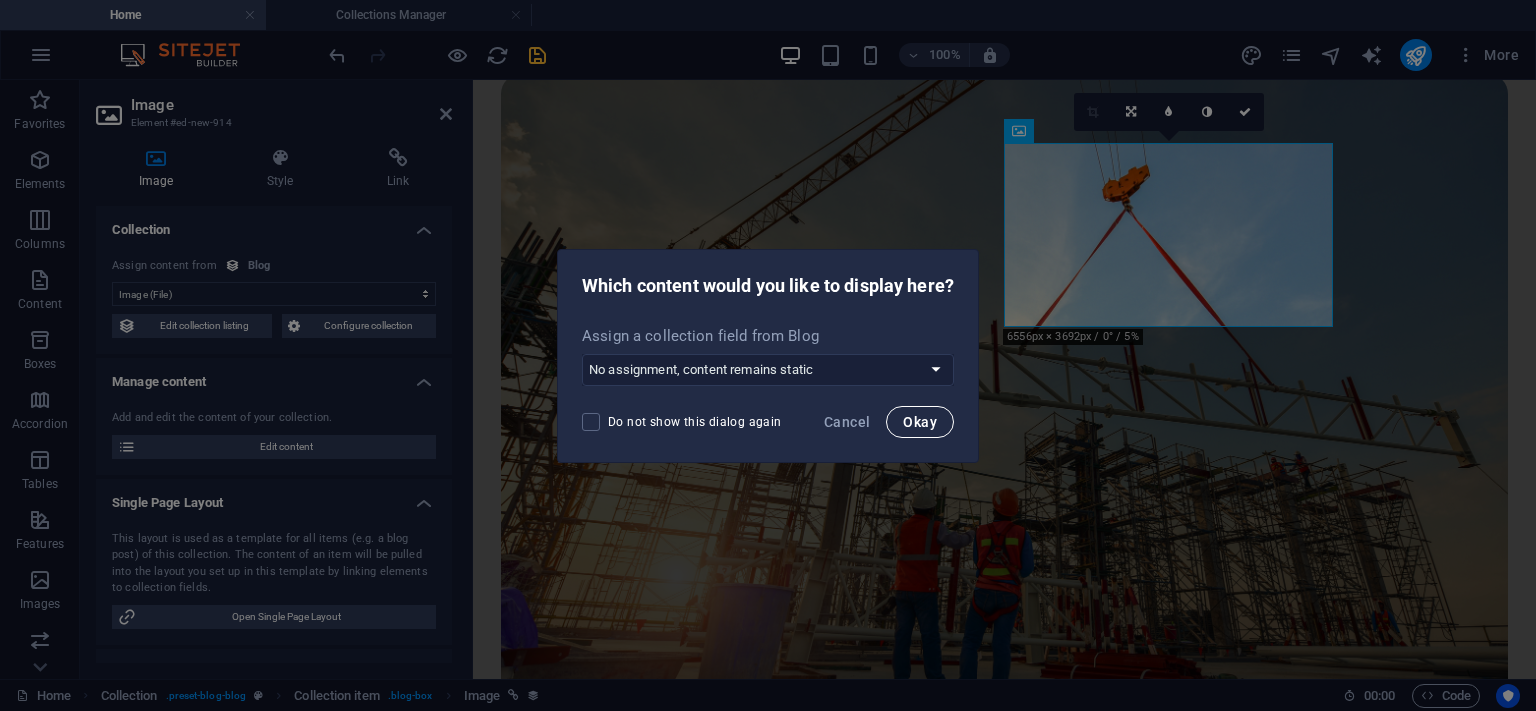 click on "Okay" at bounding box center (920, 422) 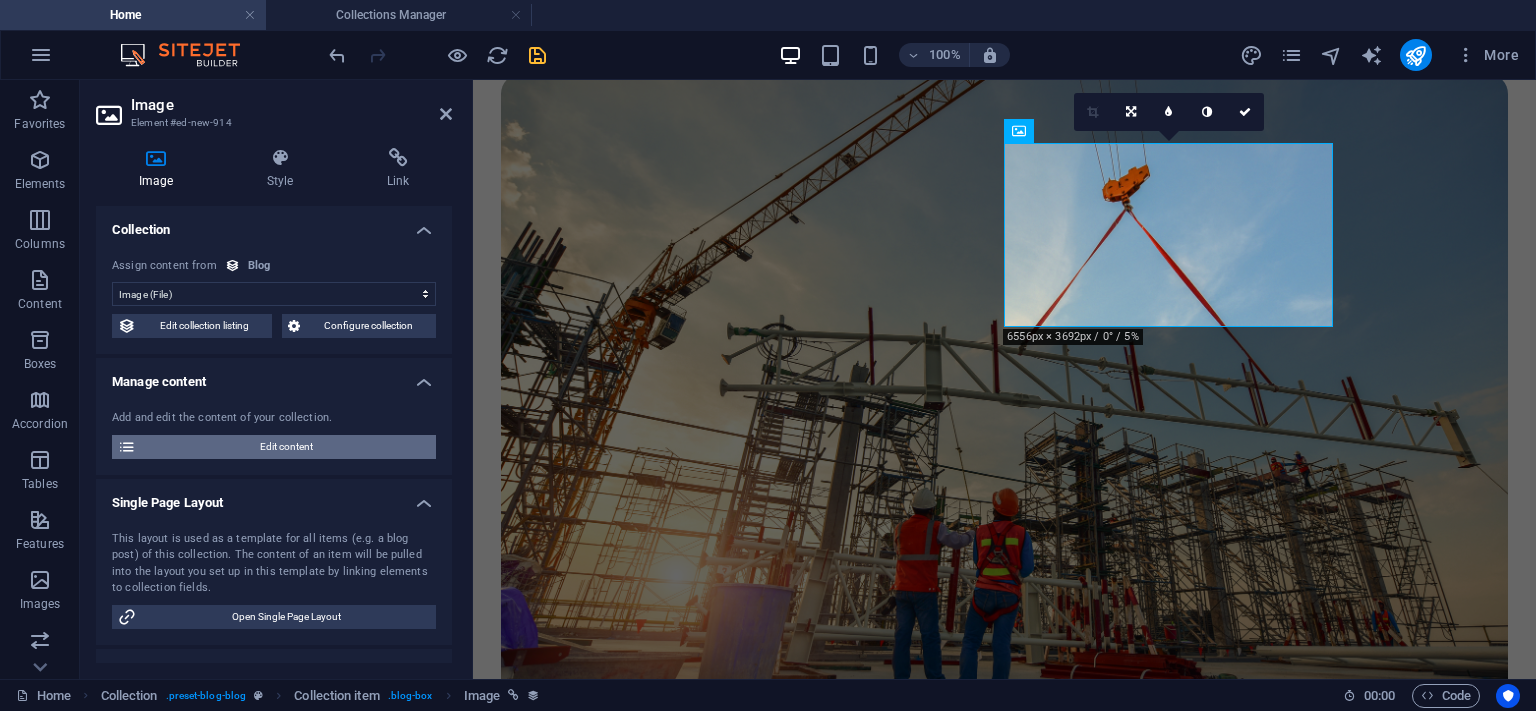 click on "Edit content" at bounding box center (286, 447) 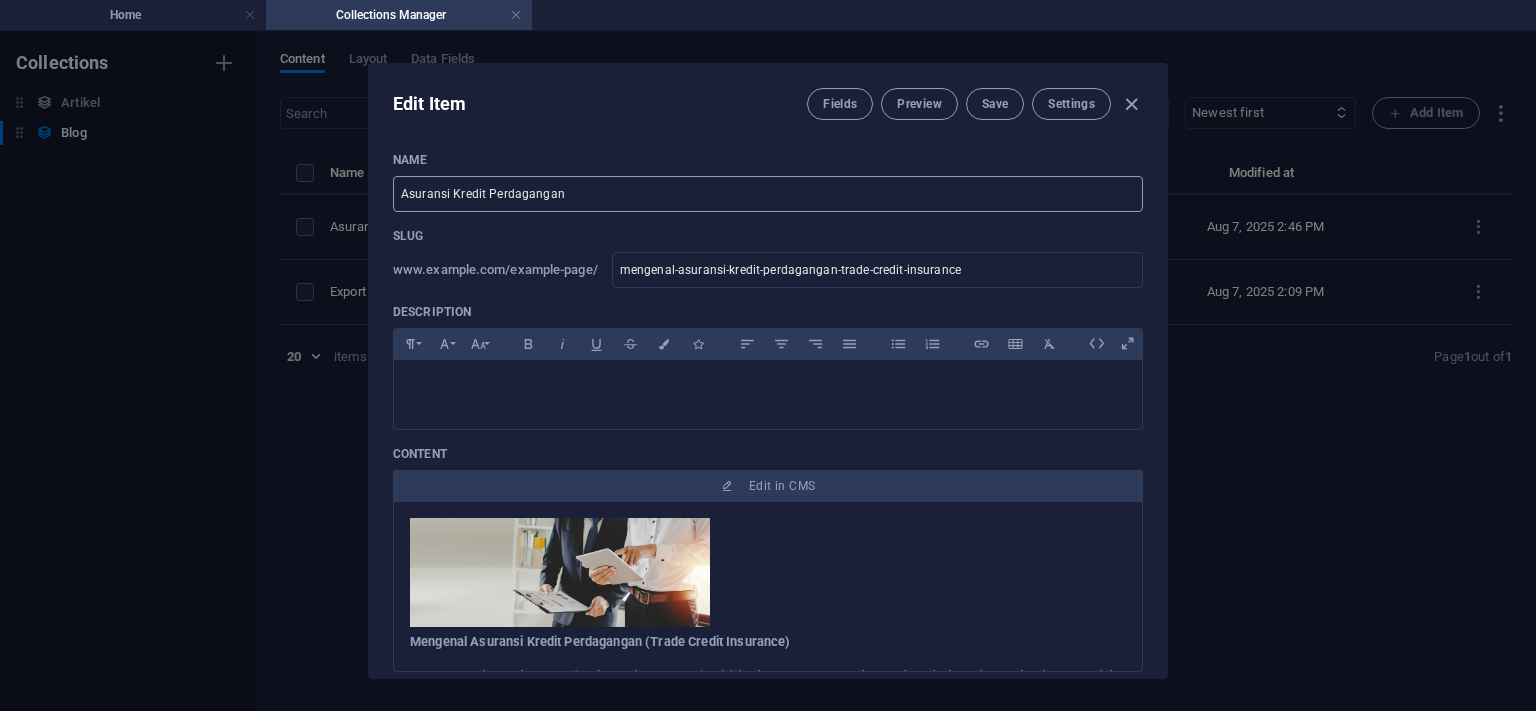 click on "Asuransi Kredit Perdagangan" at bounding box center [768, 194] 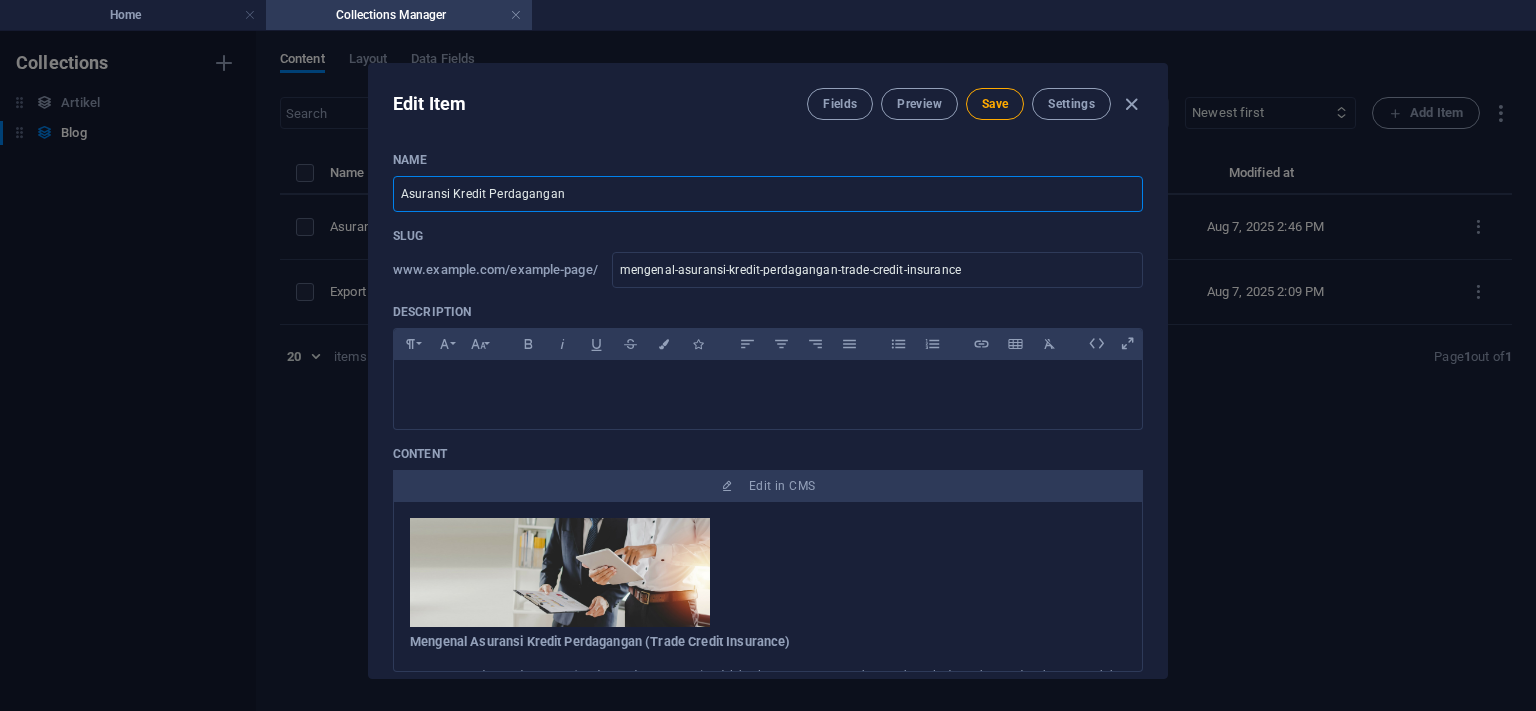 paste on "(Trade Credit Insurance)" 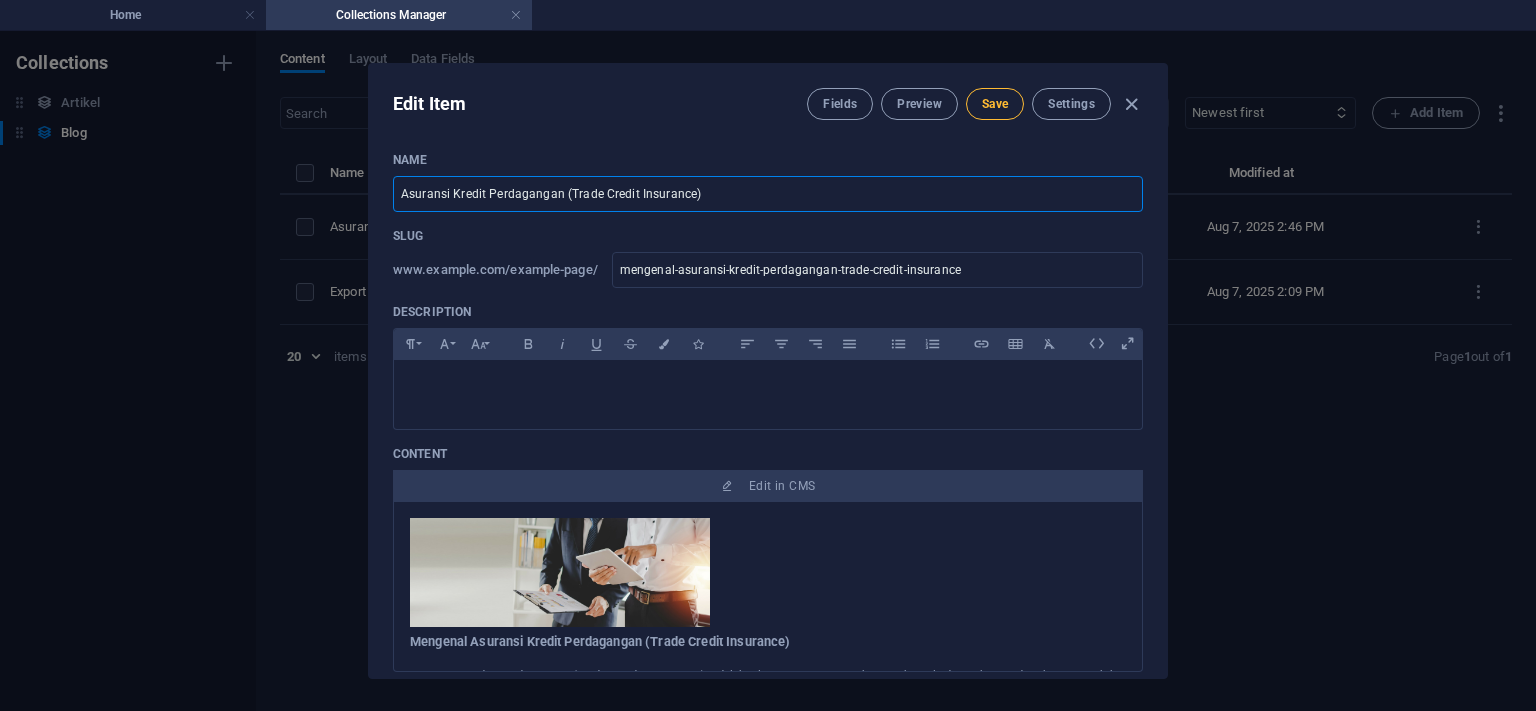 type on "Asuransi Kredit Perdagangan (Trade Credit Insurance)" 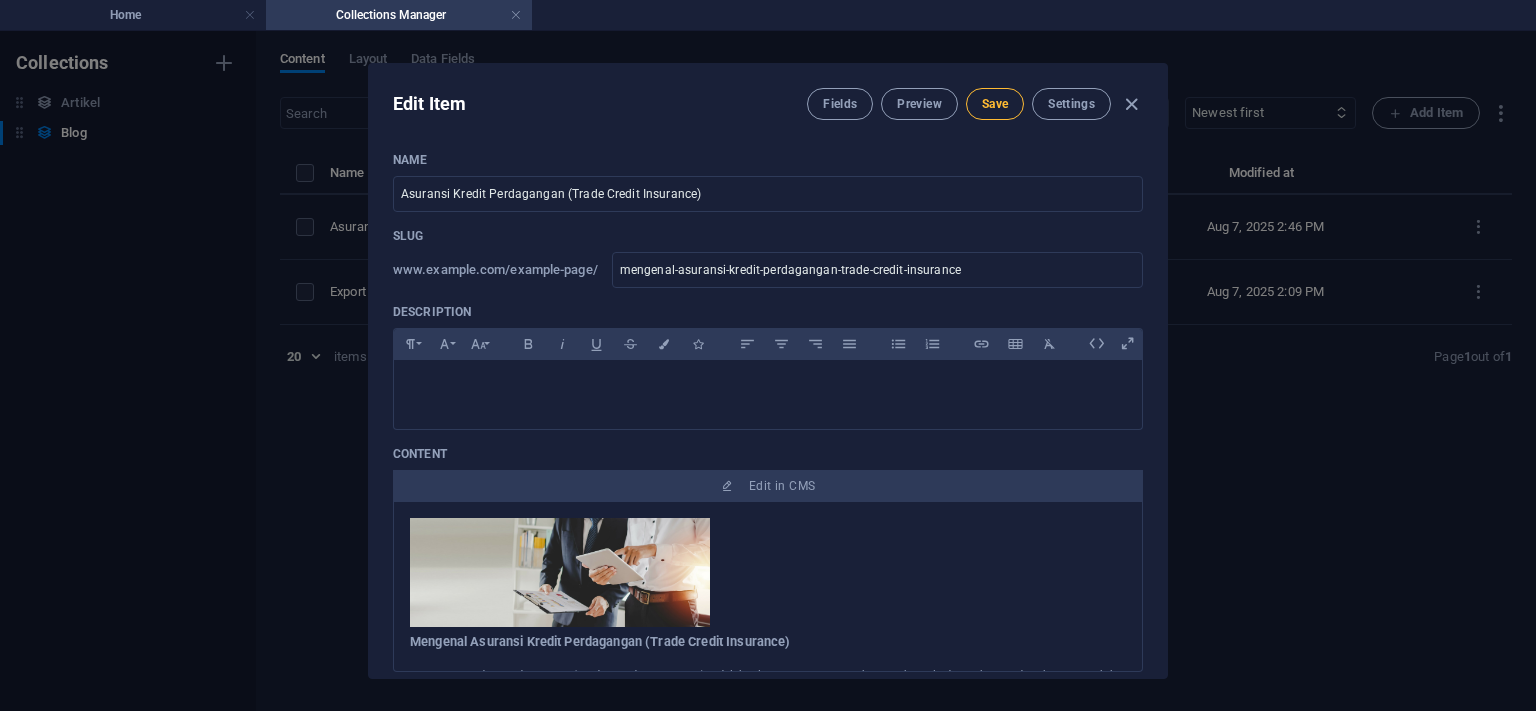 click on "Save" at bounding box center (995, 104) 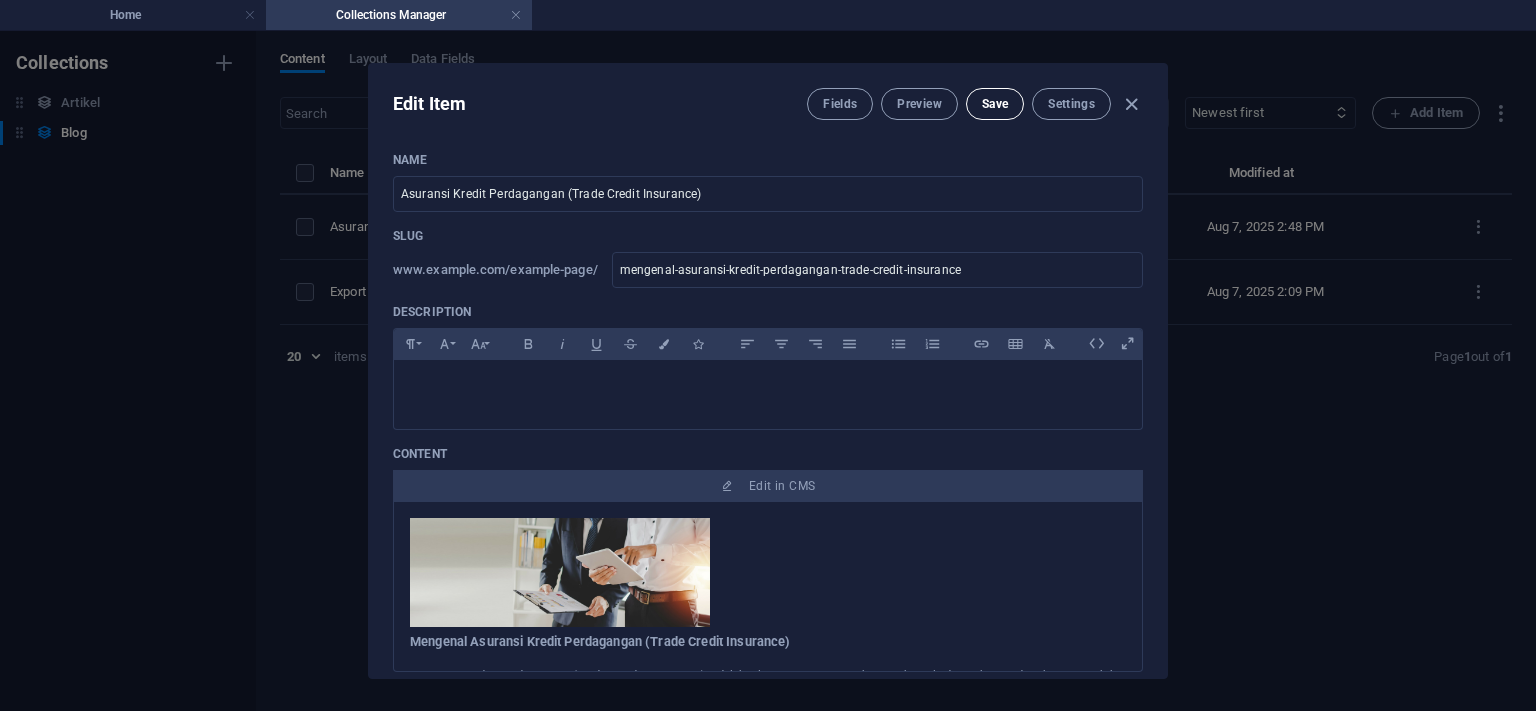 click on "Save" at bounding box center (995, 104) 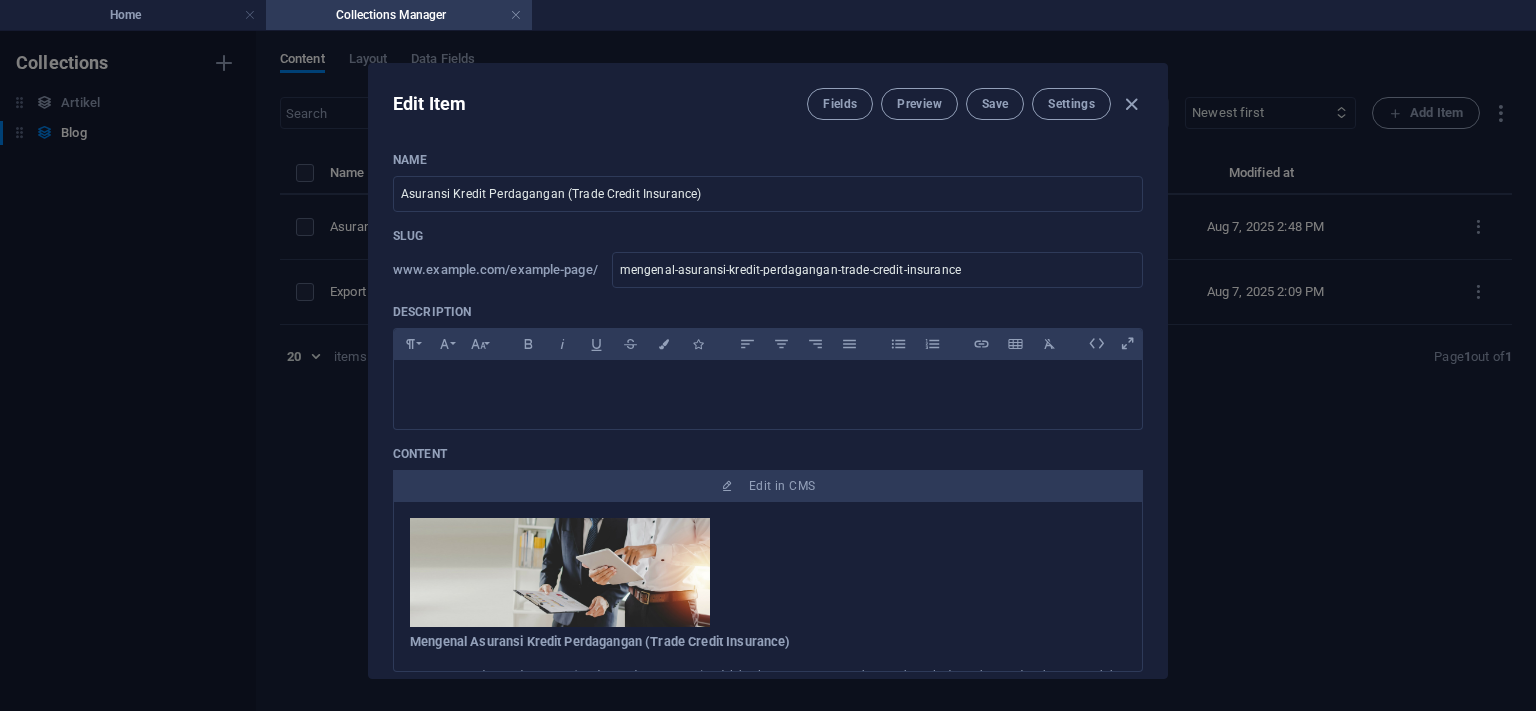 click at bounding box center [1131, 104] 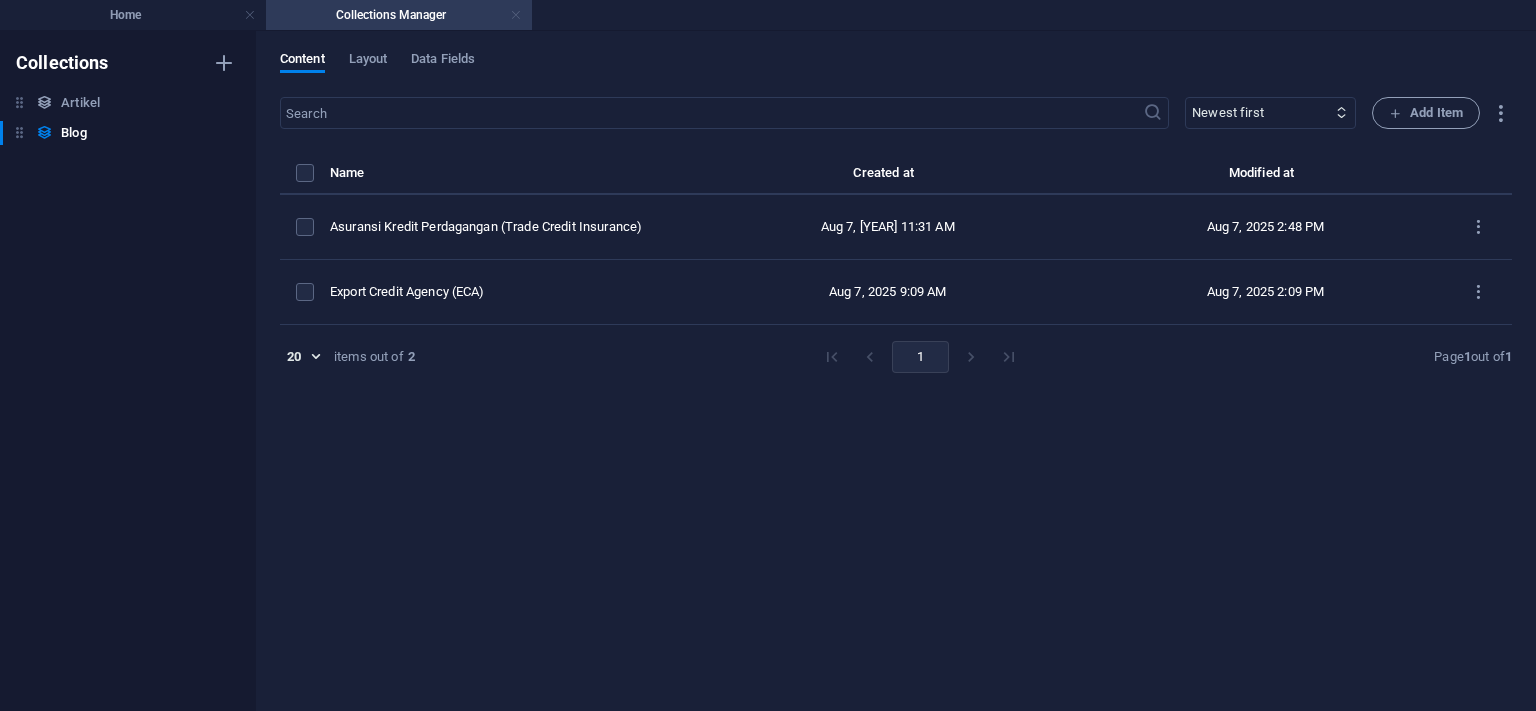 click at bounding box center [516, 15] 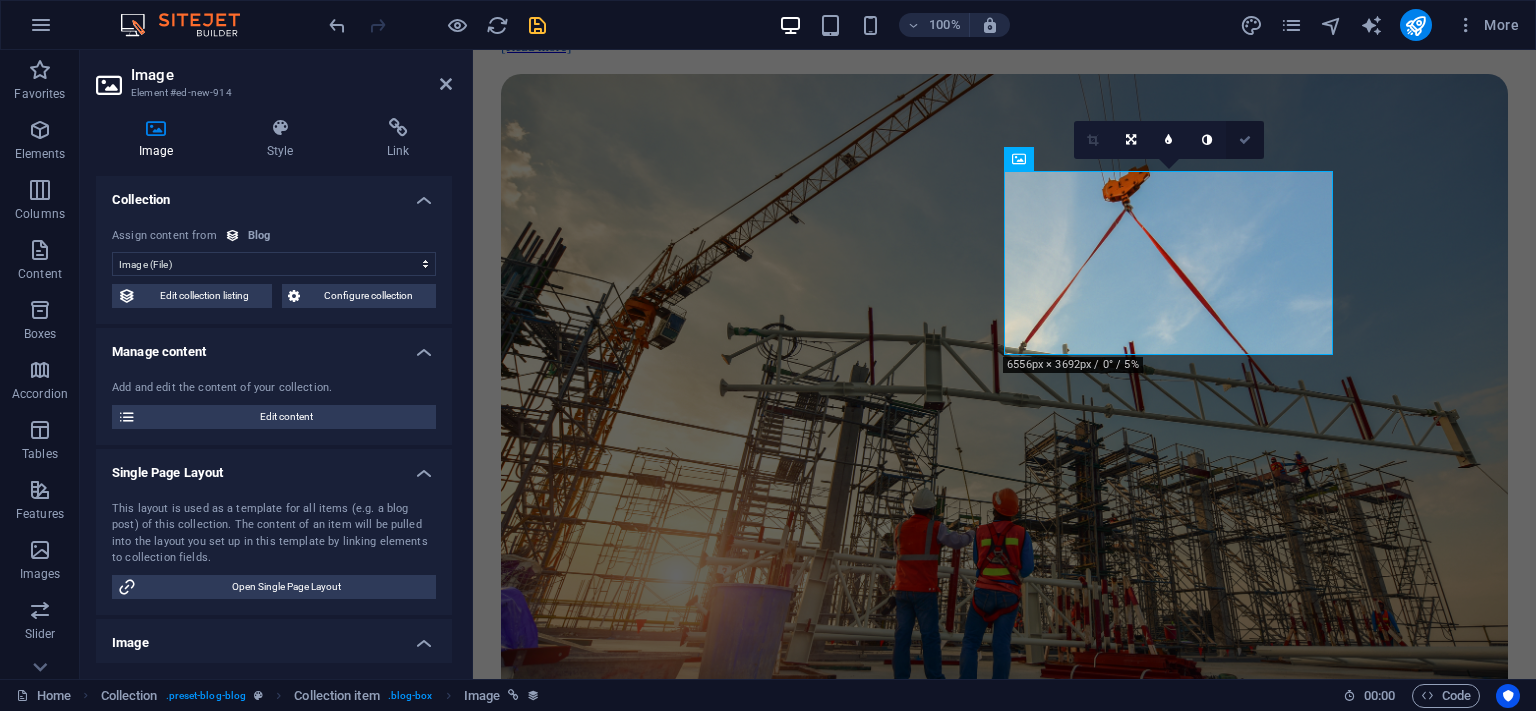drag, startPoint x: 1246, startPoint y: 137, endPoint x: 1305, endPoint y: 169, distance: 67.11929 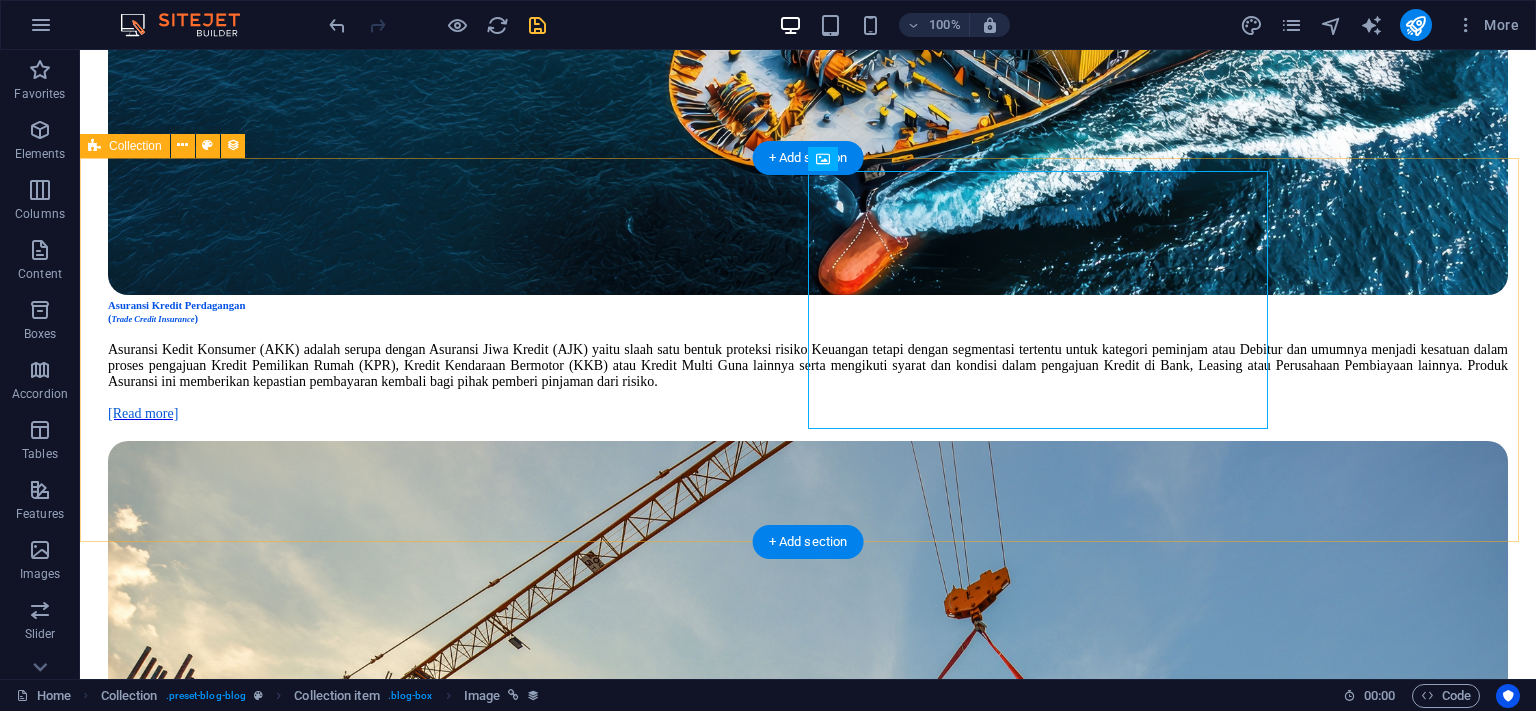 click on "Export Credit Agency (ECA) Artikel Asuransi Kredit Perdagangan Artikel  Previous Next" at bounding box center [808, 5124] 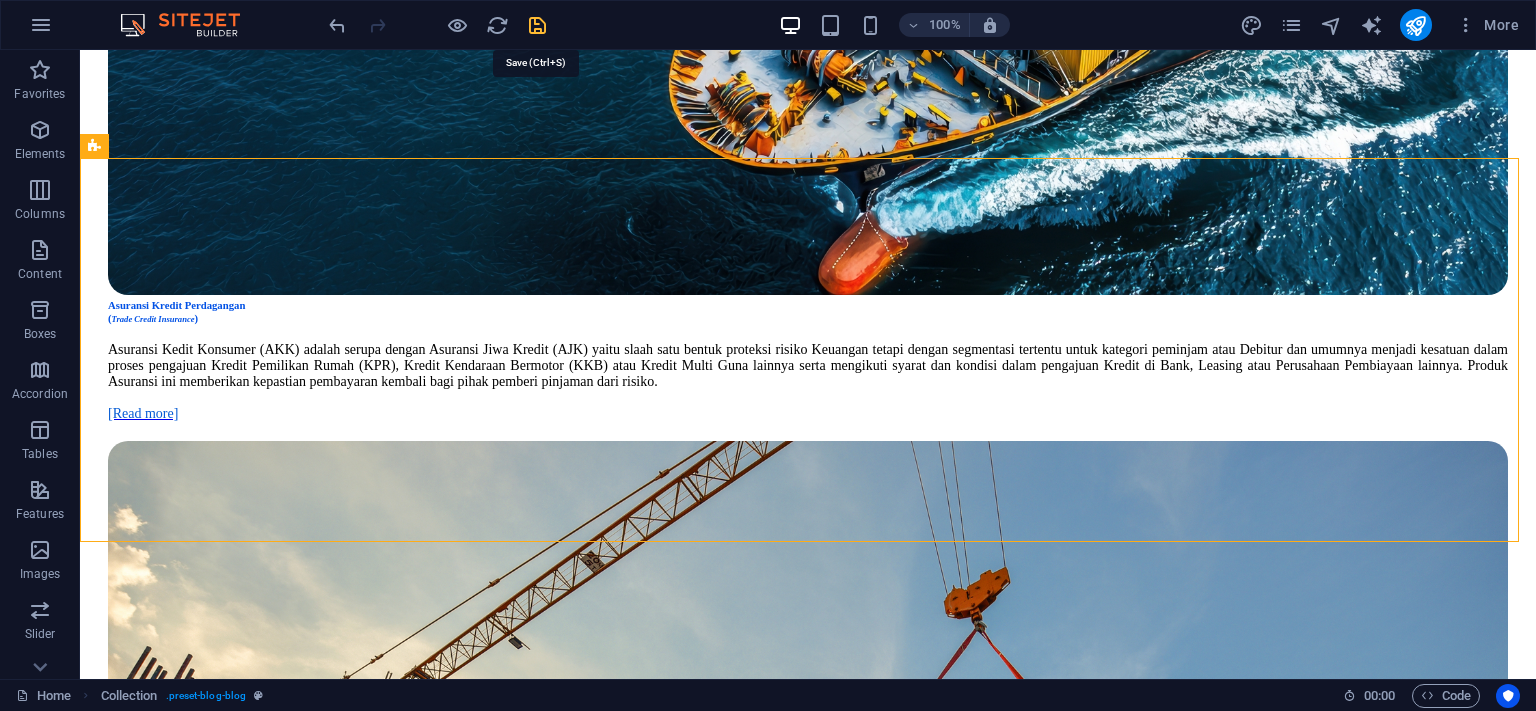 click at bounding box center [537, 25] 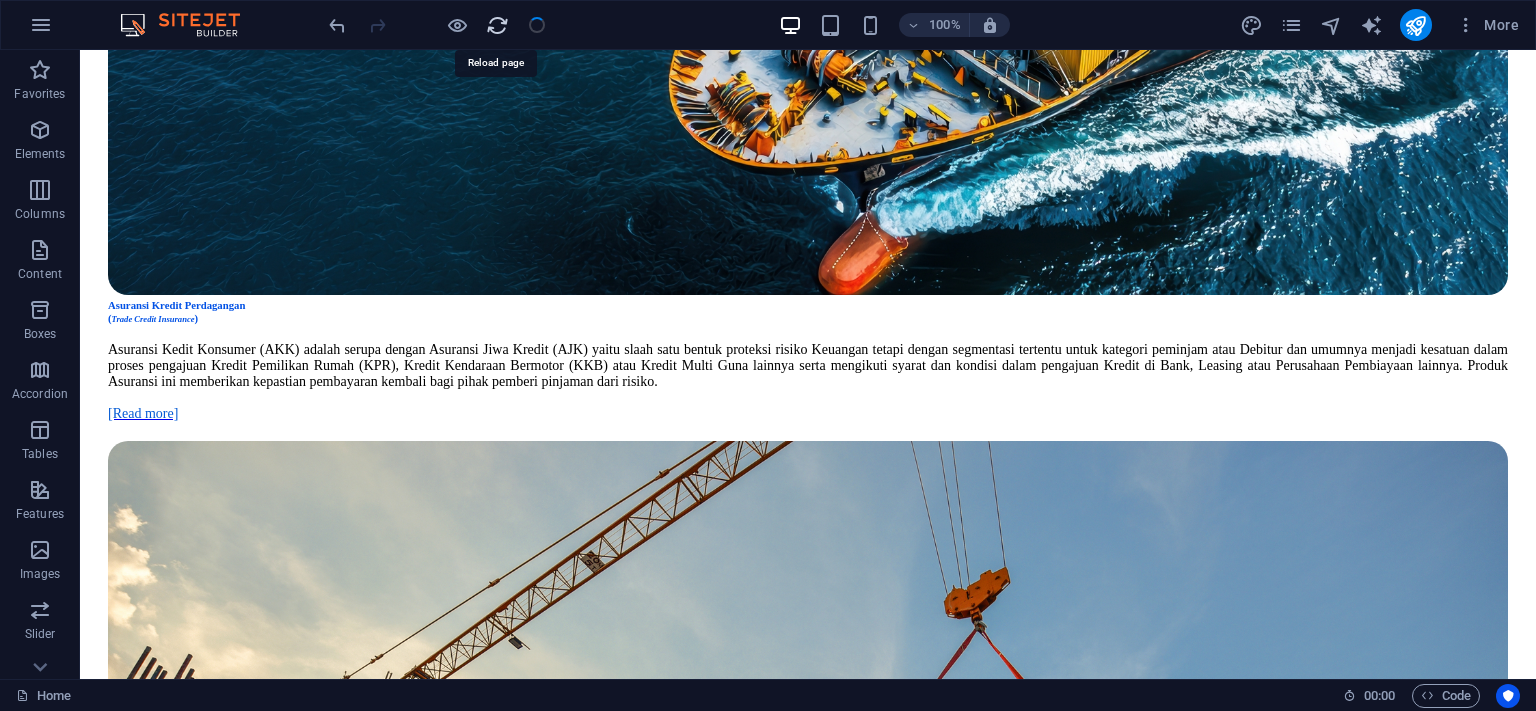 click at bounding box center [497, 25] 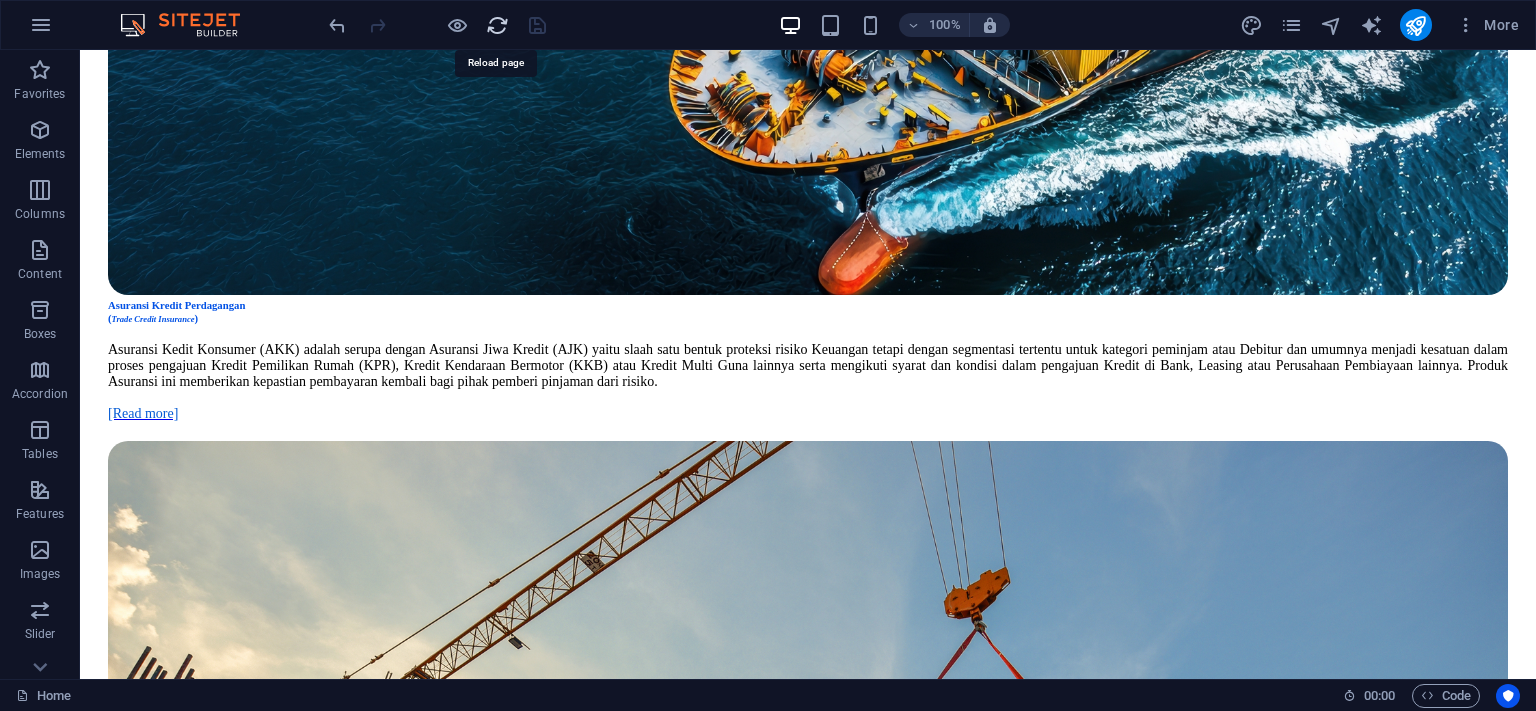 click at bounding box center [497, 25] 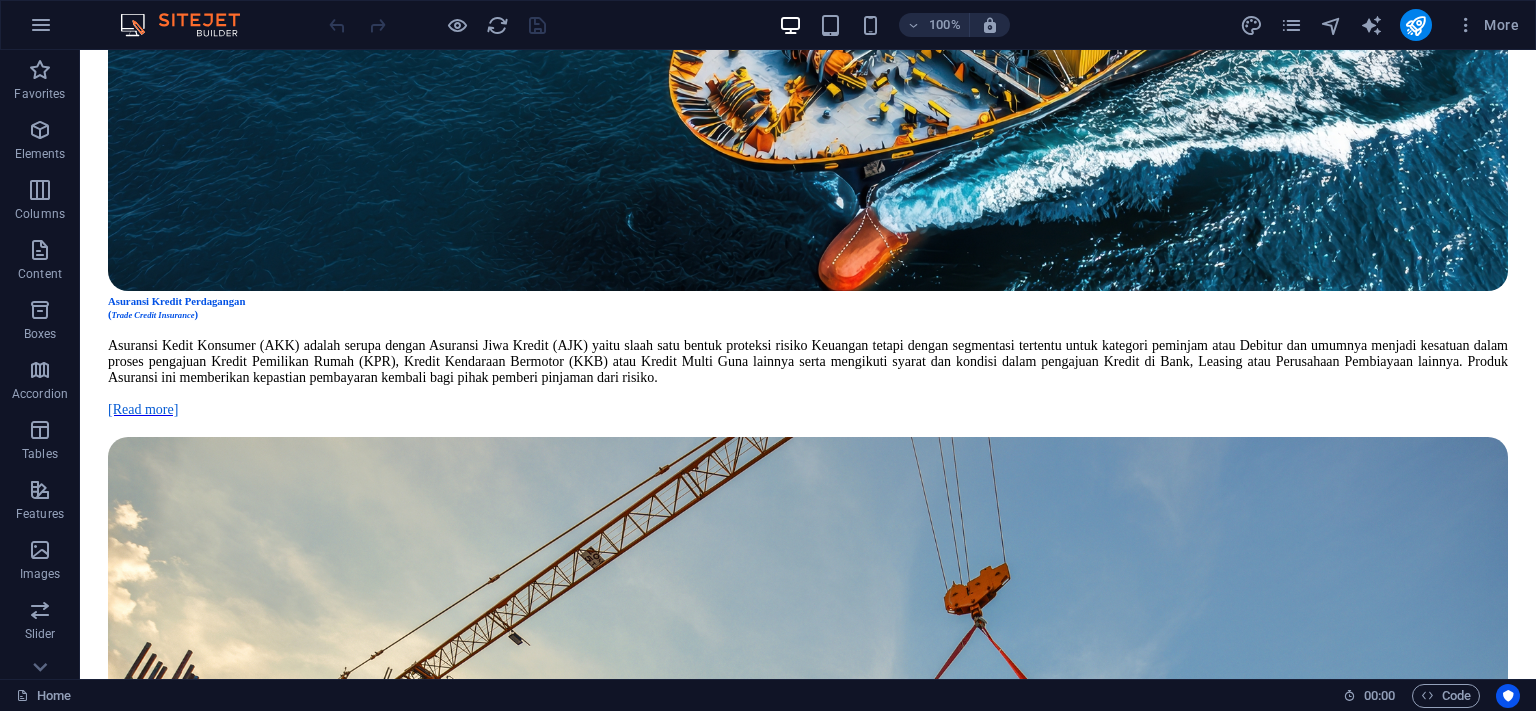 scroll, scrollTop: 3379, scrollLeft: 0, axis: vertical 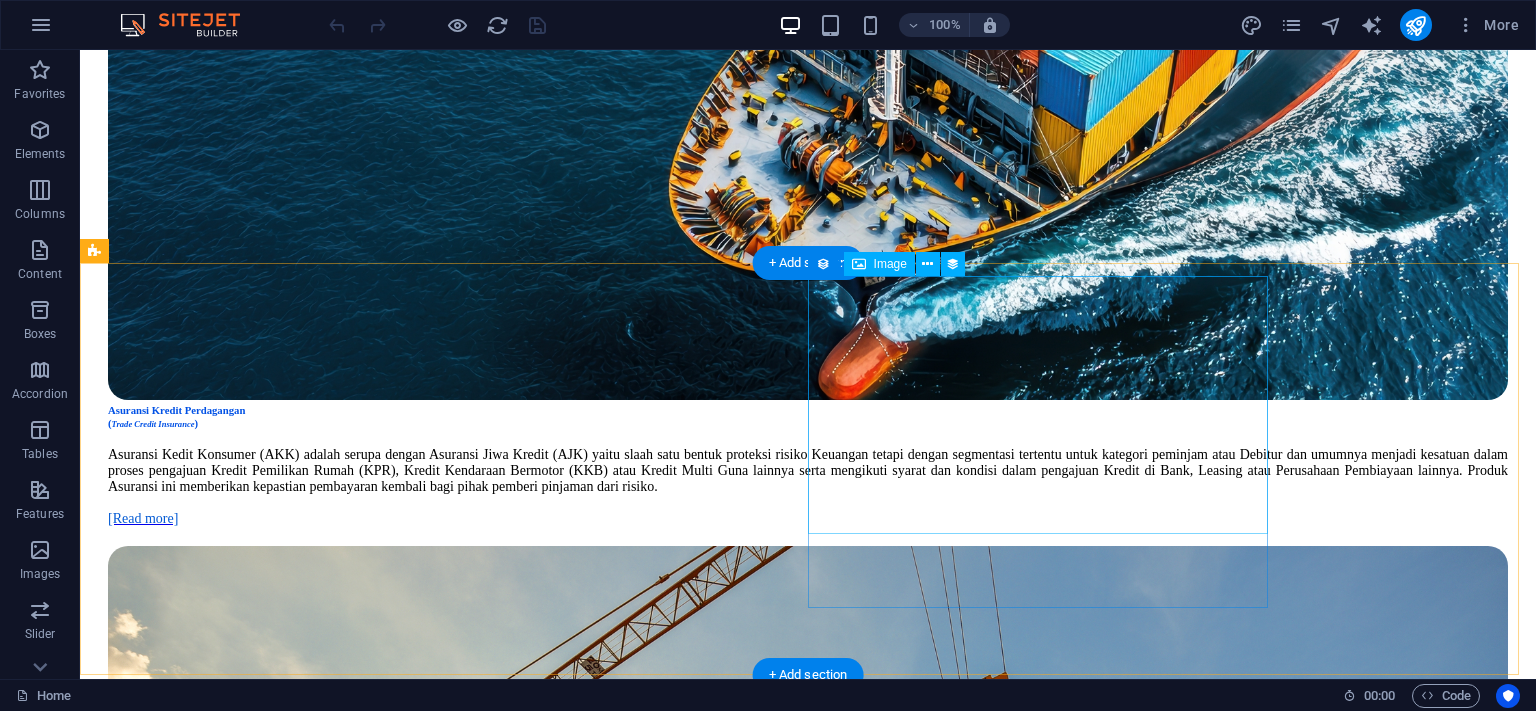 click at bounding box center (808, 5342) 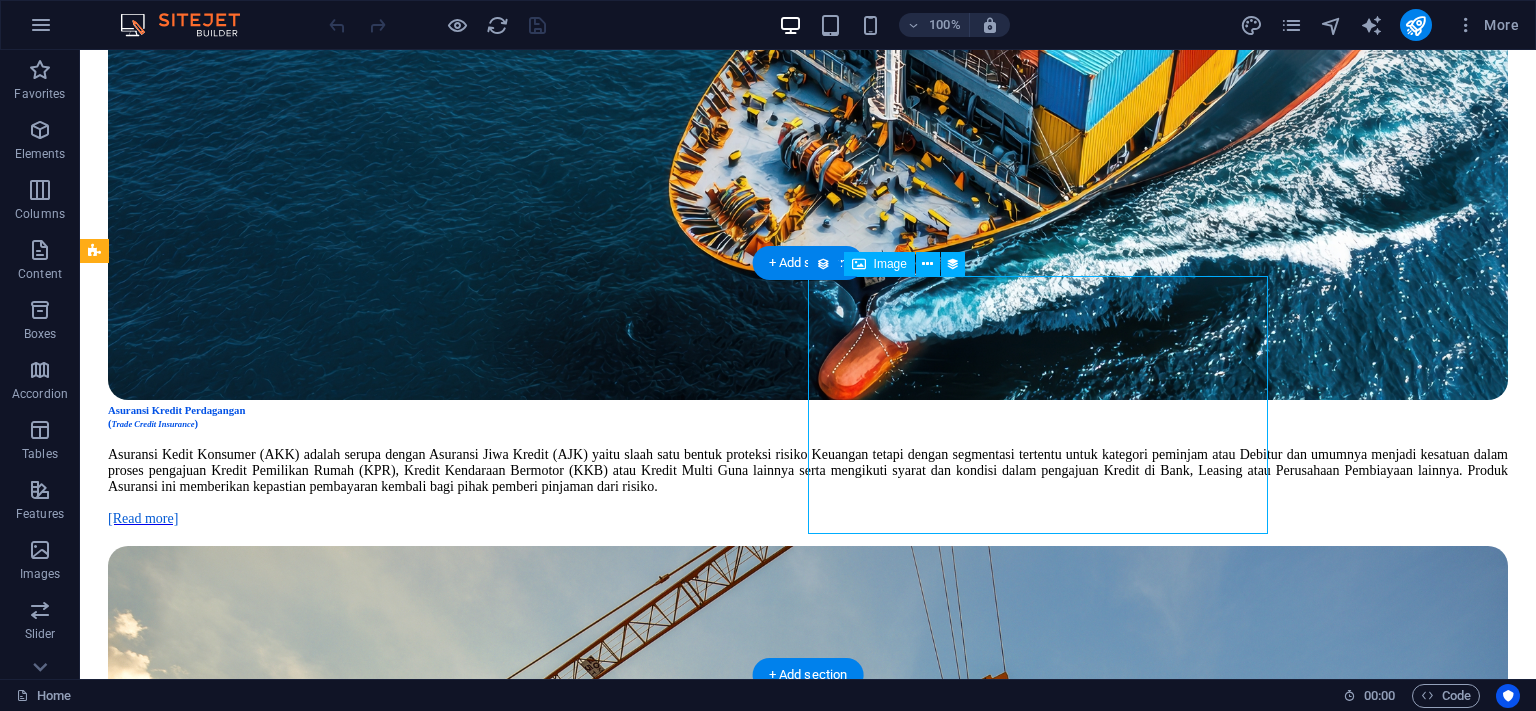 click at bounding box center (808, 5342) 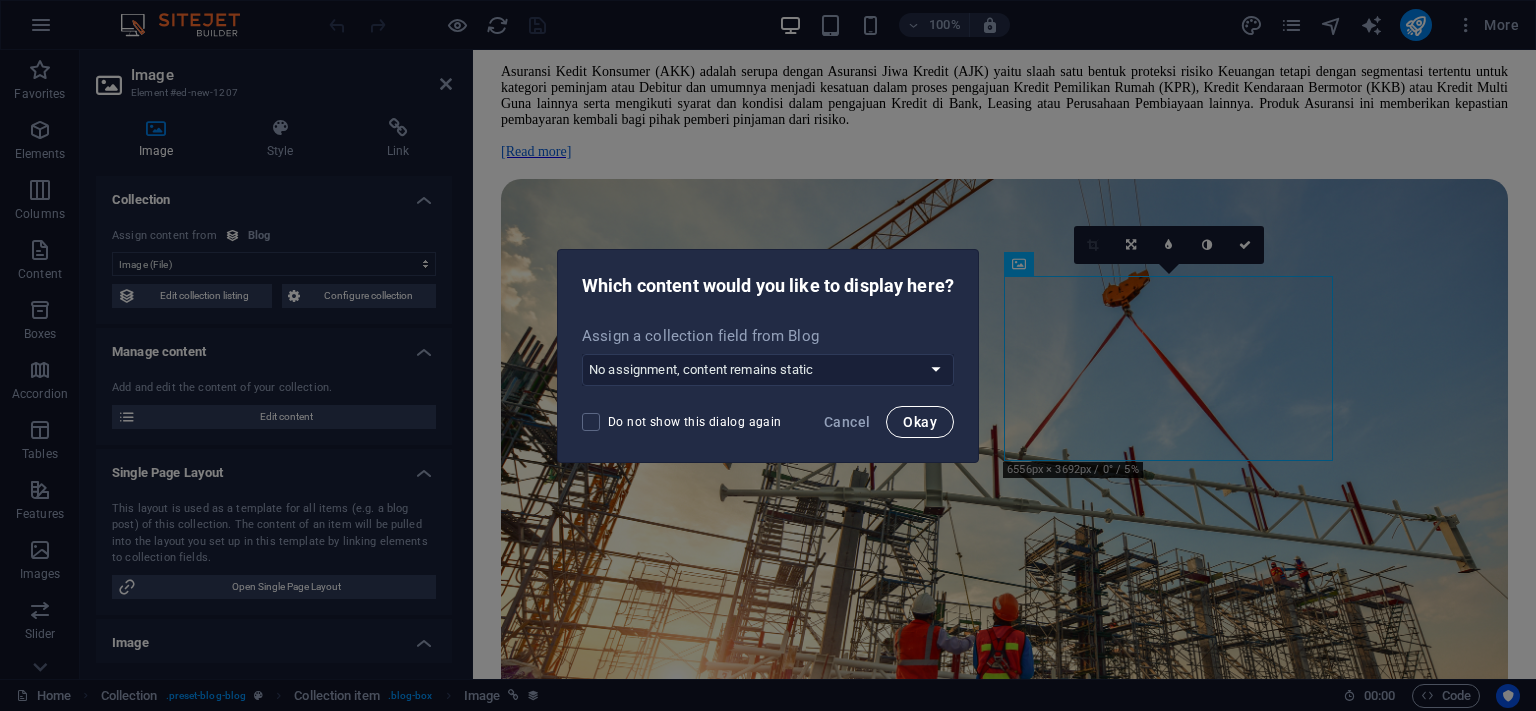 click on "Okay" at bounding box center [920, 422] 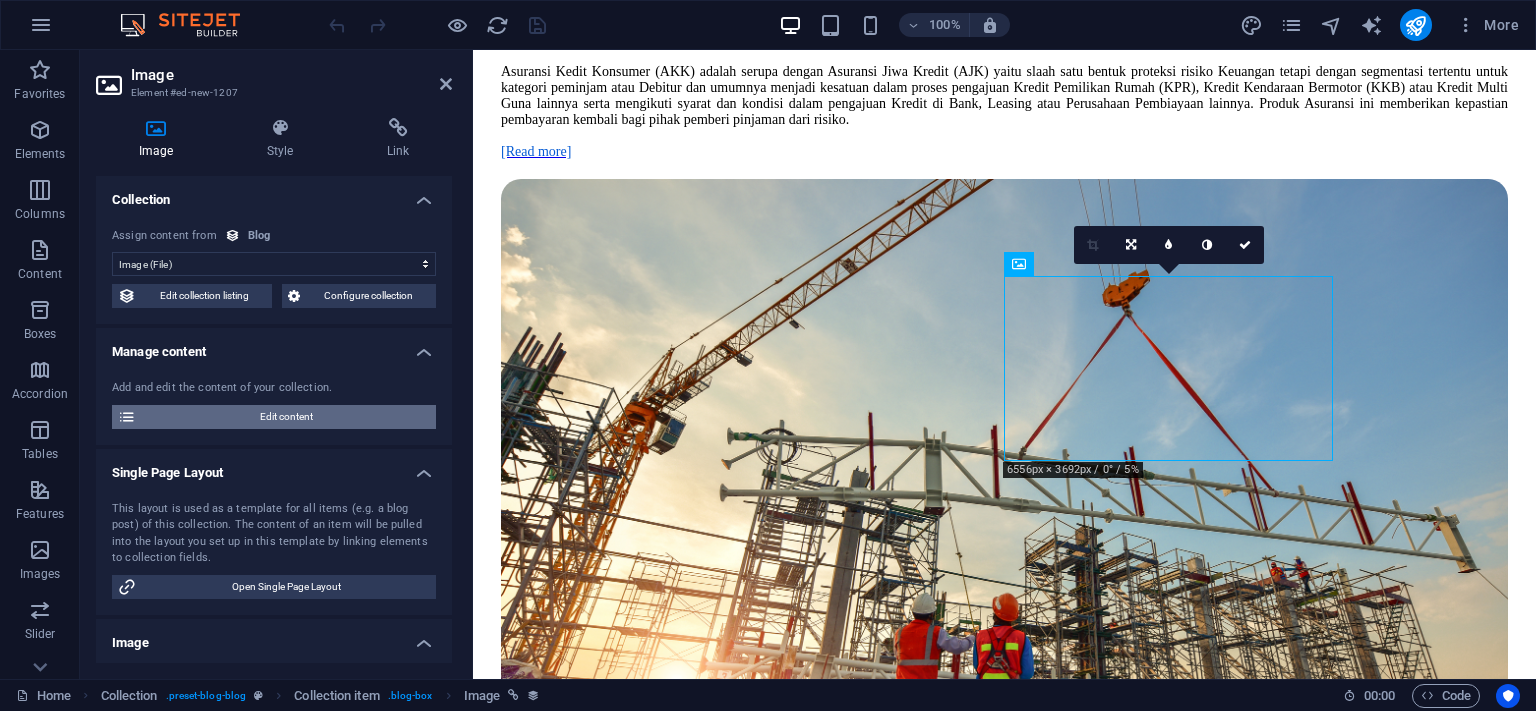 click on "Edit content" at bounding box center [286, 417] 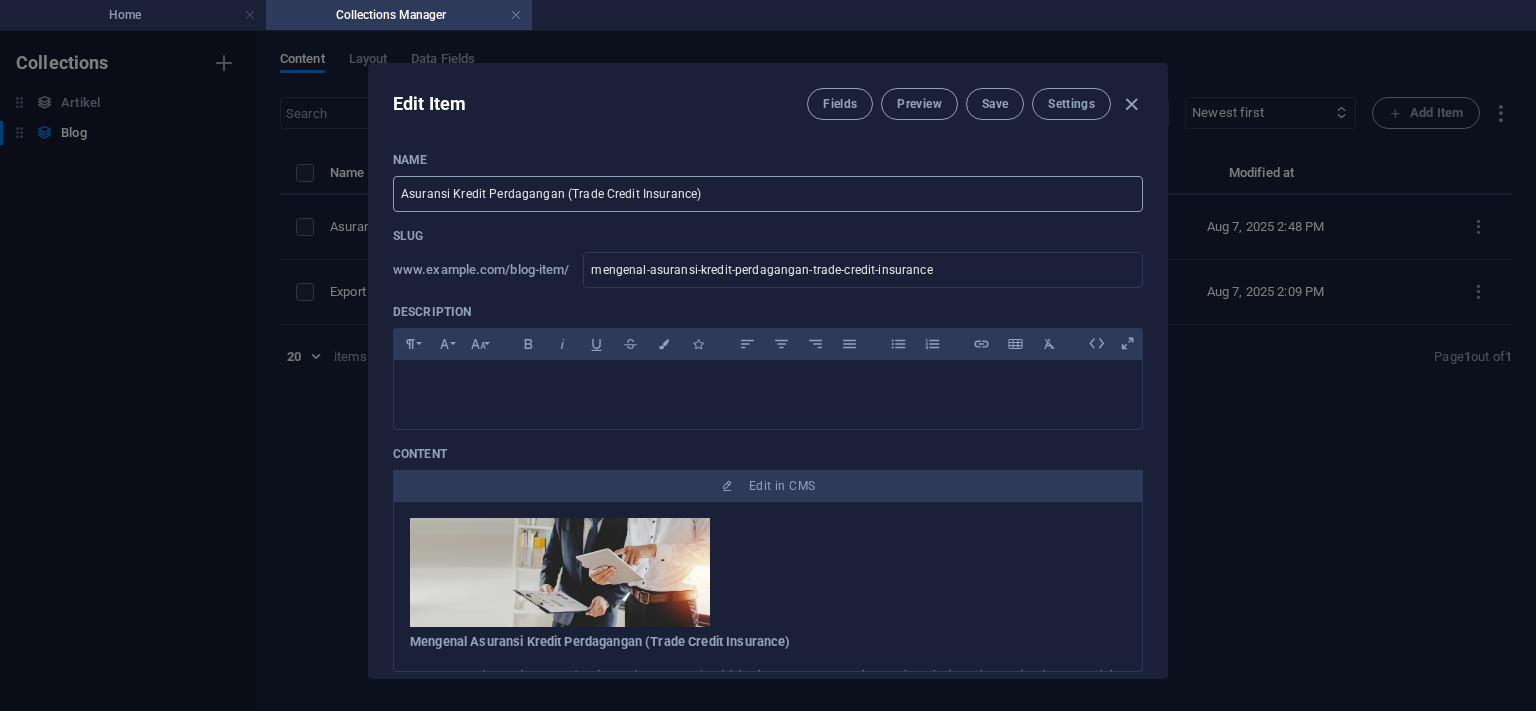 drag, startPoint x: 560, startPoint y: 192, endPoint x: 570, endPoint y: 190, distance: 10.198039 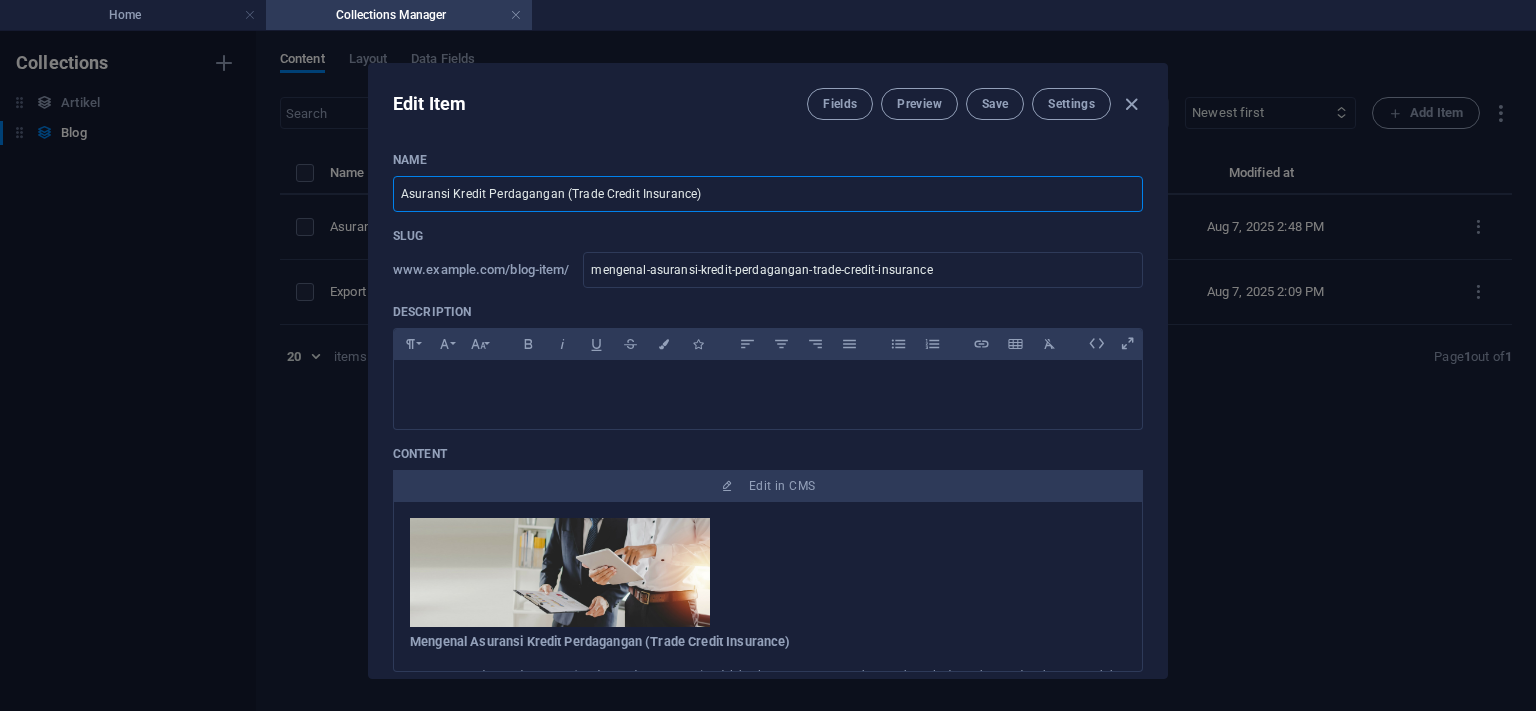 click on "Asuransi Kredit Perdagangan (Trade Credit Insurance)" at bounding box center [768, 194] 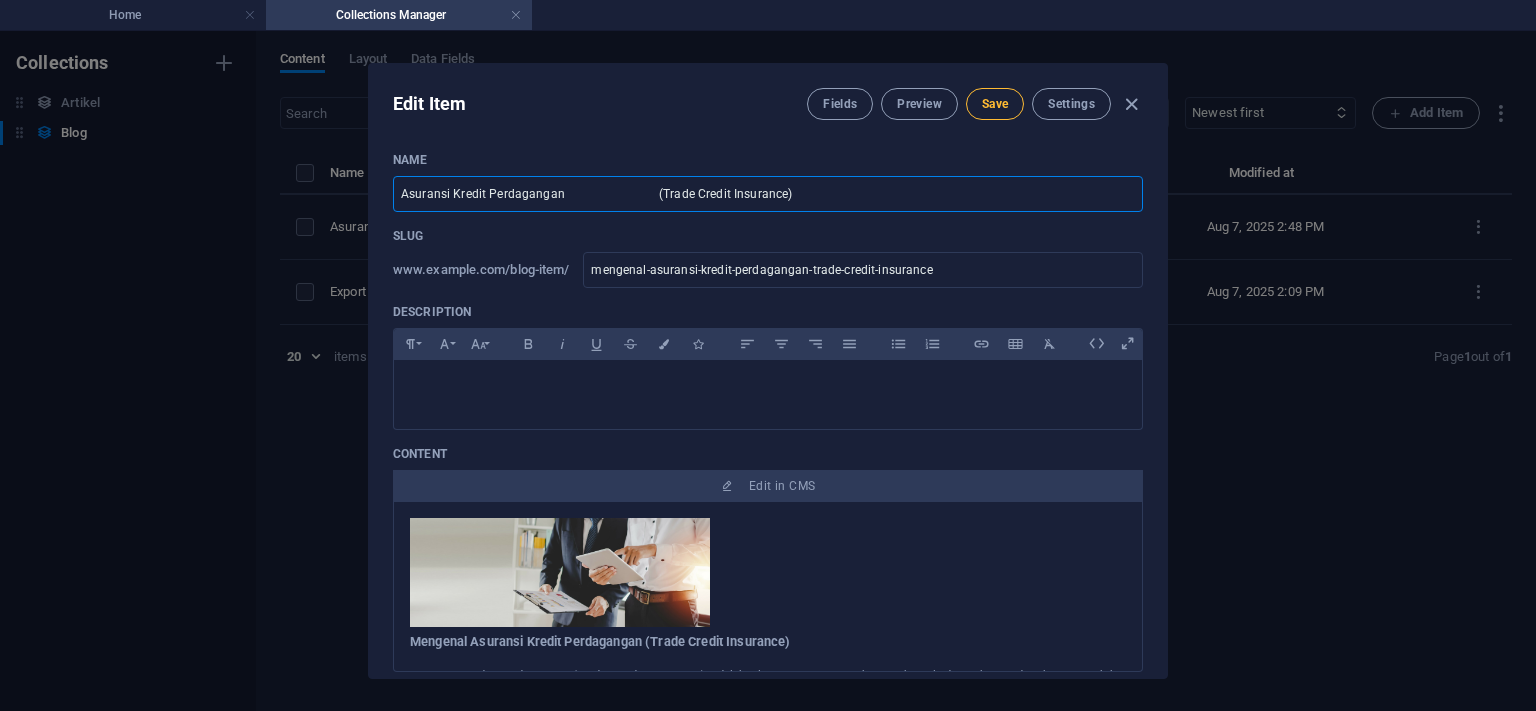 type on "Asuransi Kredit Perdagangan                              (Trade Credit Insurance)" 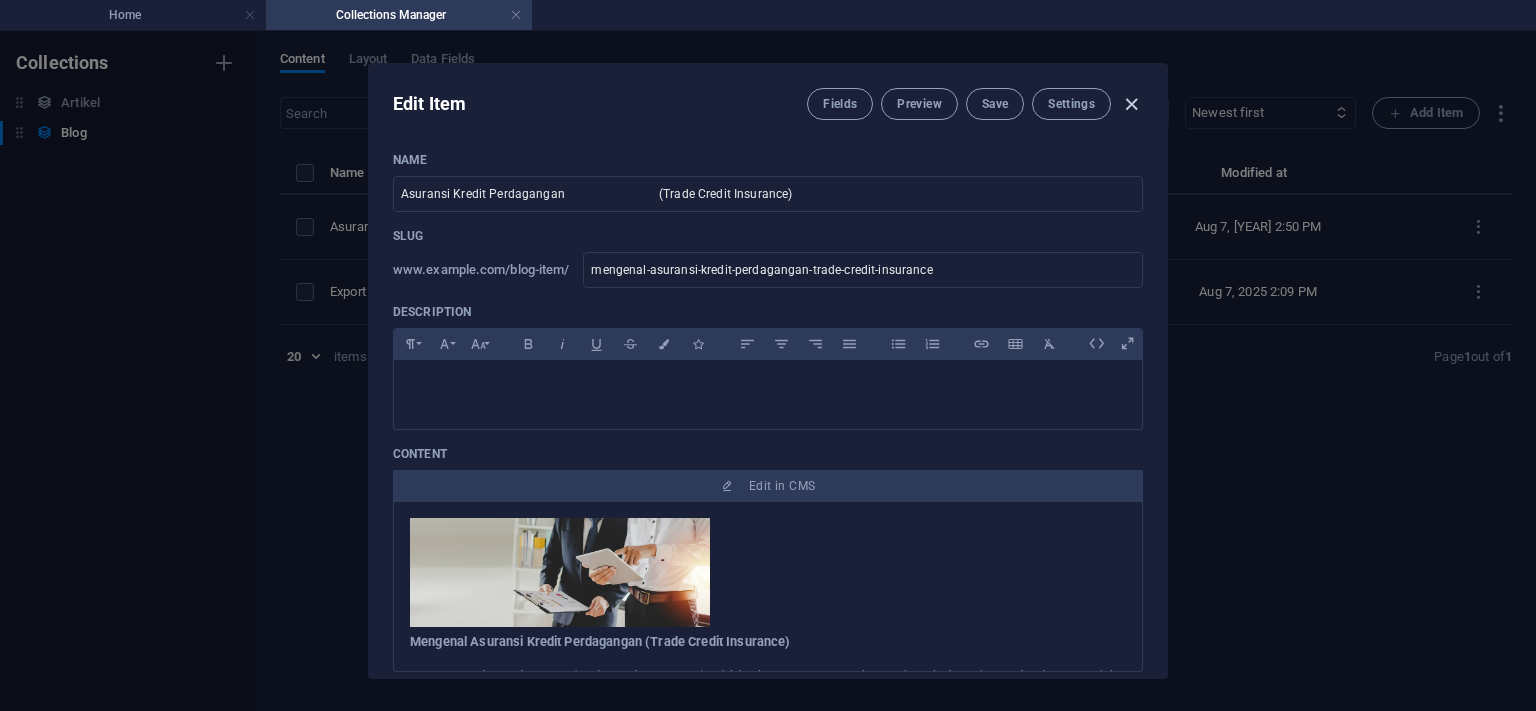 click at bounding box center [1131, 104] 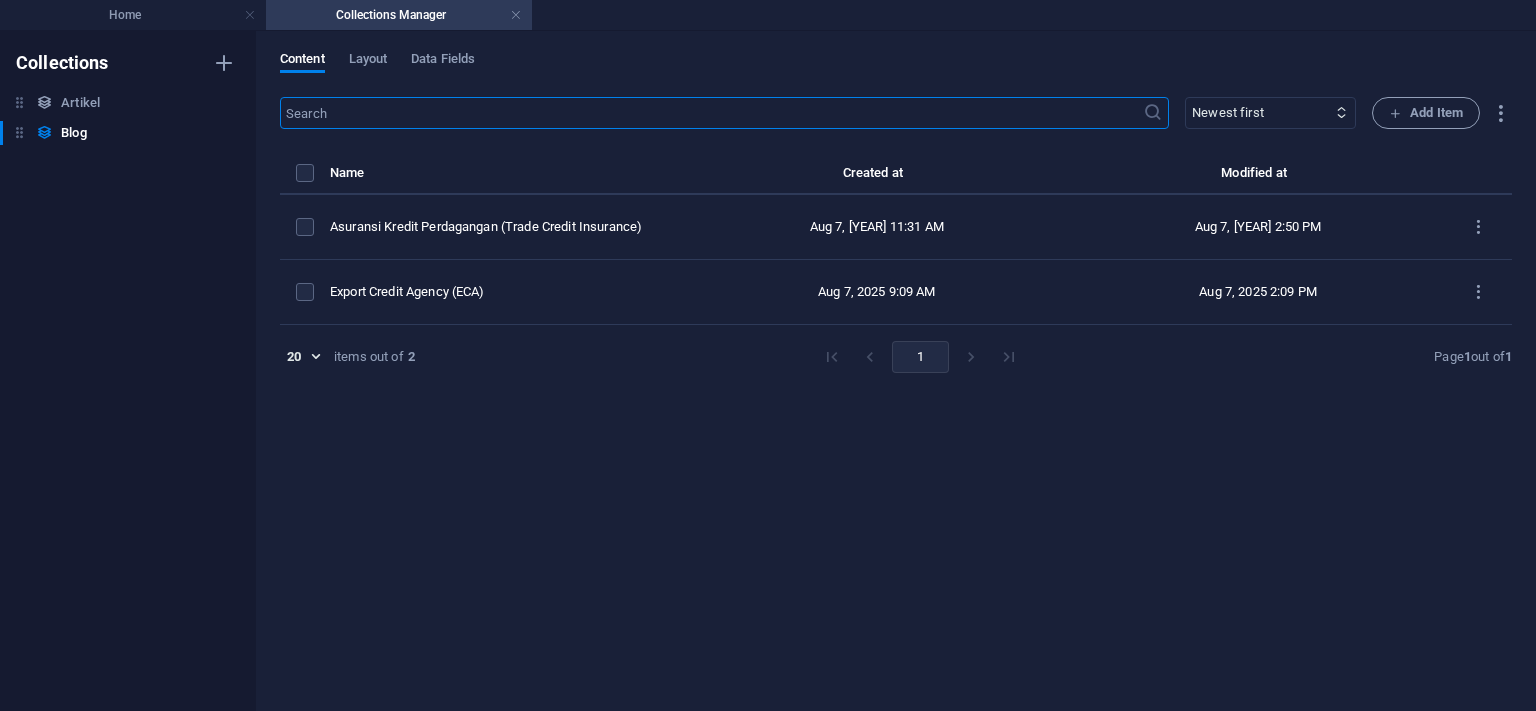 type on "[URL]" 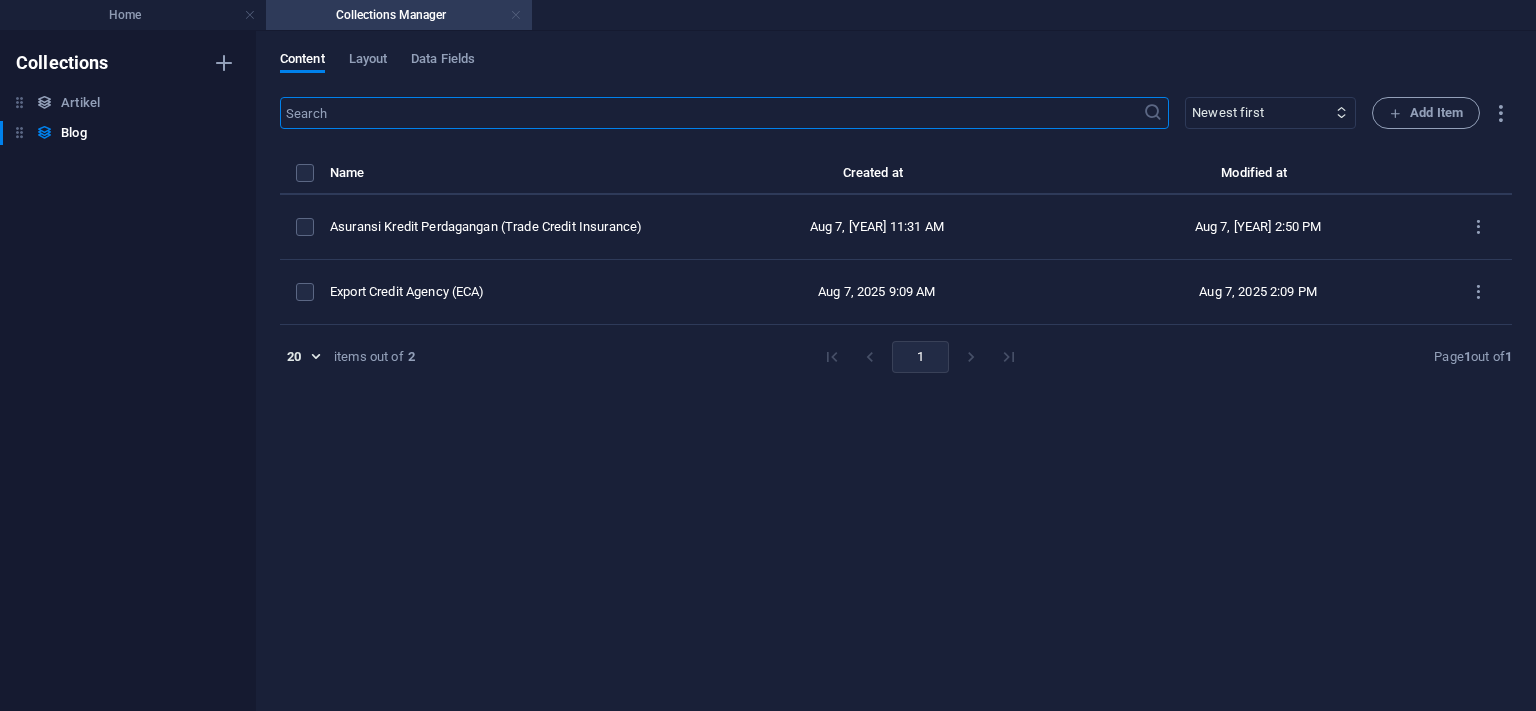 click at bounding box center [516, 15] 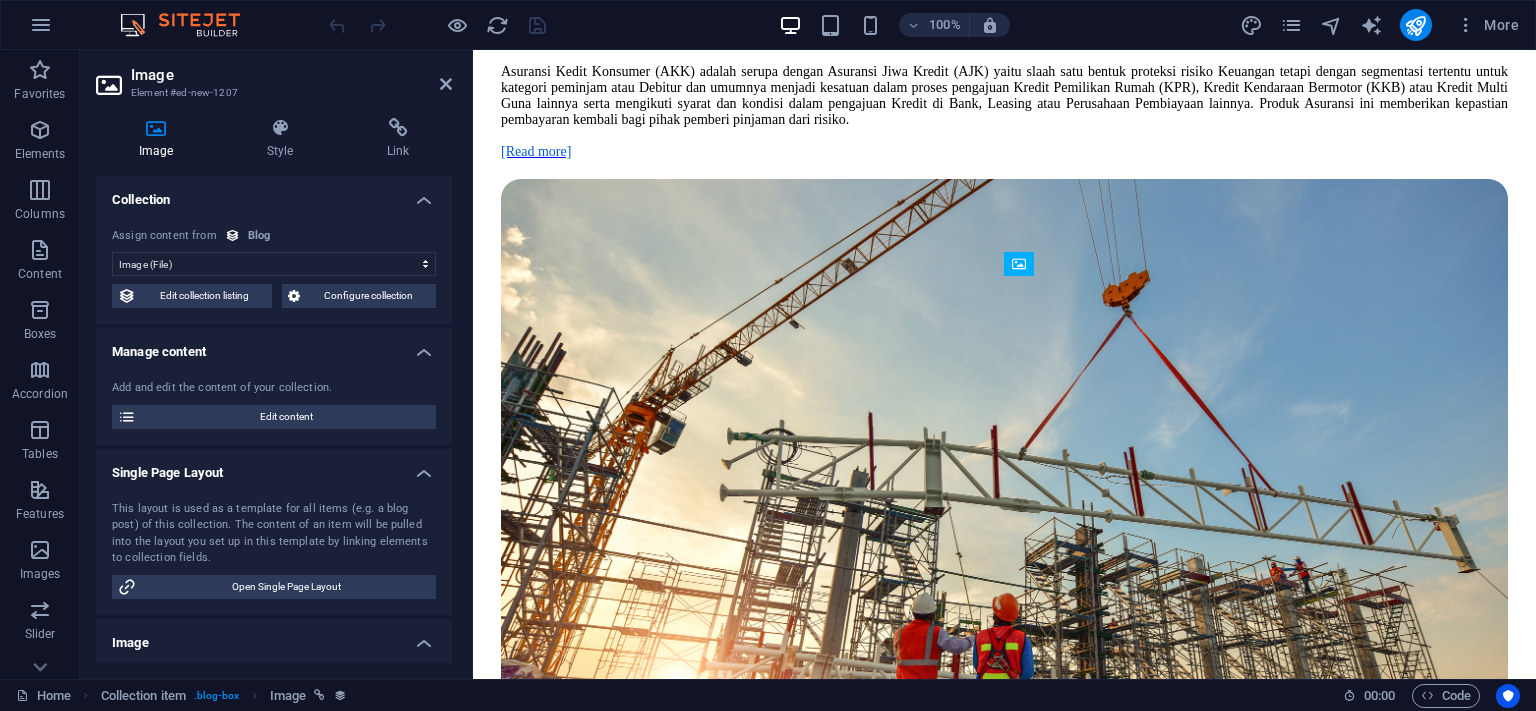 type 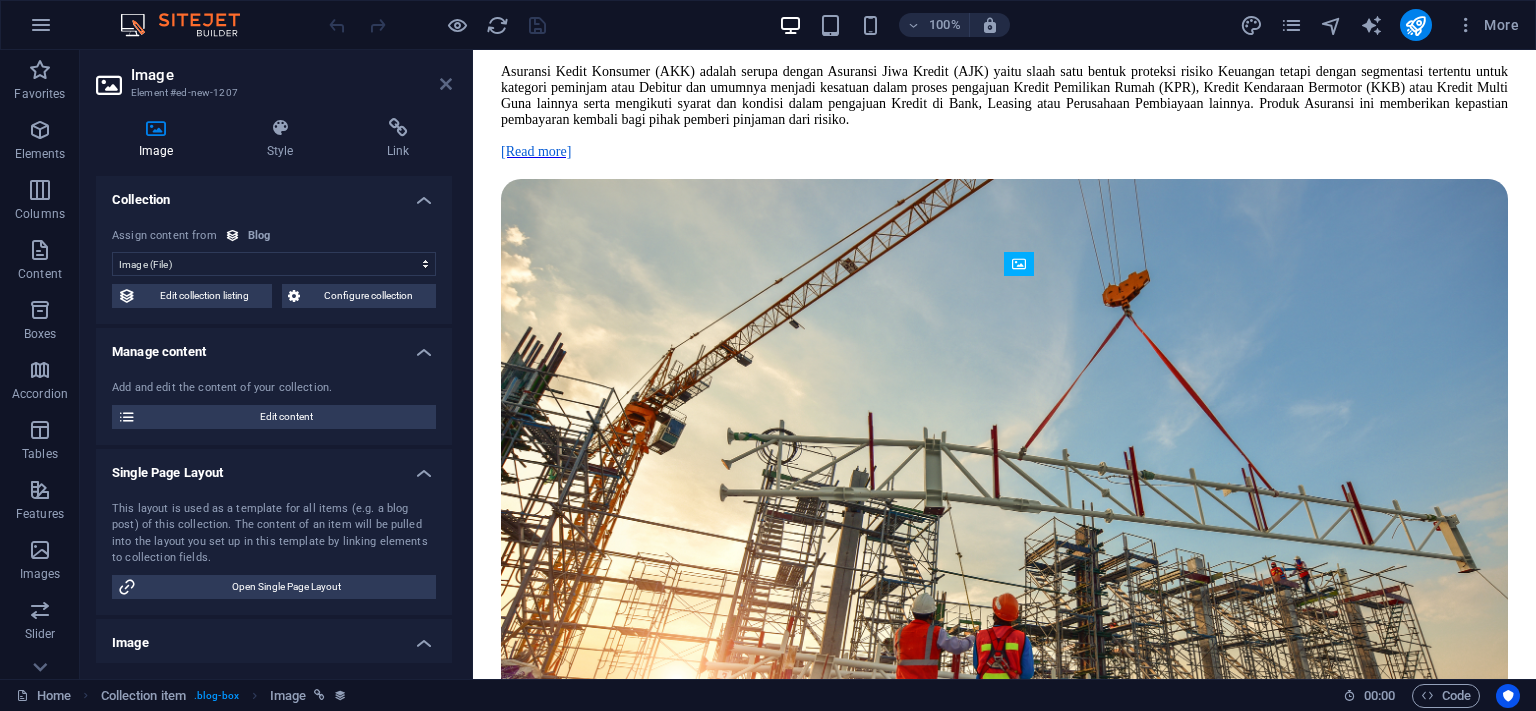 click at bounding box center (446, 84) 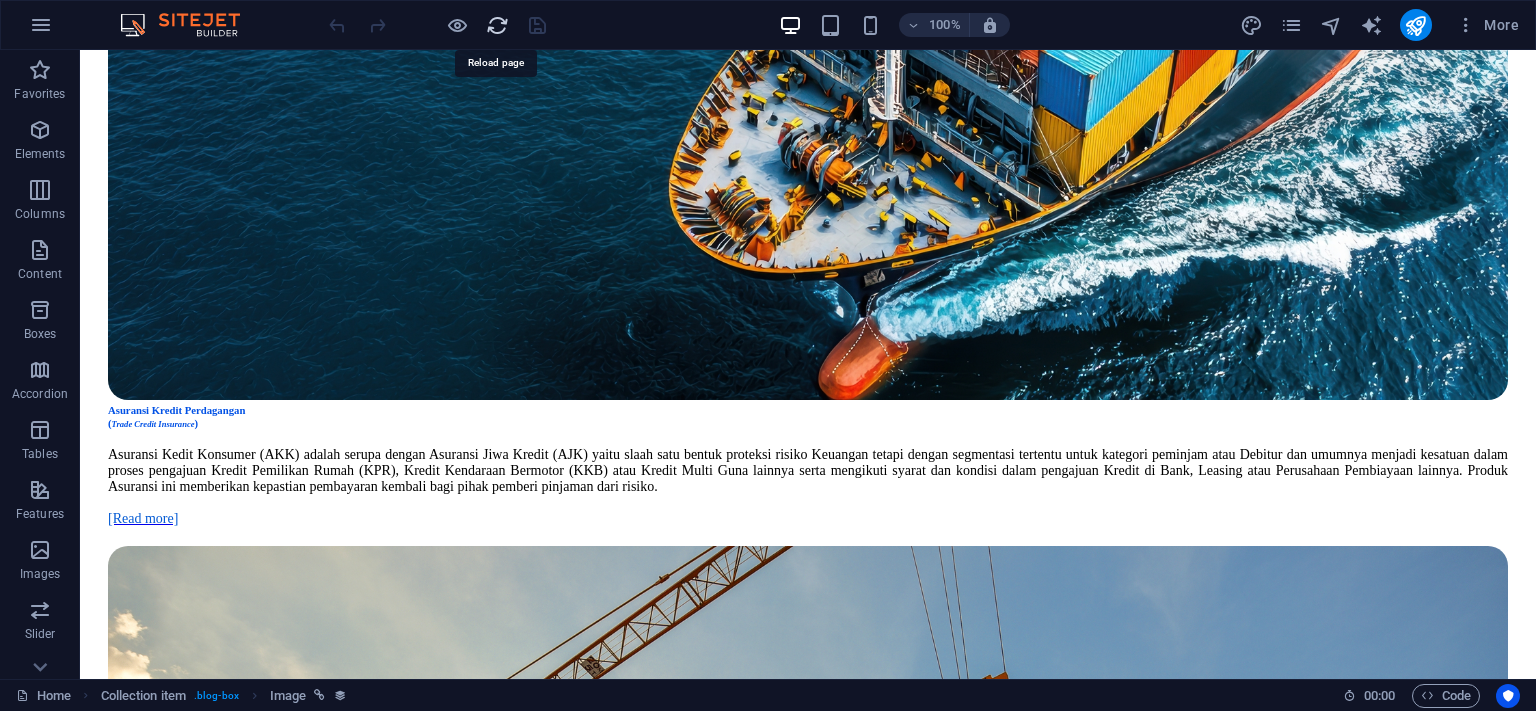 drag, startPoint x: 494, startPoint y: 30, endPoint x: 437, endPoint y: 0, distance: 64.412735 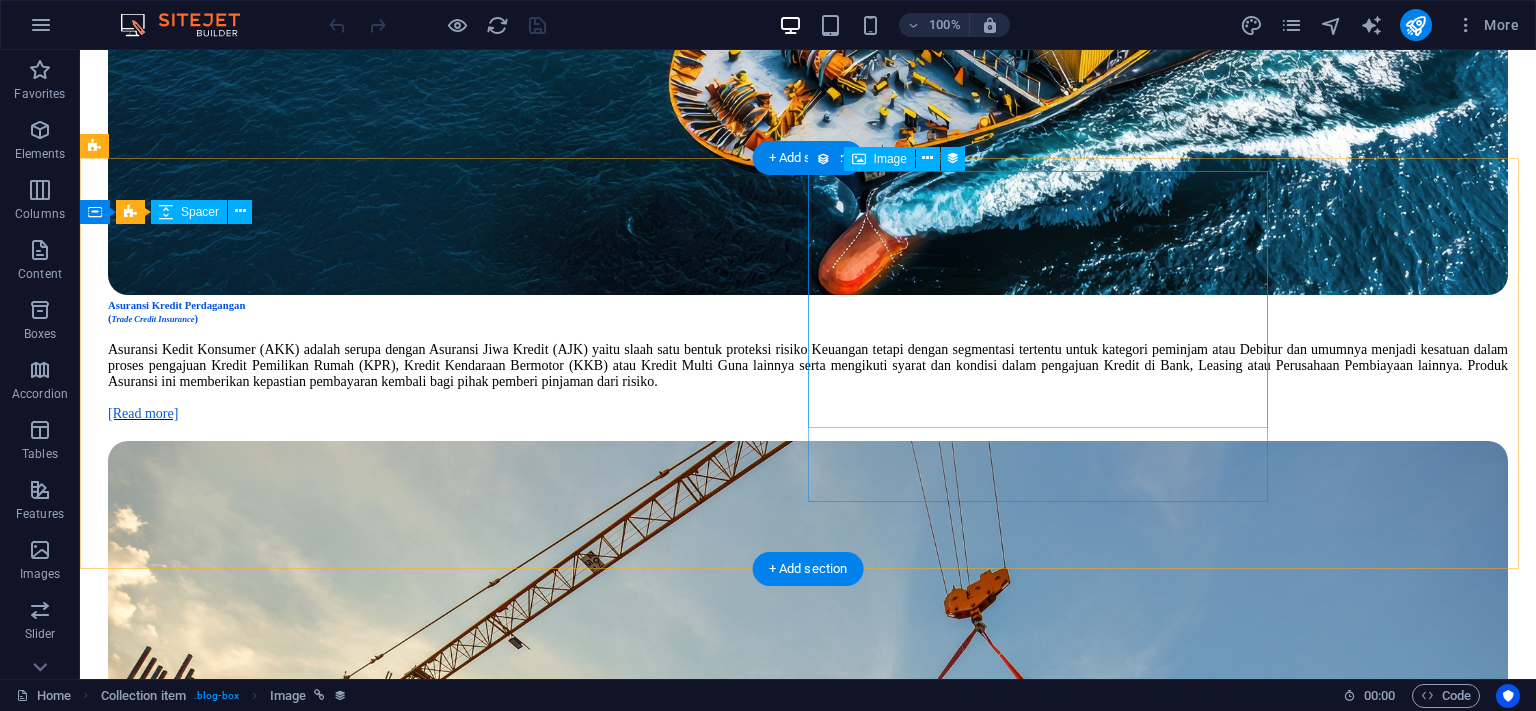scroll, scrollTop: 3771, scrollLeft: 0, axis: vertical 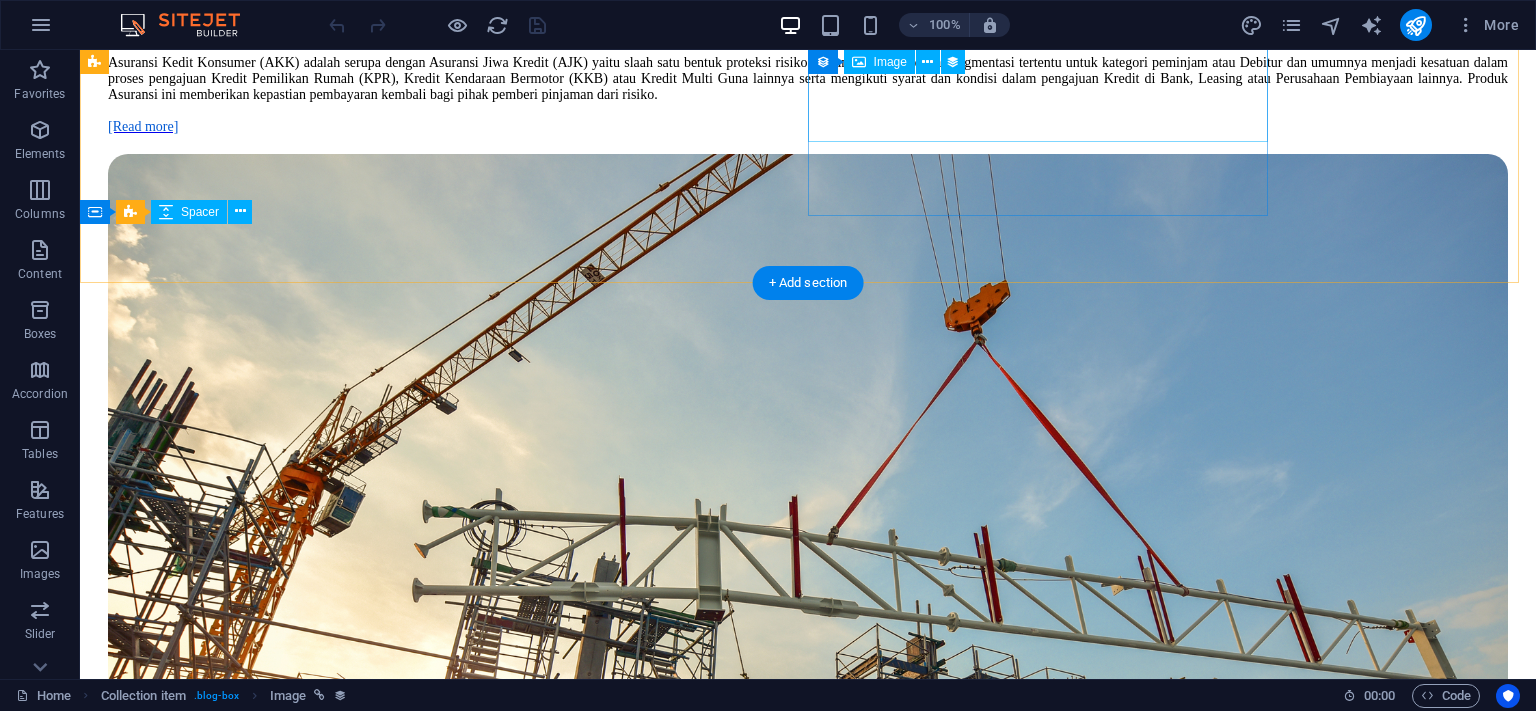 click at bounding box center [808, 4950] 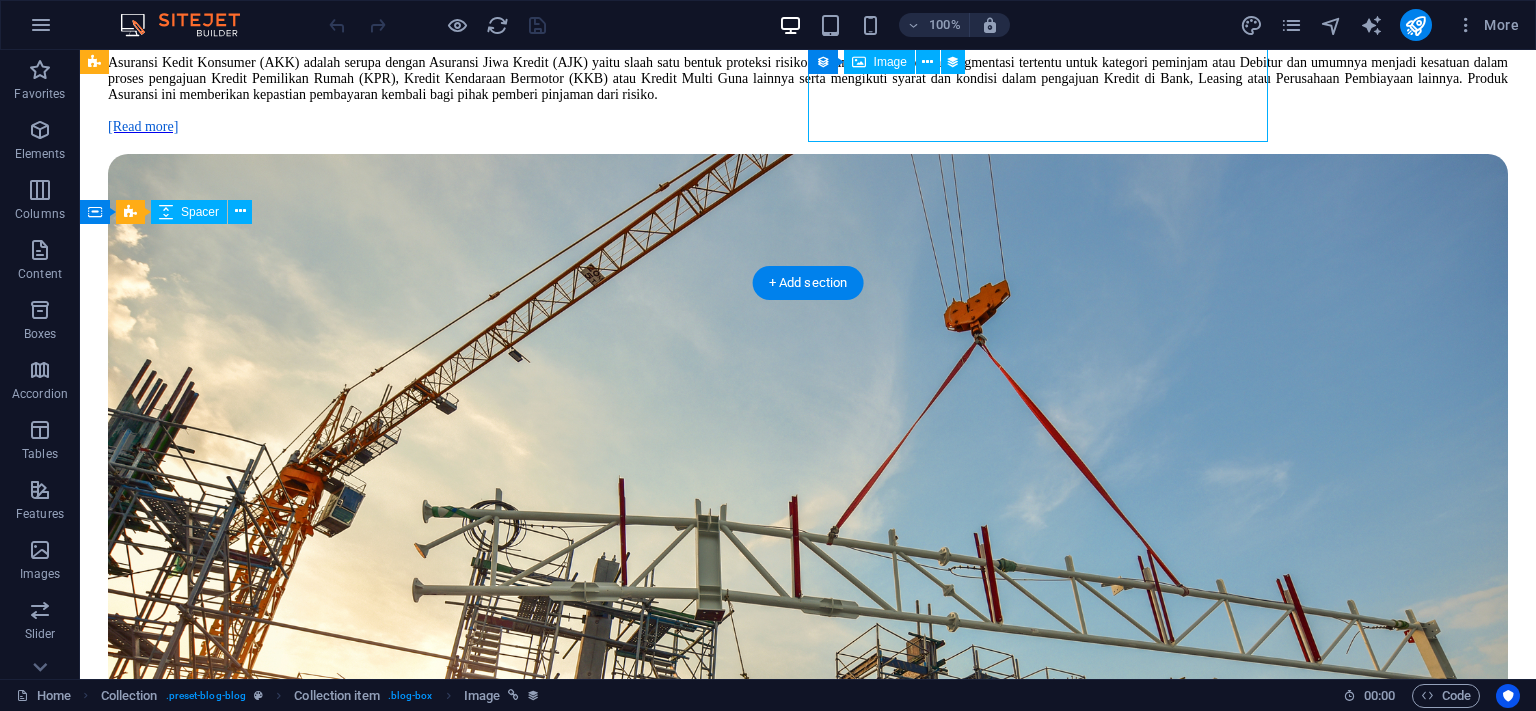 click at bounding box center (808, 4950) 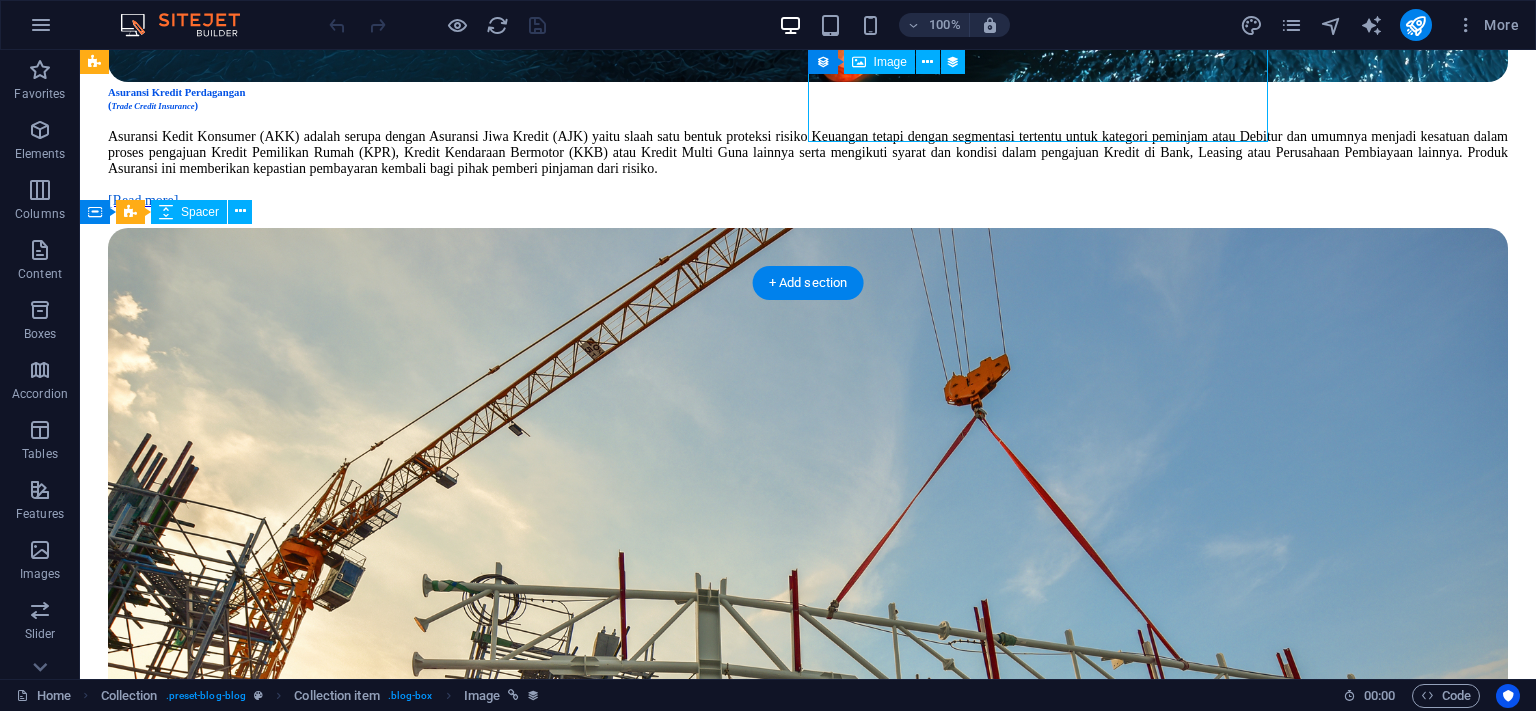 select on "image" 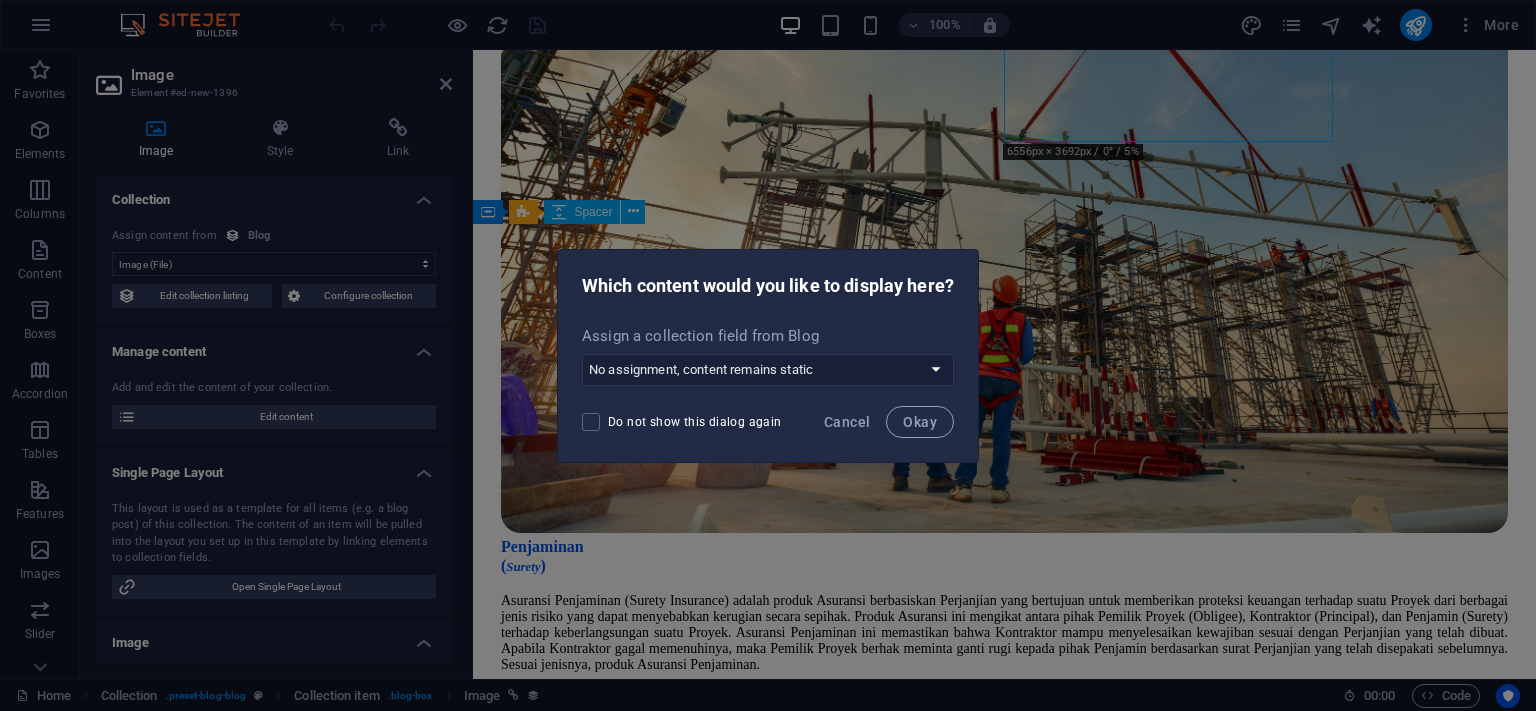 click on "Do not show this dialog again" at bounding box center [695, 422] 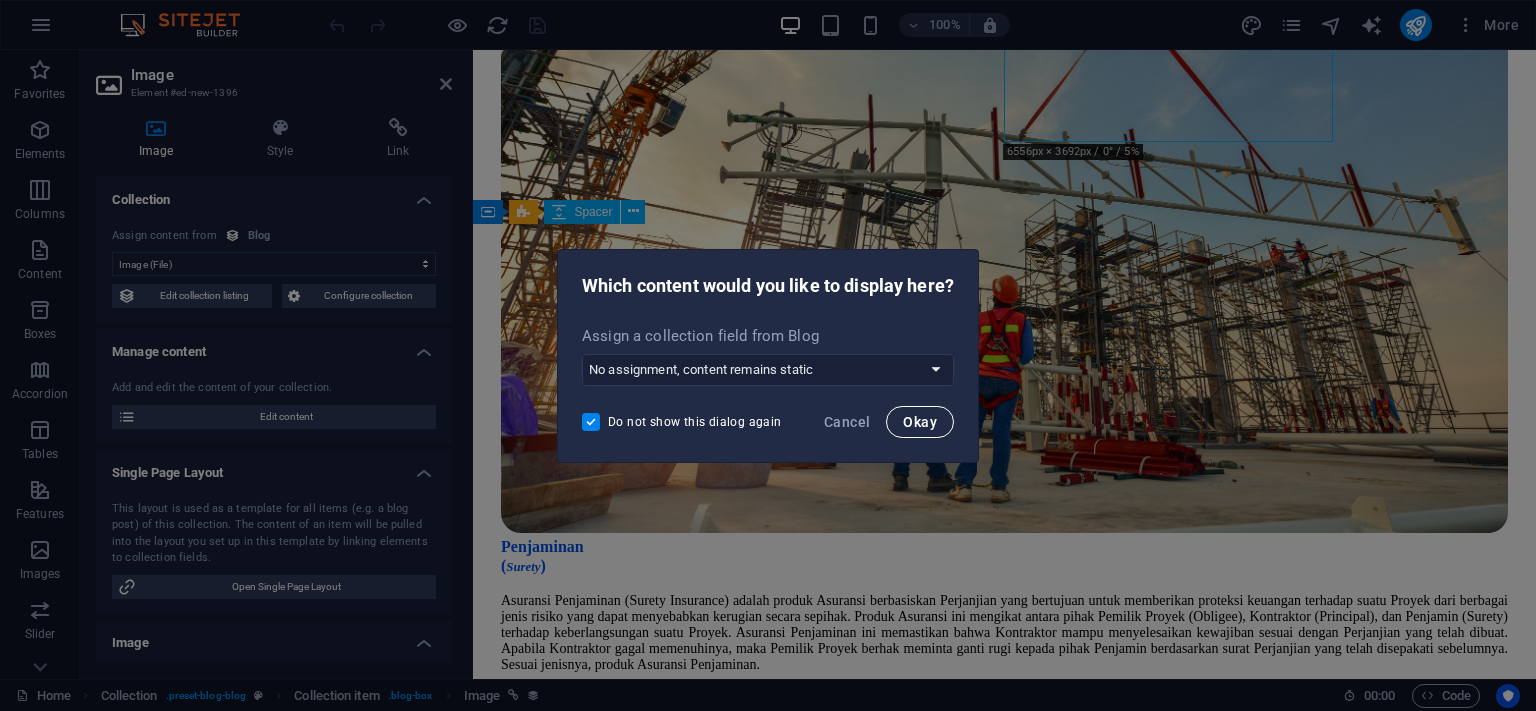 click on "Okay" at bounding box center (920, 422) 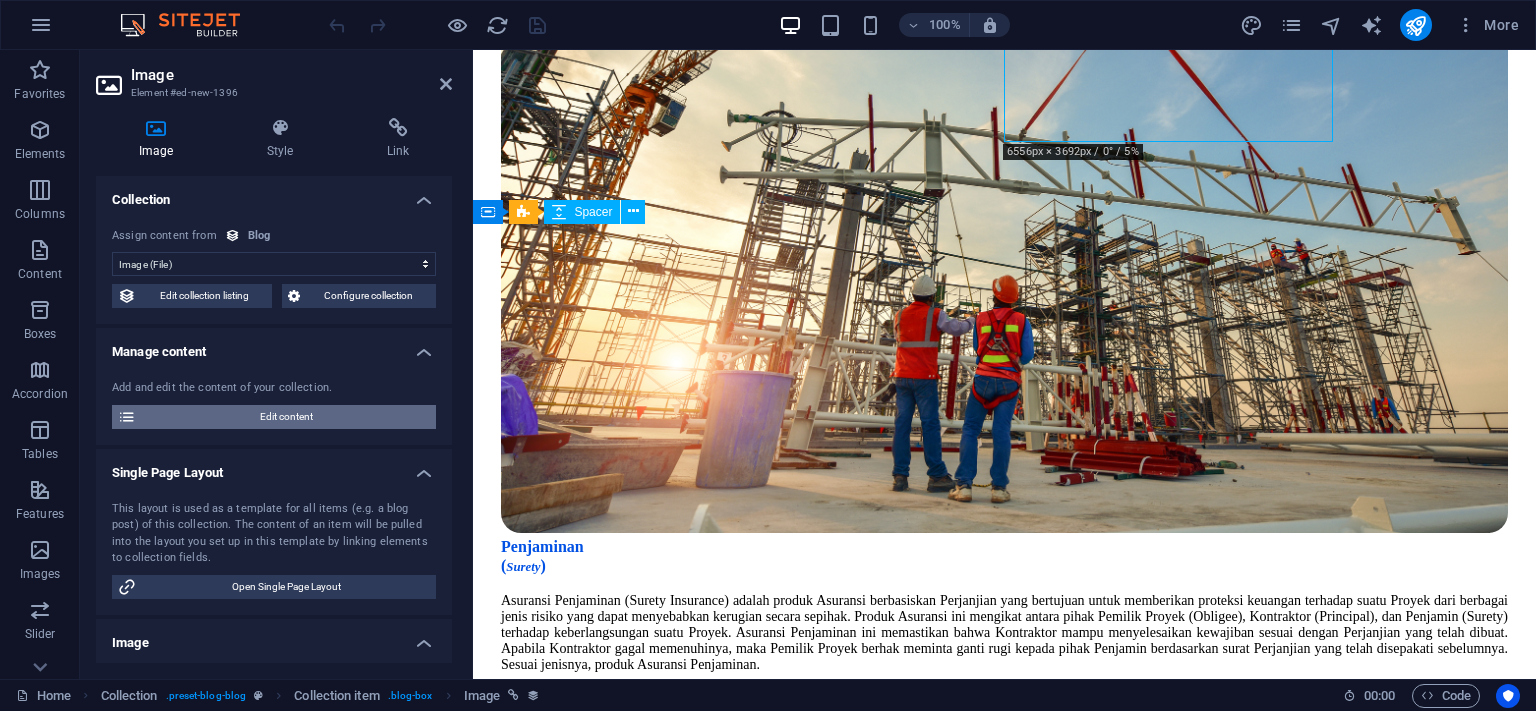 click on "Edit content" at bounding box center [286, 417] 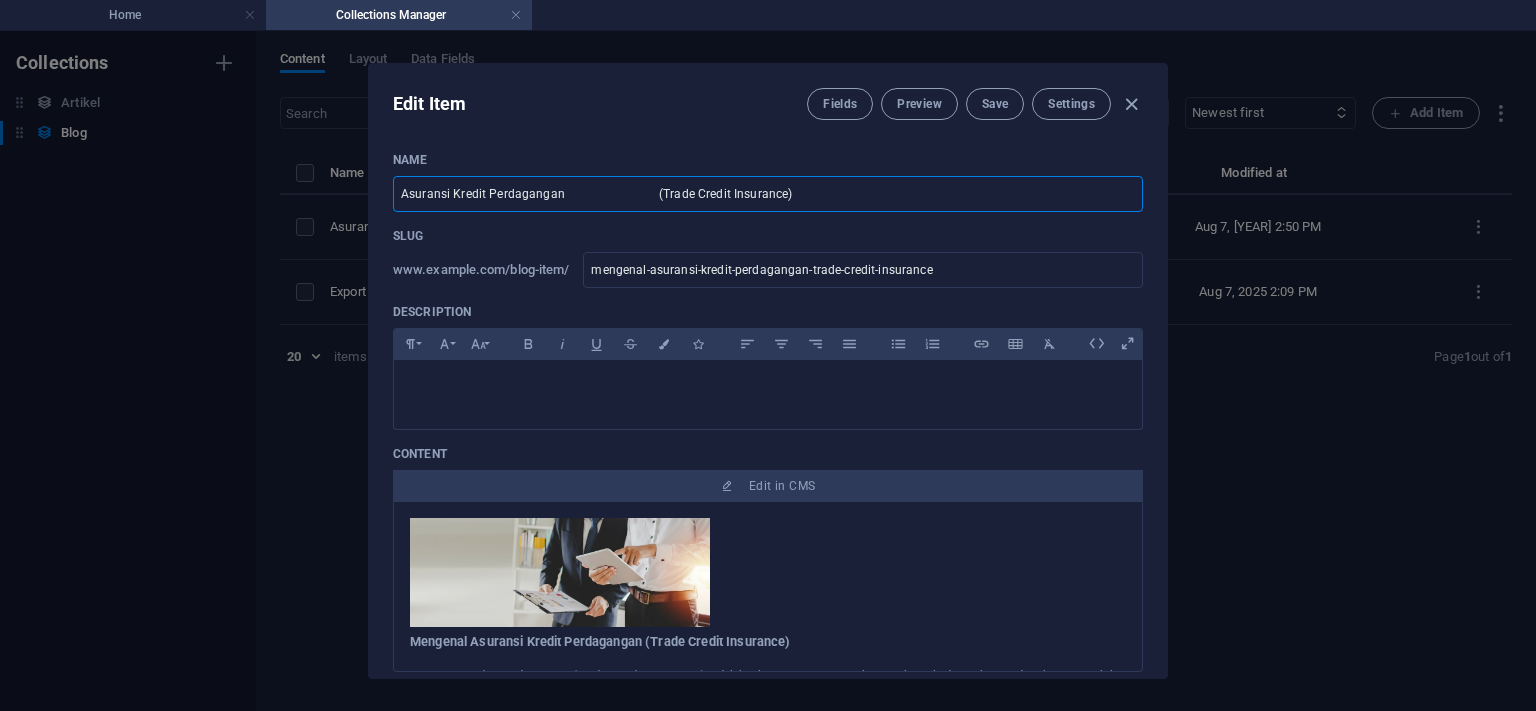 click on "Asuransi Kredit Perdagangan                              (Trade Credit Insurance)" at bounding box center (768, 194) 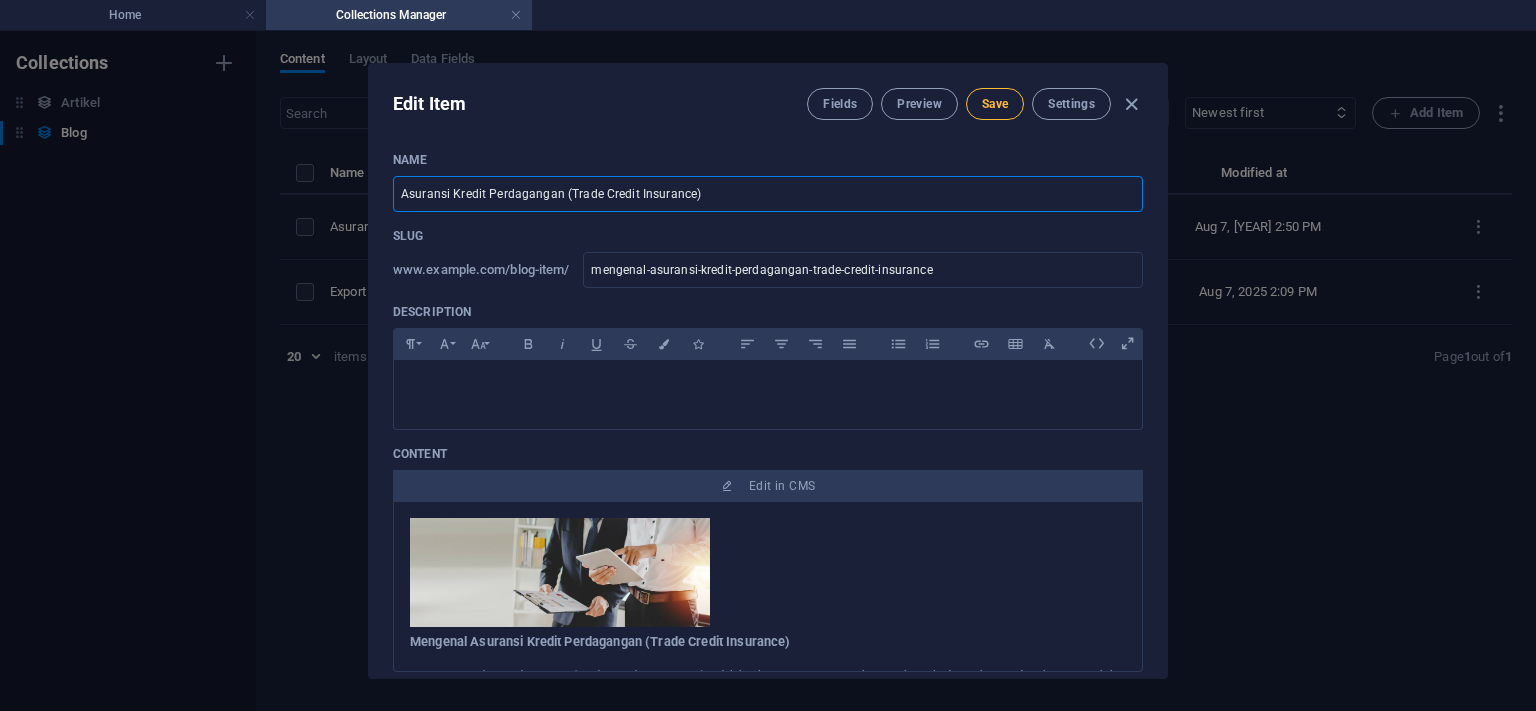 type on "Asuransi Kredit Perdagangan (Trade Credit Insurance)" 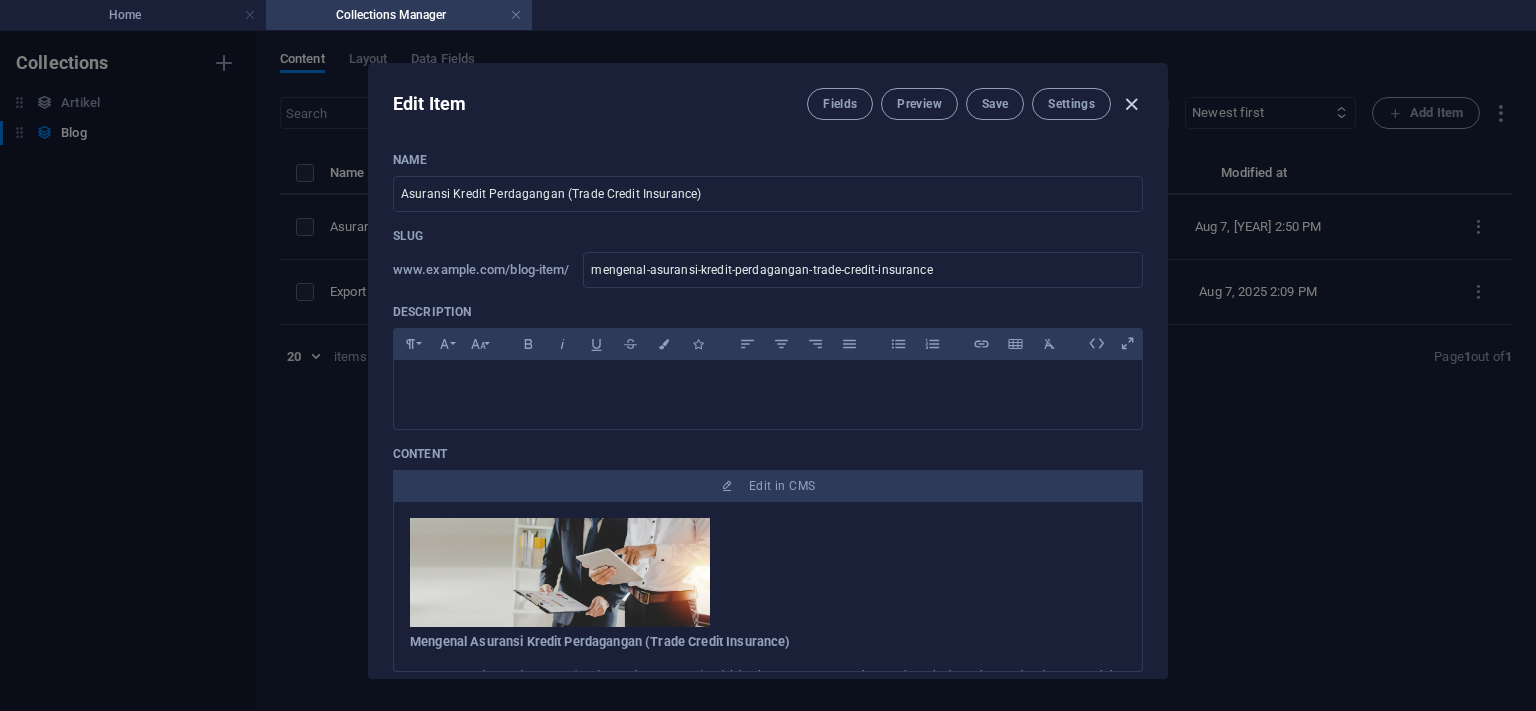 click at bounding box center [1131, 104] 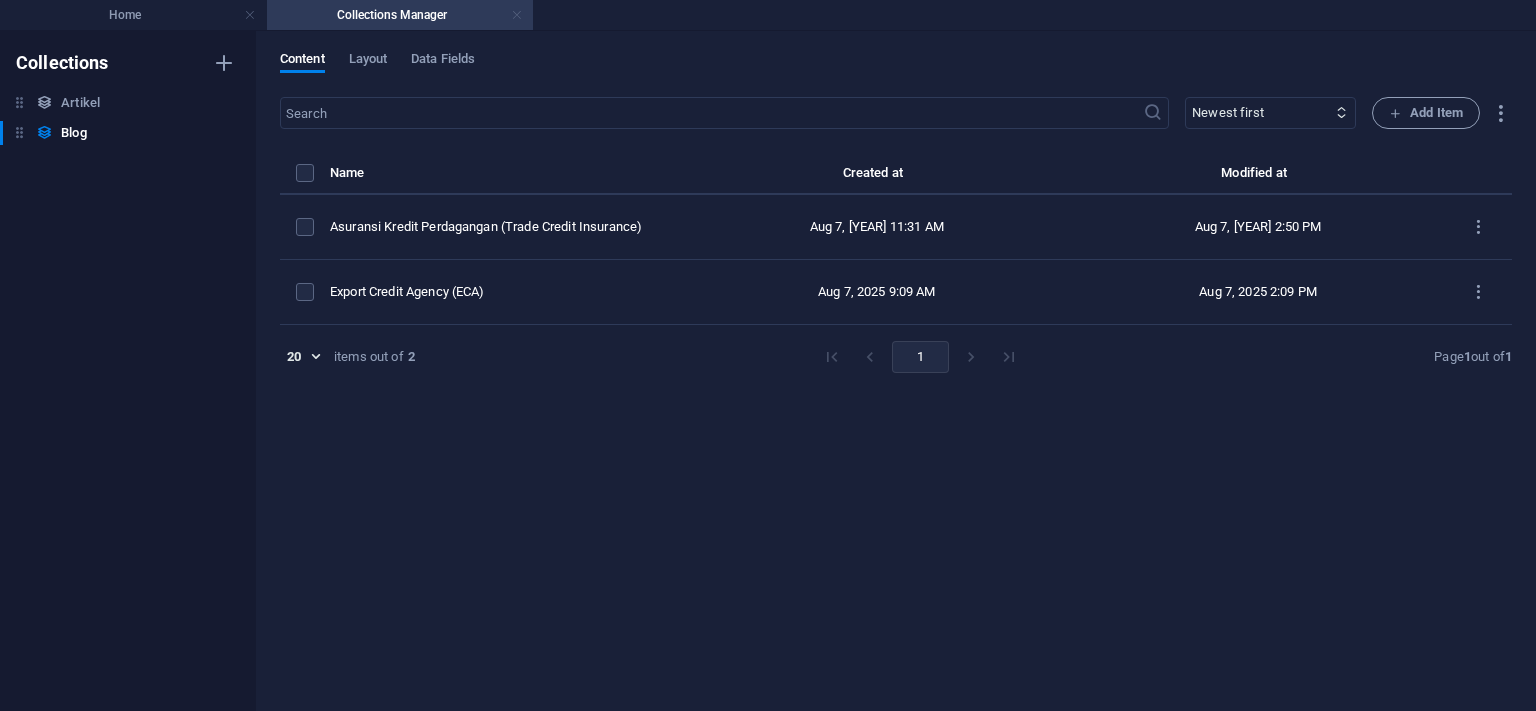 click at bounding box center (517, 15) 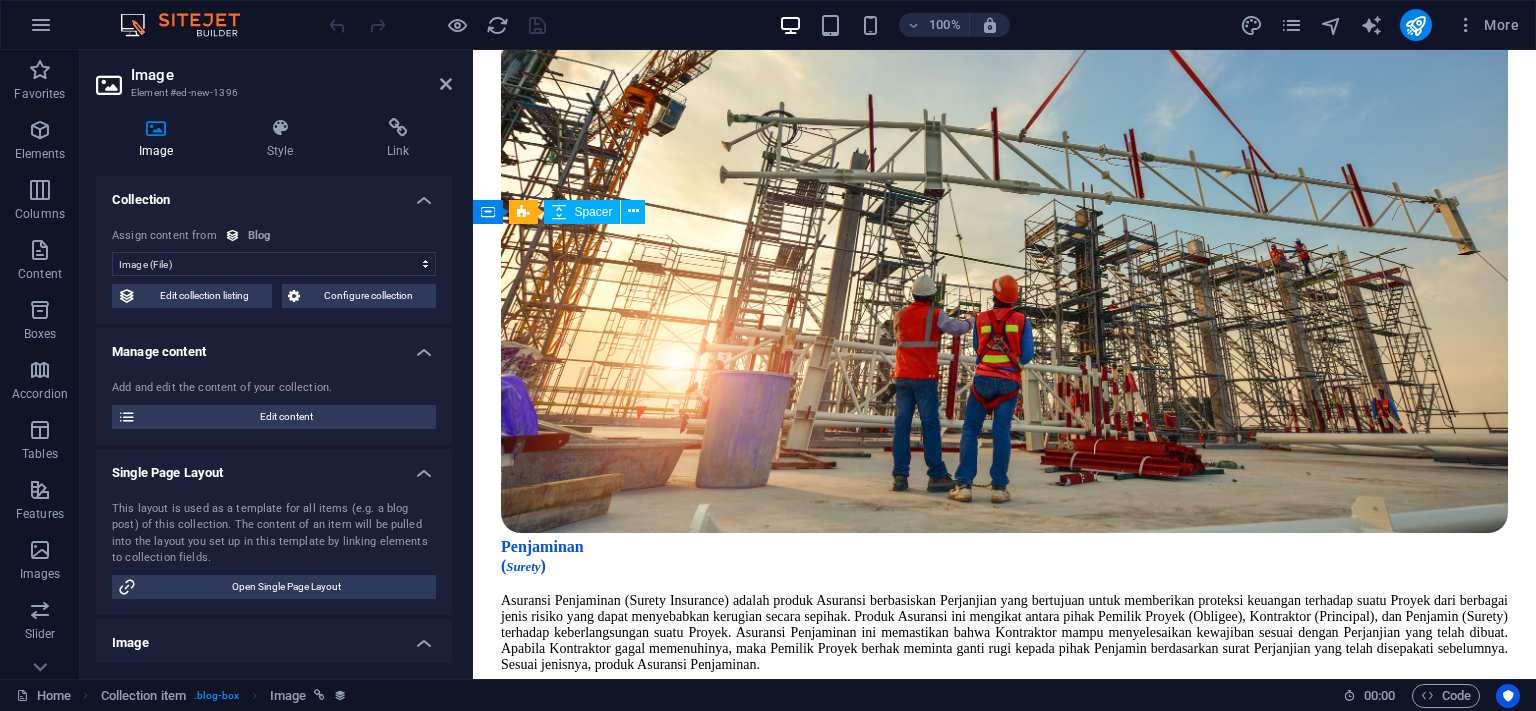 type 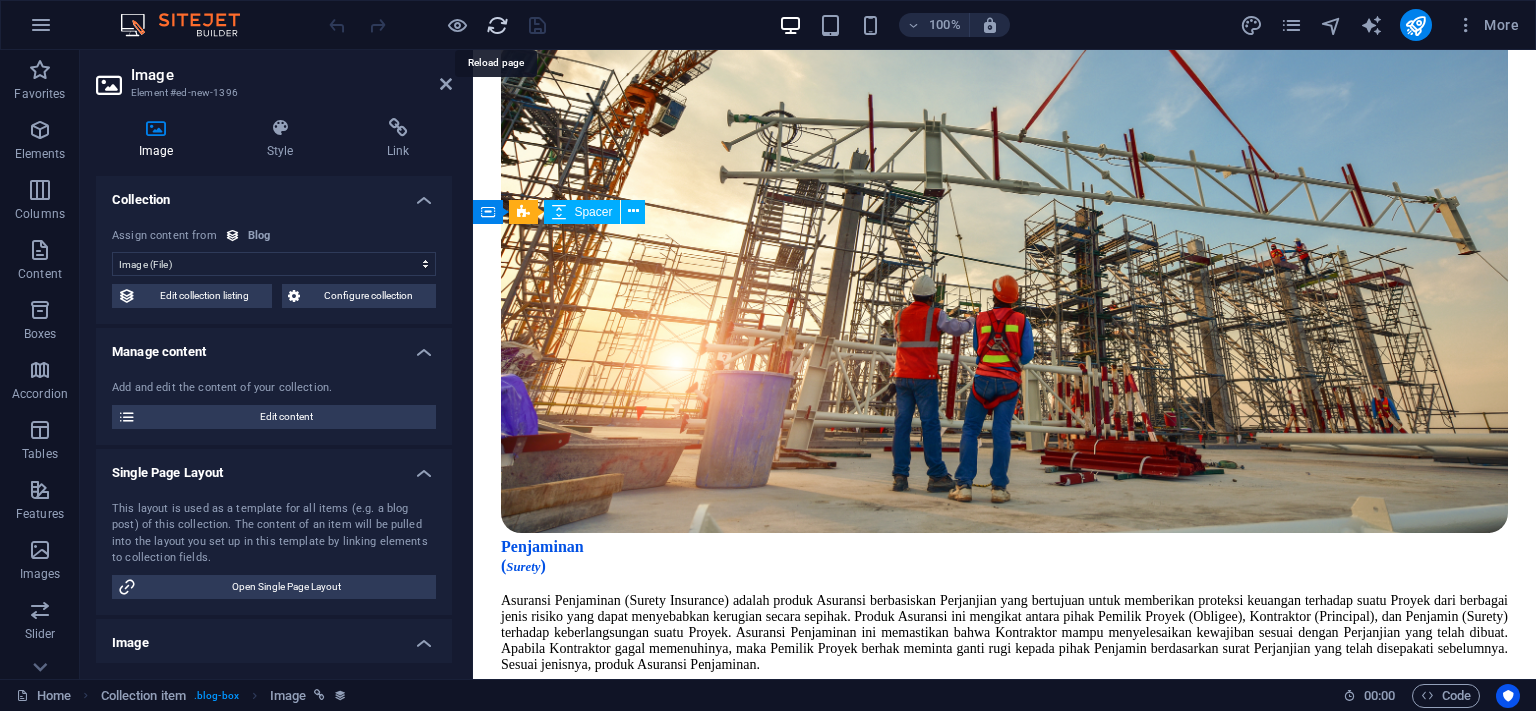 click at bounding box center (497, 25) 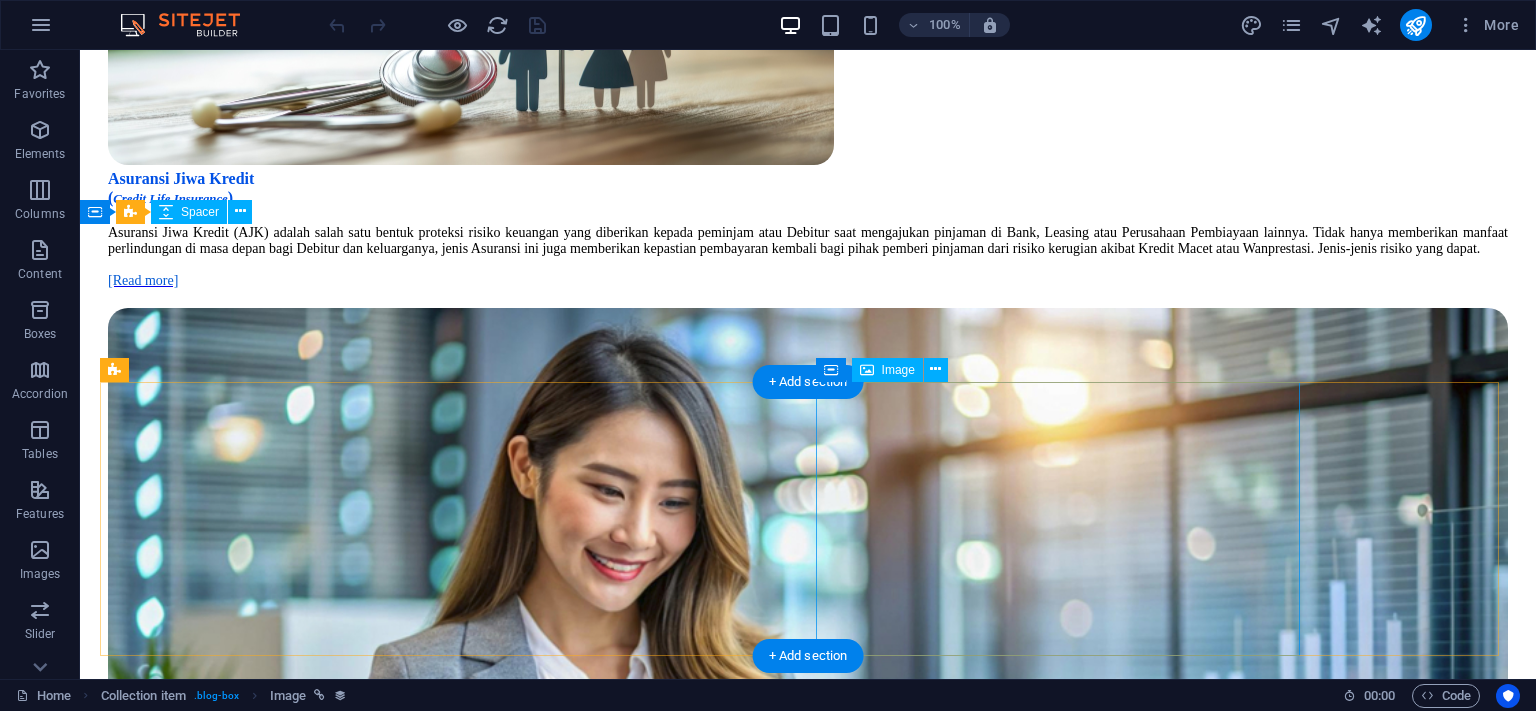 scroll, scrollTop: 1795, scrollLeft: 0, axis: vertical 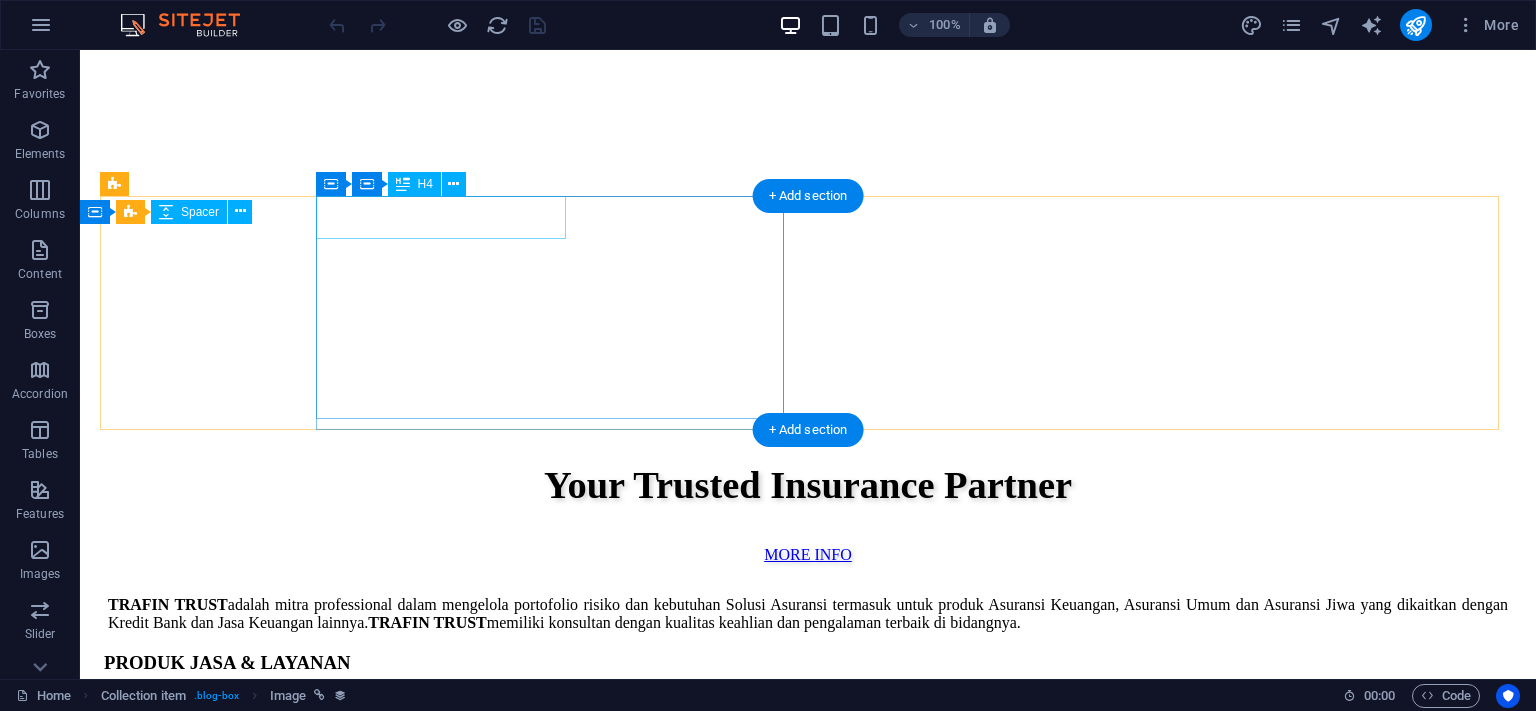 click on "Asuransi Kredit Konsumer  ( Consumer Credit Insurance )" at bounding box center (808, 1909) 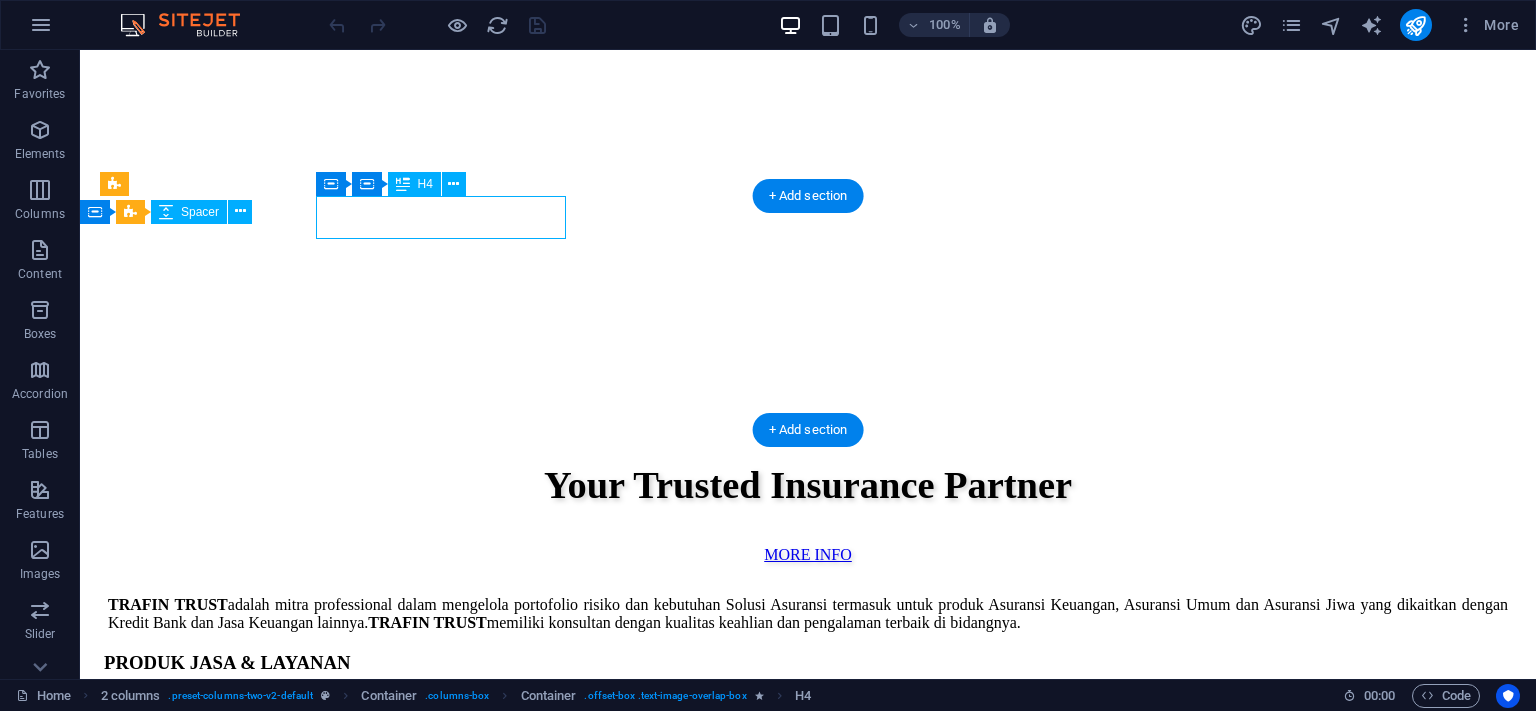 click on "Asuransi Kredit Konsumer  ( Consumer Credit Insurance )" at bounding box center [808, 1909] 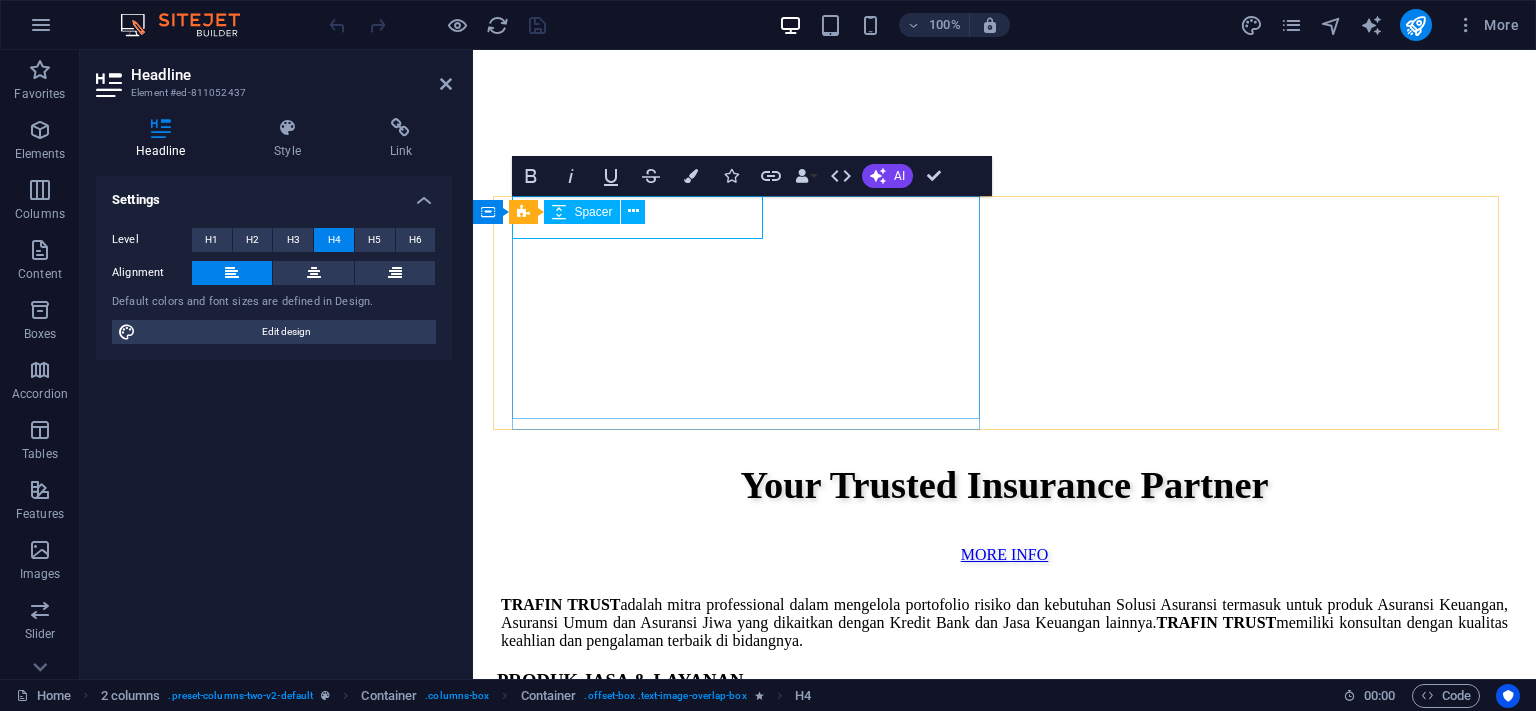click on "Consumer Credit Insurance" at bounding box center [580, 1757] 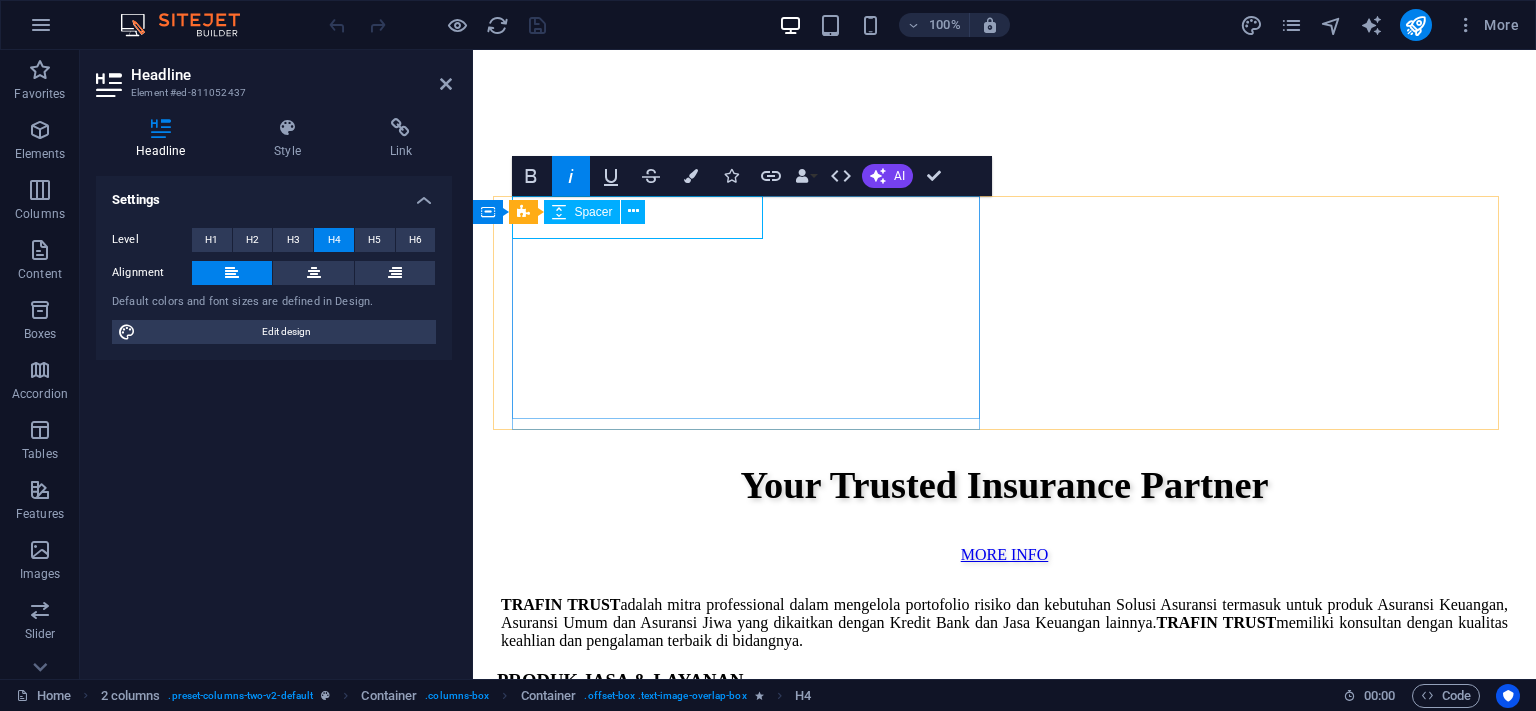 click on "Asuransi Kredit Konsumer  ( Consumer Credit Insurance )" at bounding box center [594, 1746] 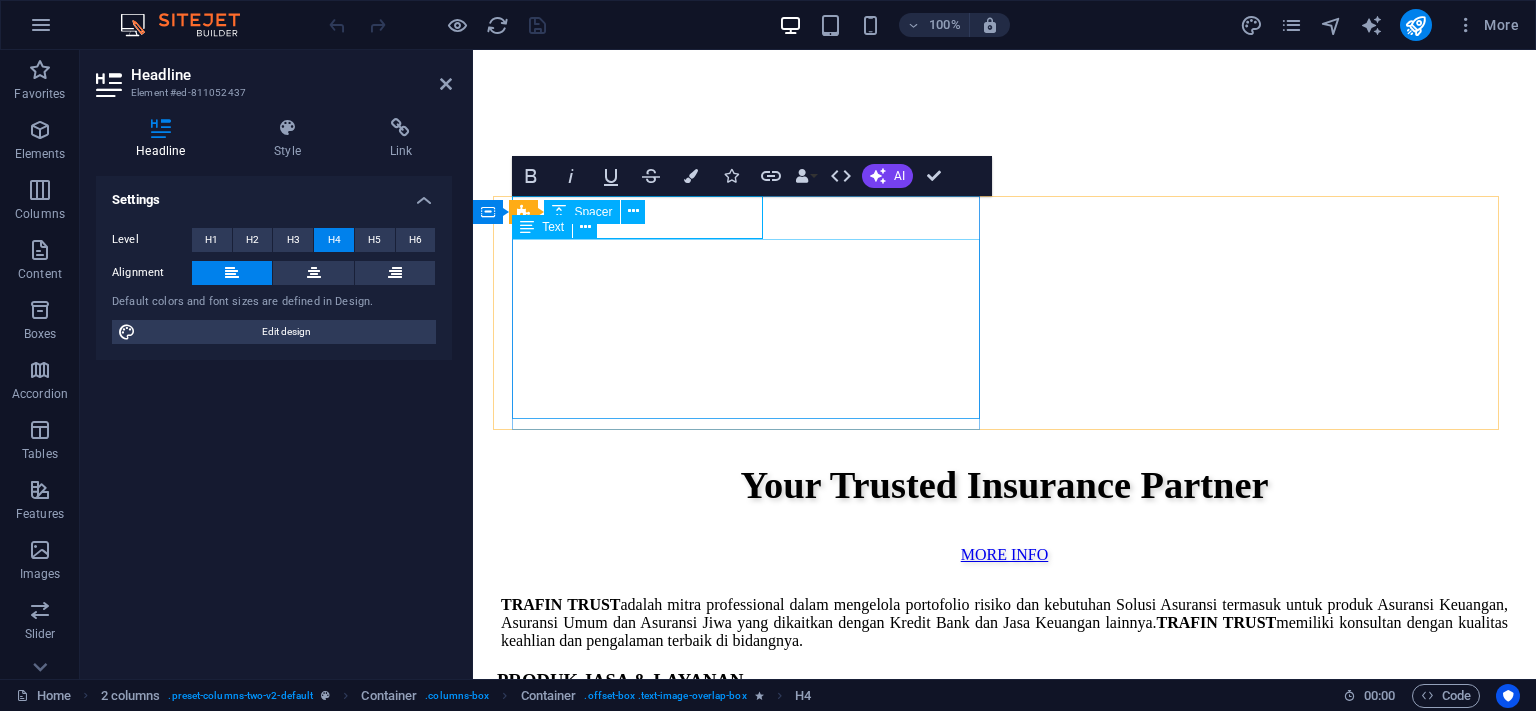 type 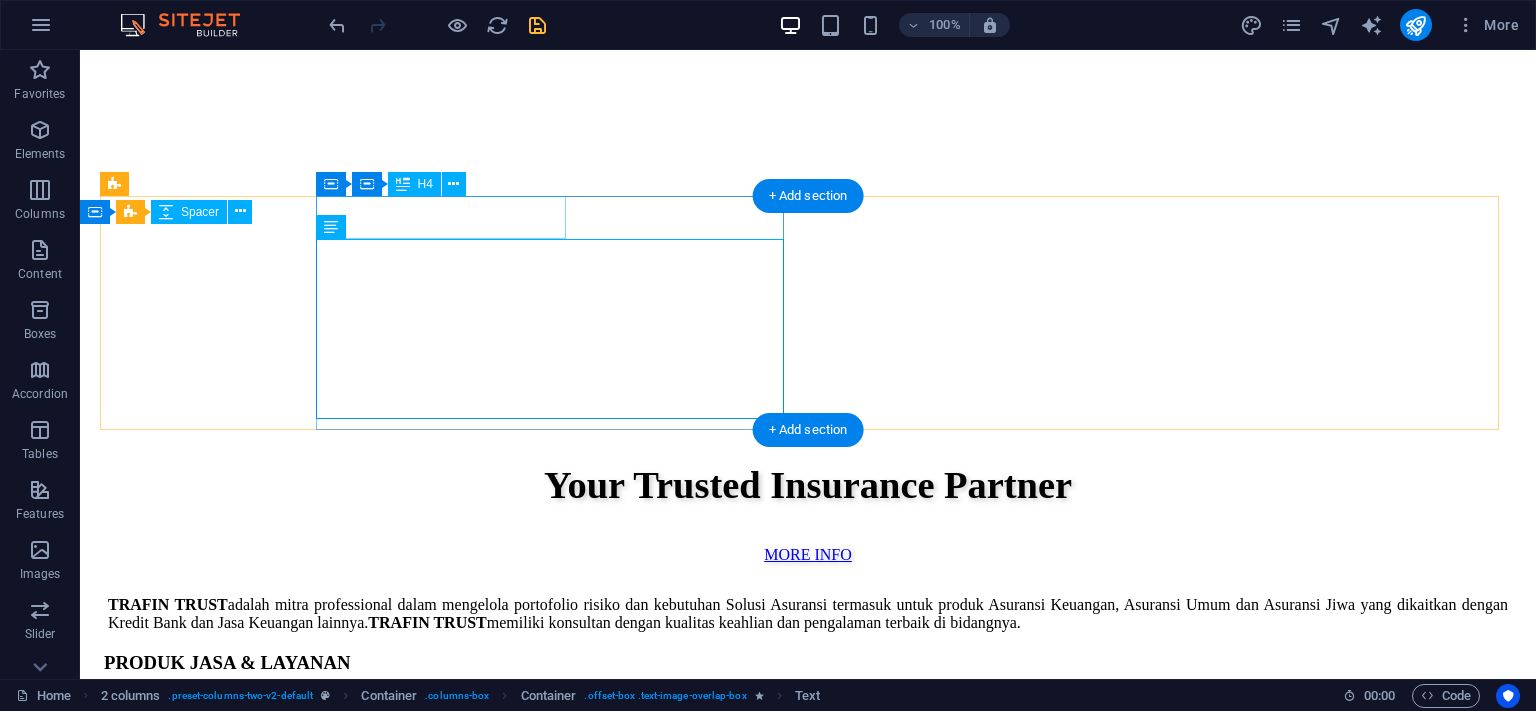 click on "Asuransi Kredit Konsumer   ( Consumer Credit Insurance )" at bounding box center [808, 1909] 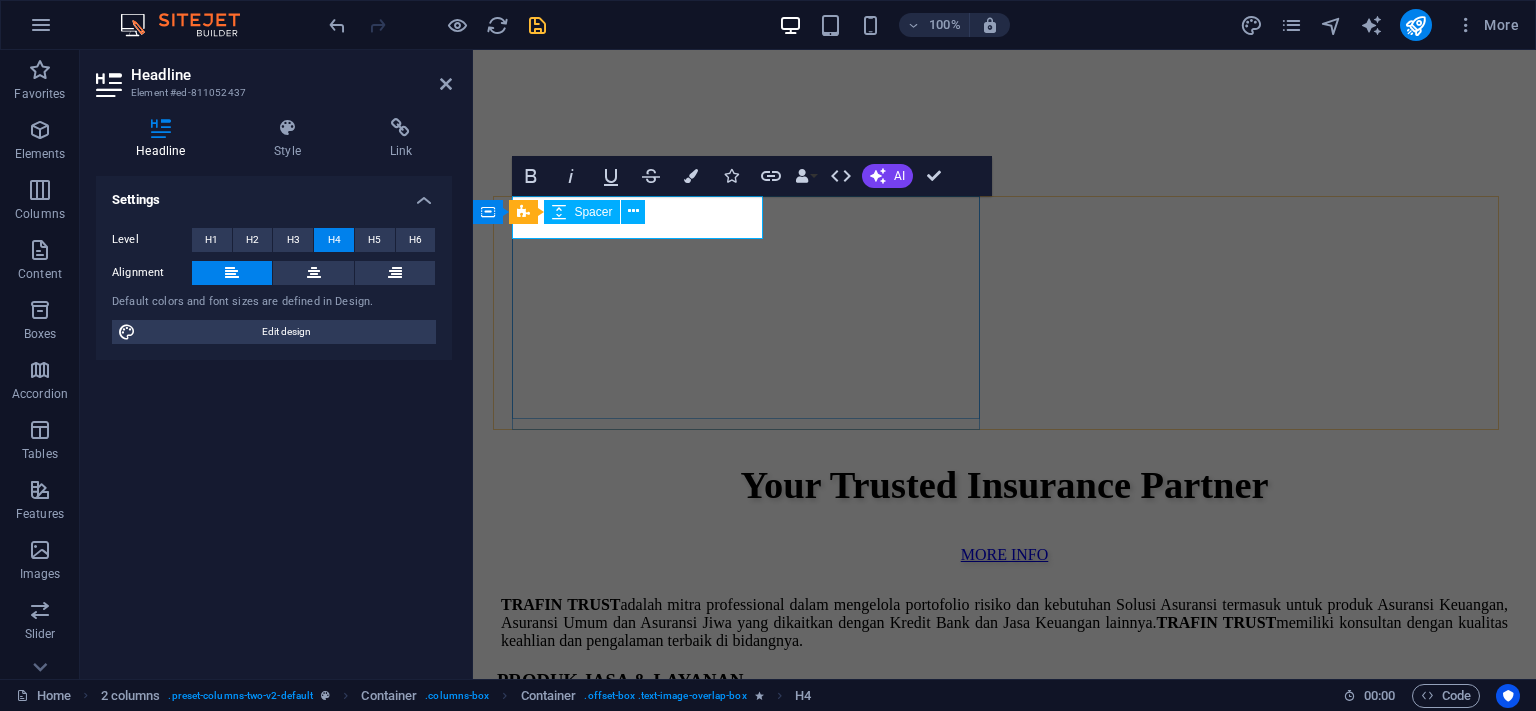 click on "Asuransi Kredit Konsumer  ( Consumer Credit Insurance )" at bounding box center (594, 1746) 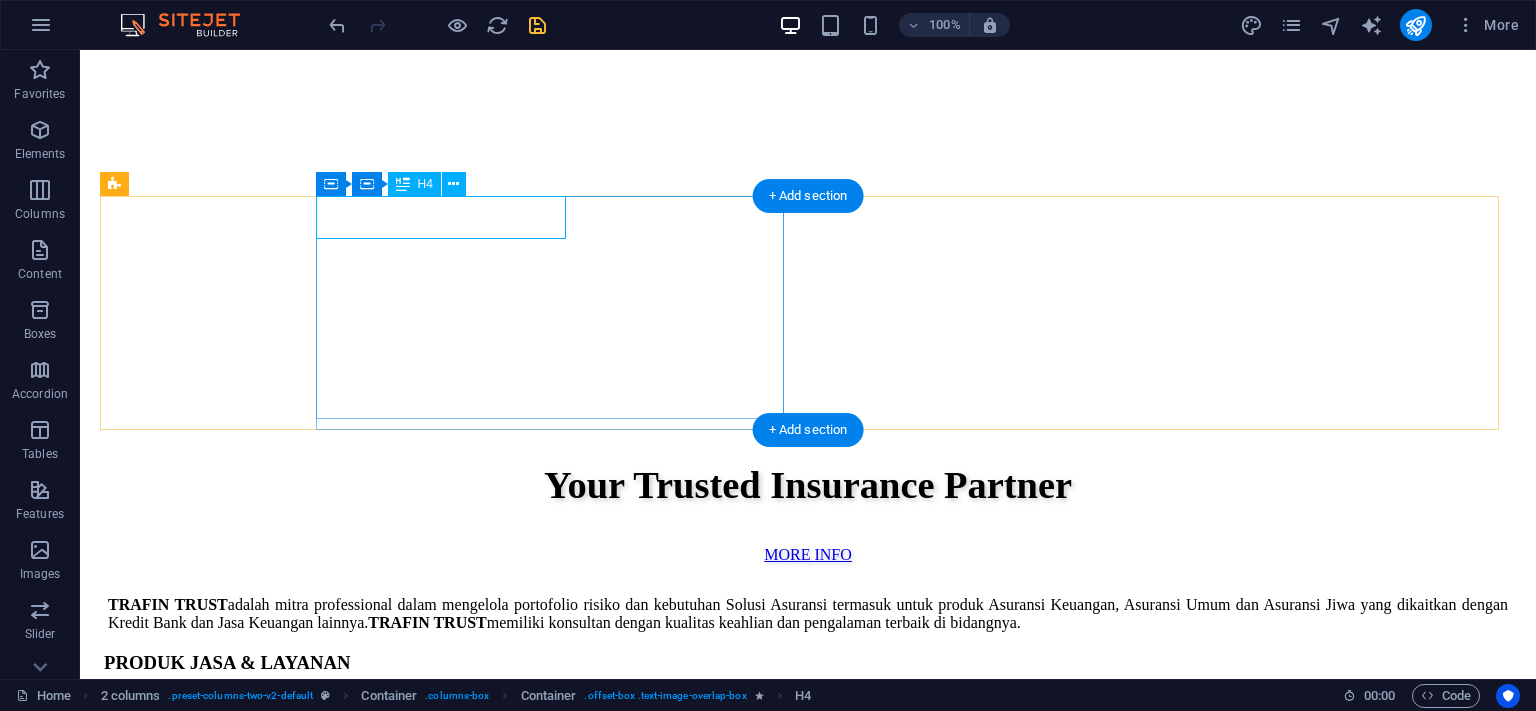 click on "Asuransi Kredit Konsumer  ( Consumer Credit Insurance )" at bounding box center [808, 1909] 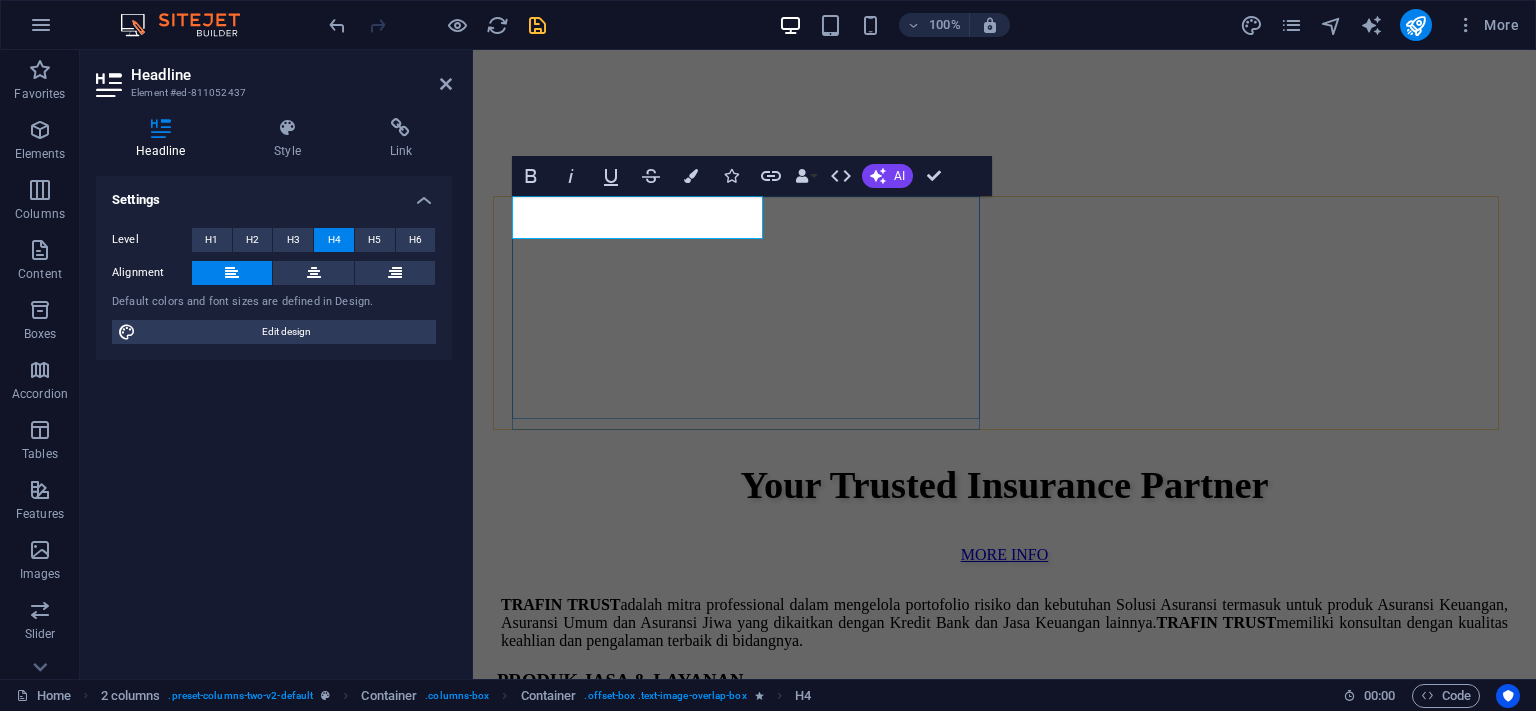click on "Asuransi Kredit Konsumer  ( Consumer Credit Insurance )" at bounding box center [594, 1746] 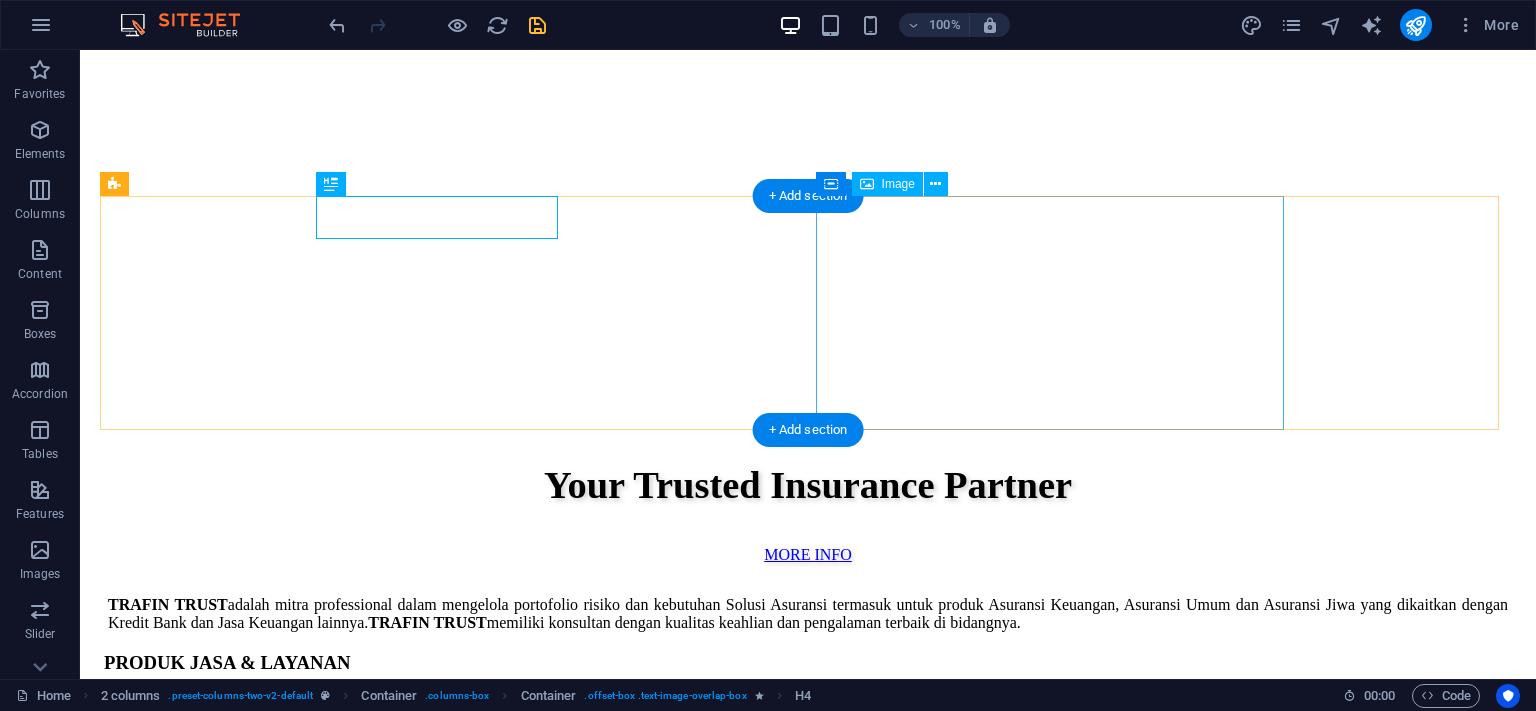 scroll, scrollTop: 1267, scrollLeft: 0, axis: vertical 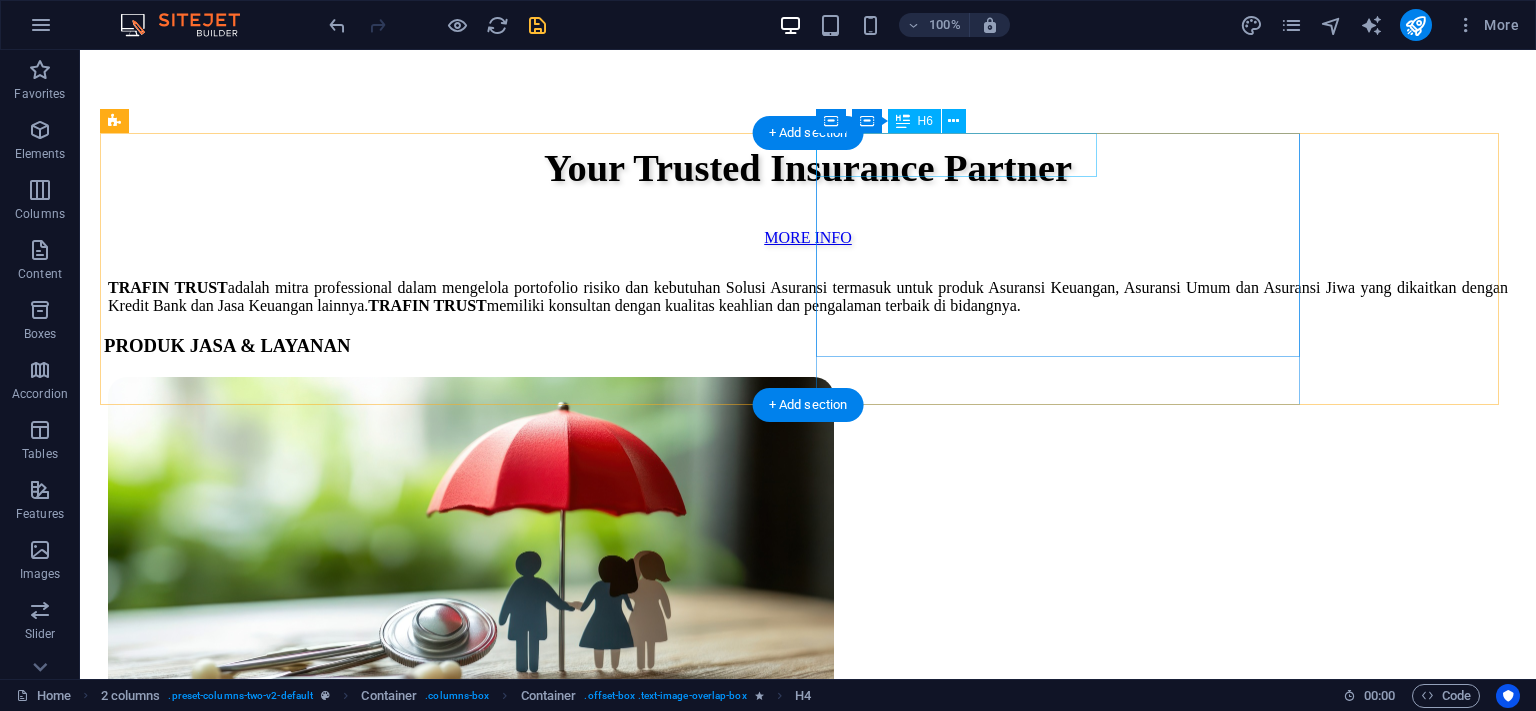 click on "Asuransi Kredit Perdagangan  ( Trade Credit Insurance )" at bounding box center [808, 2529] 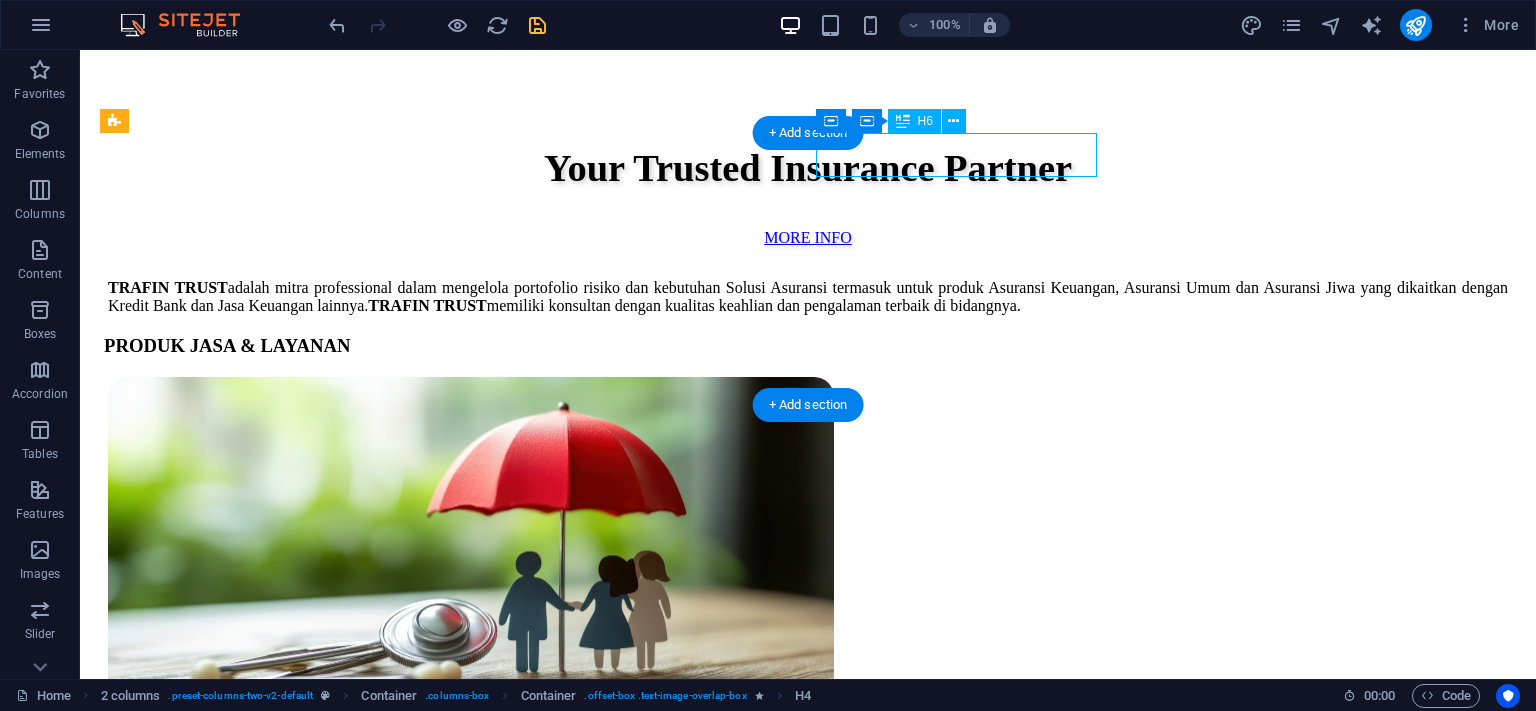 click on "Asuransi Kredit Perdagangan  ( Trade Credit Insurance )" at bounding box center [808, 2529] 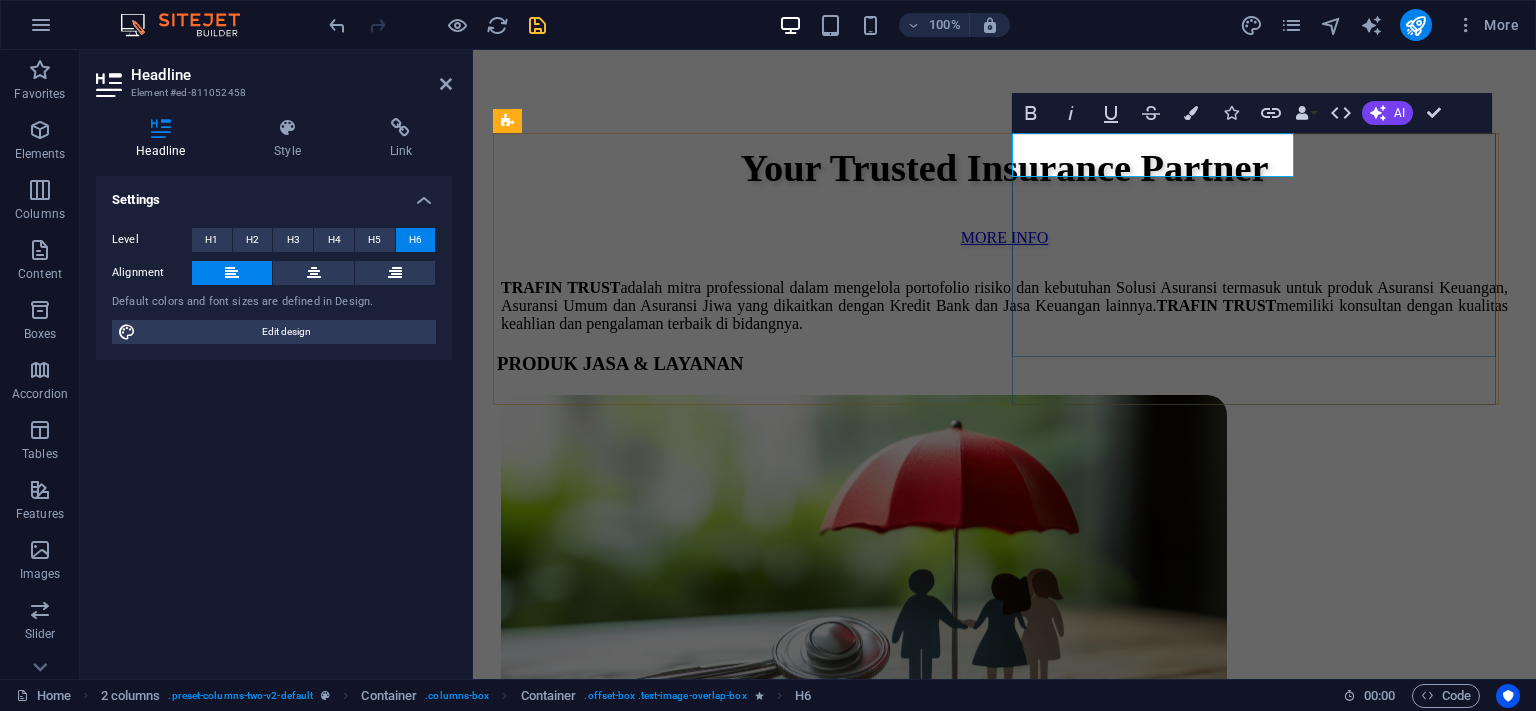 click on "Asuransi Kredit Perdagangan  ( Trade Credit Insurance )" at bounding box center [569, 2145] 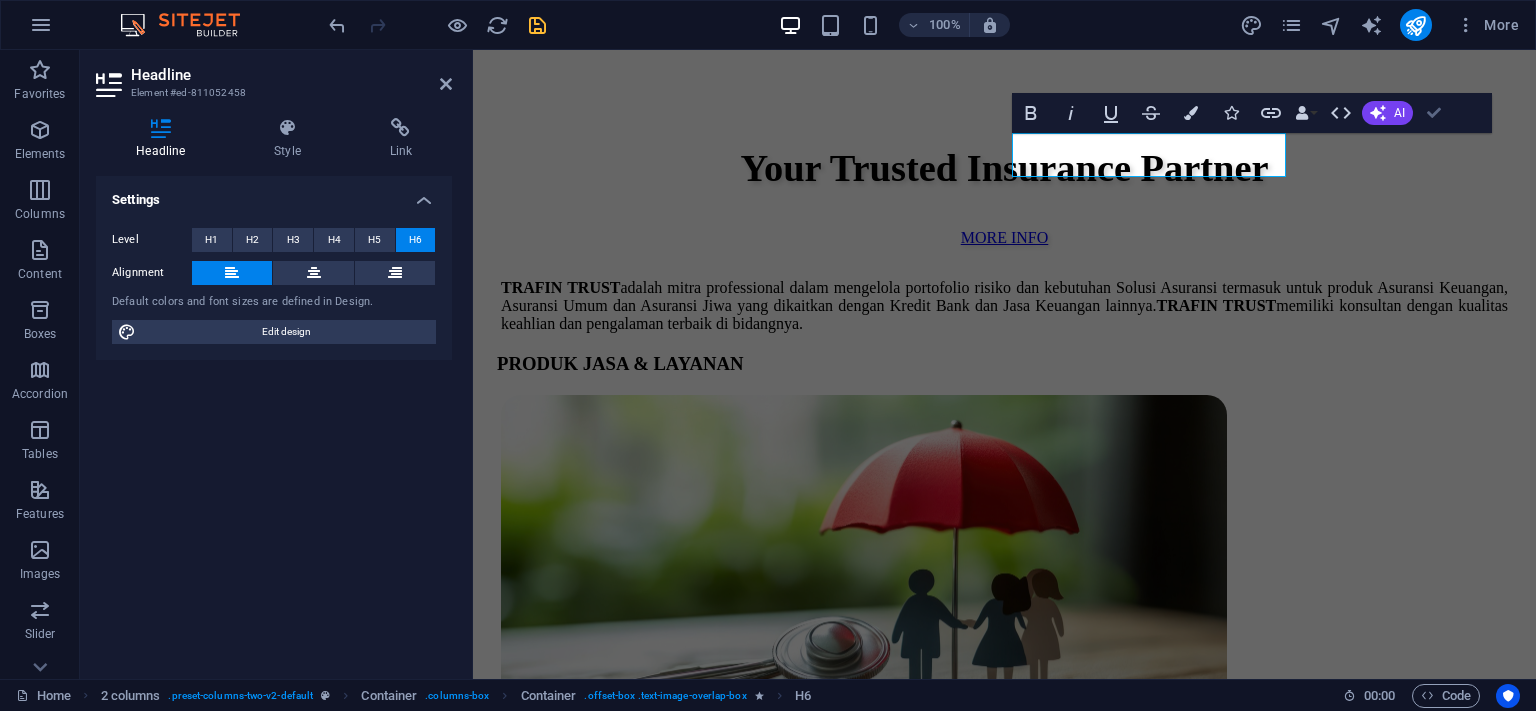 drag, startPoint x: 1438, startPoint y: 116, endPoint x: 1110, endPoint y: 167, distance: 331.94125 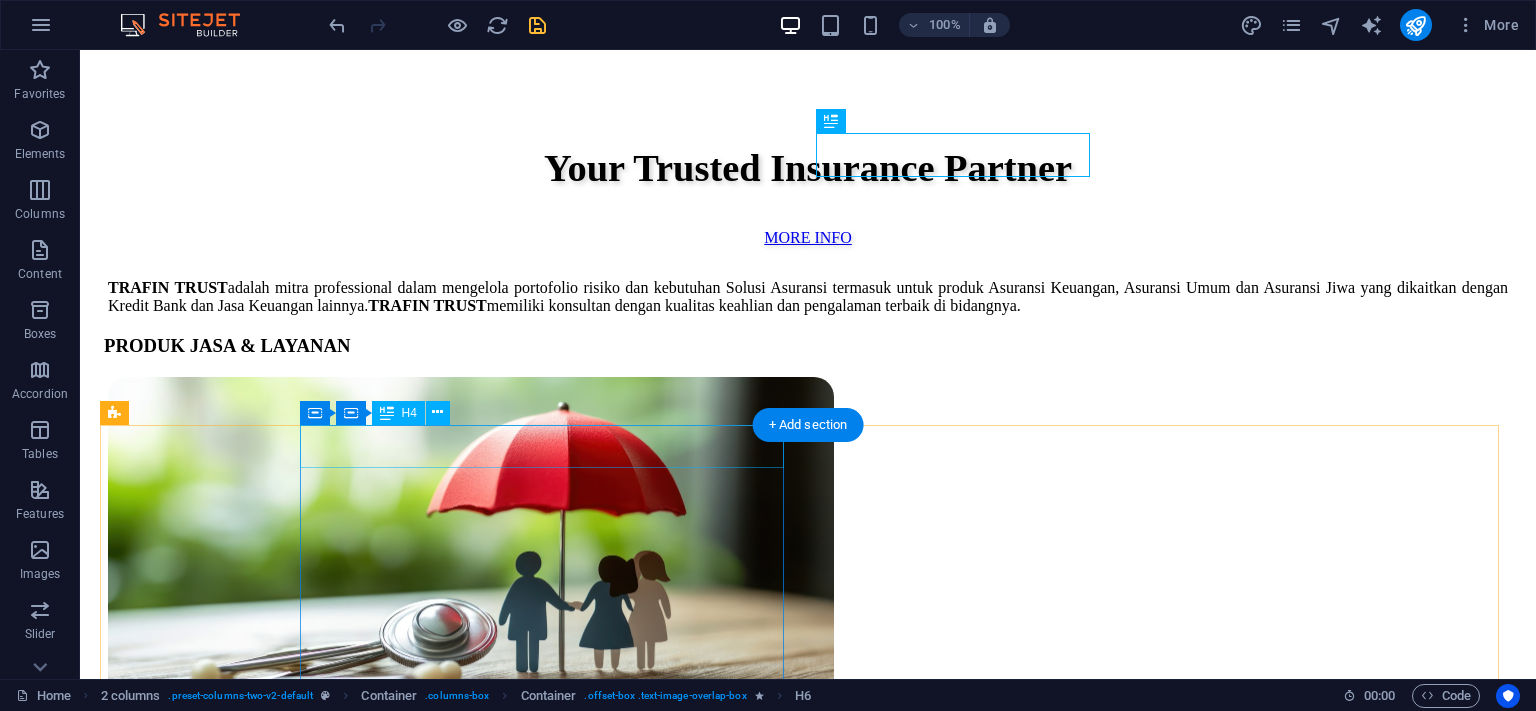 click on "Penjaminan  ( Surety )" at bounding box center [808, 3615] 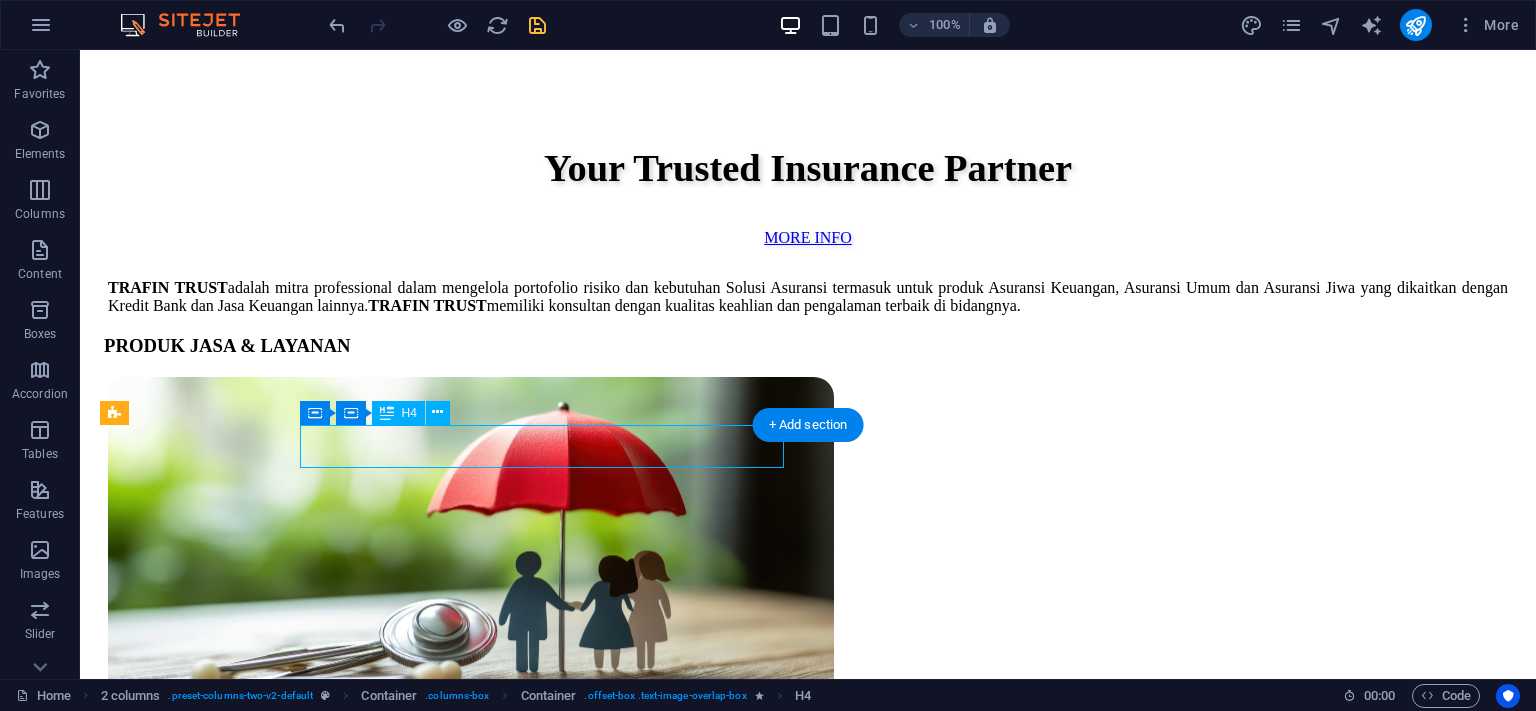click on "Penjaminan  ( Surety )" at bounding box center [808, 3615] 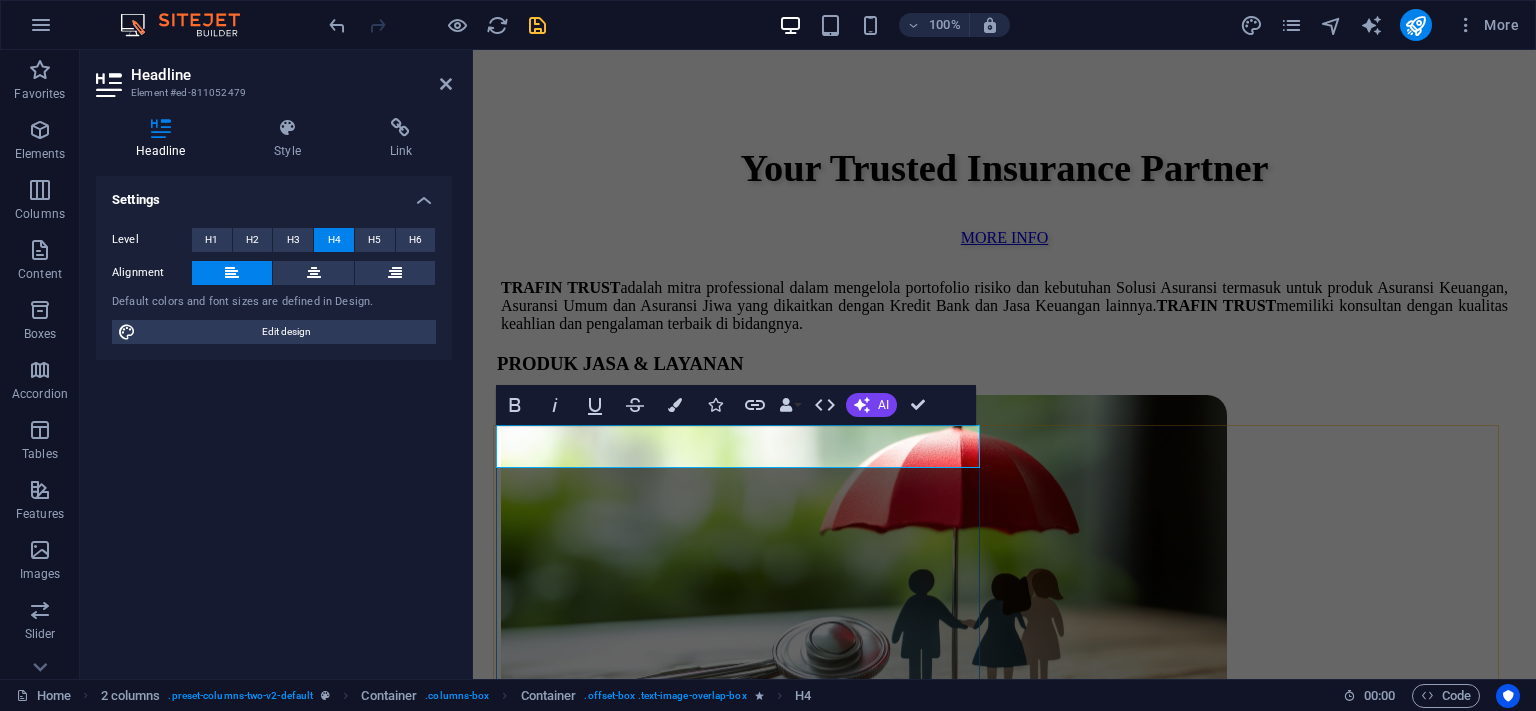 click on "Penjaminan  ( Surety )" at bounding box center (542, 2986) 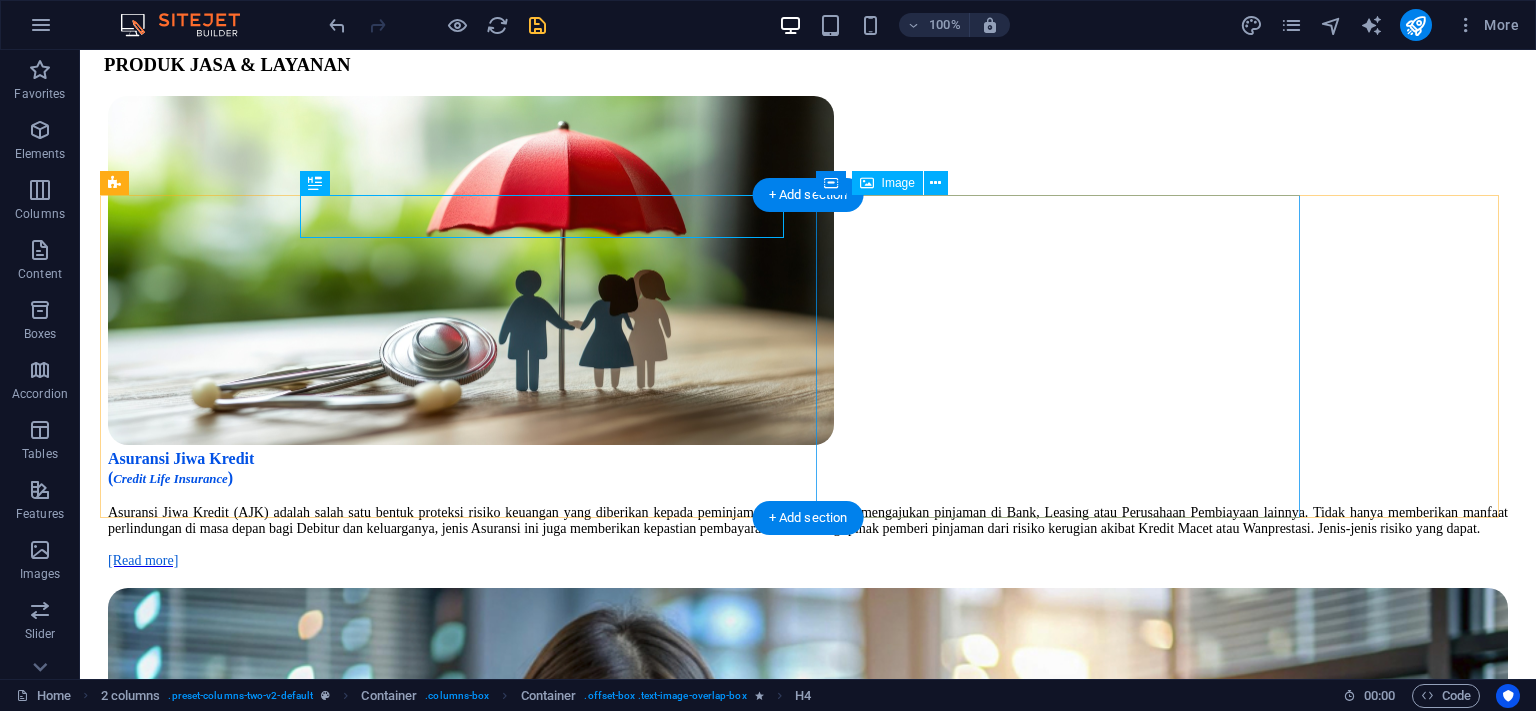 scroll, scrollTop: 1584, scrollLeft: 0, axis: vertical 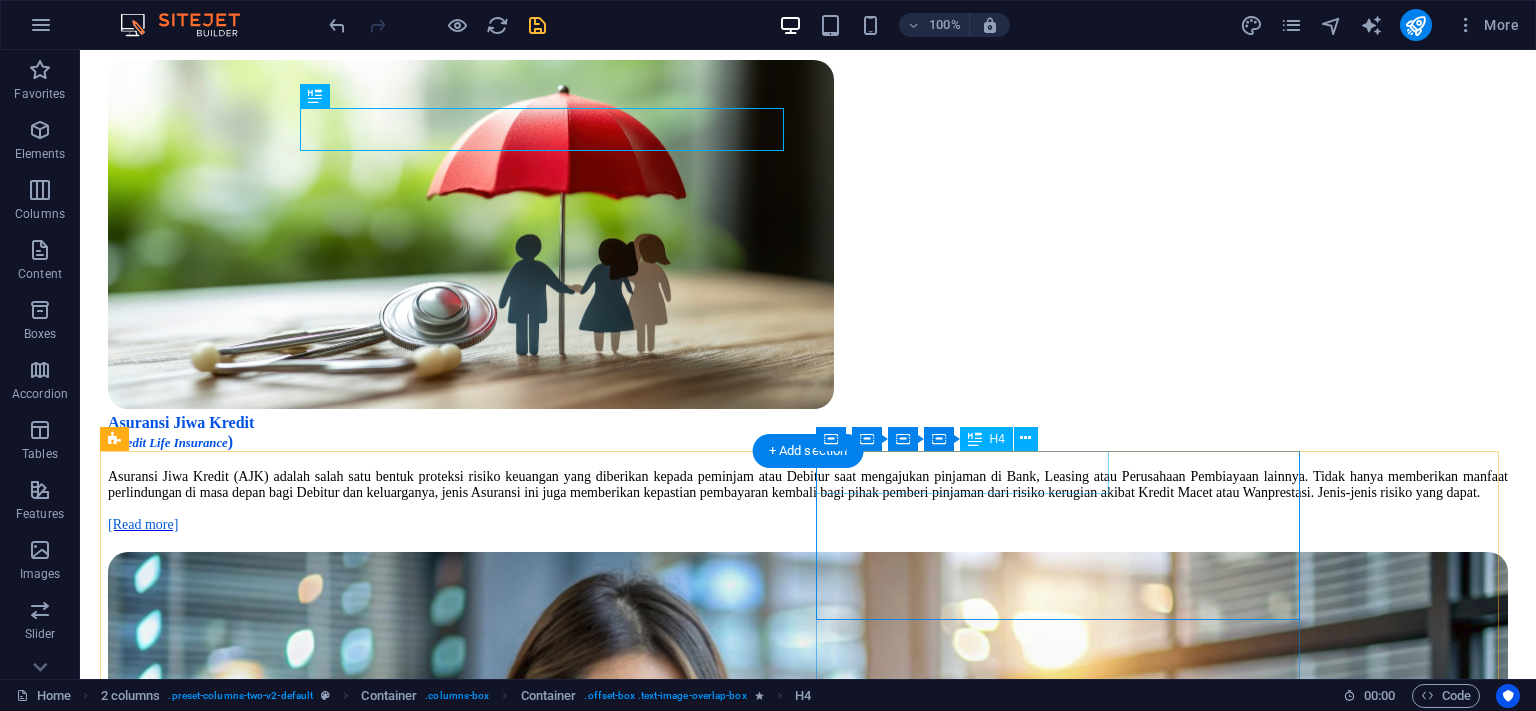 click on "Asuransi Kebakaran & Properti  ( Fire and Property Insurance )" at bounding box center (808, 3901) 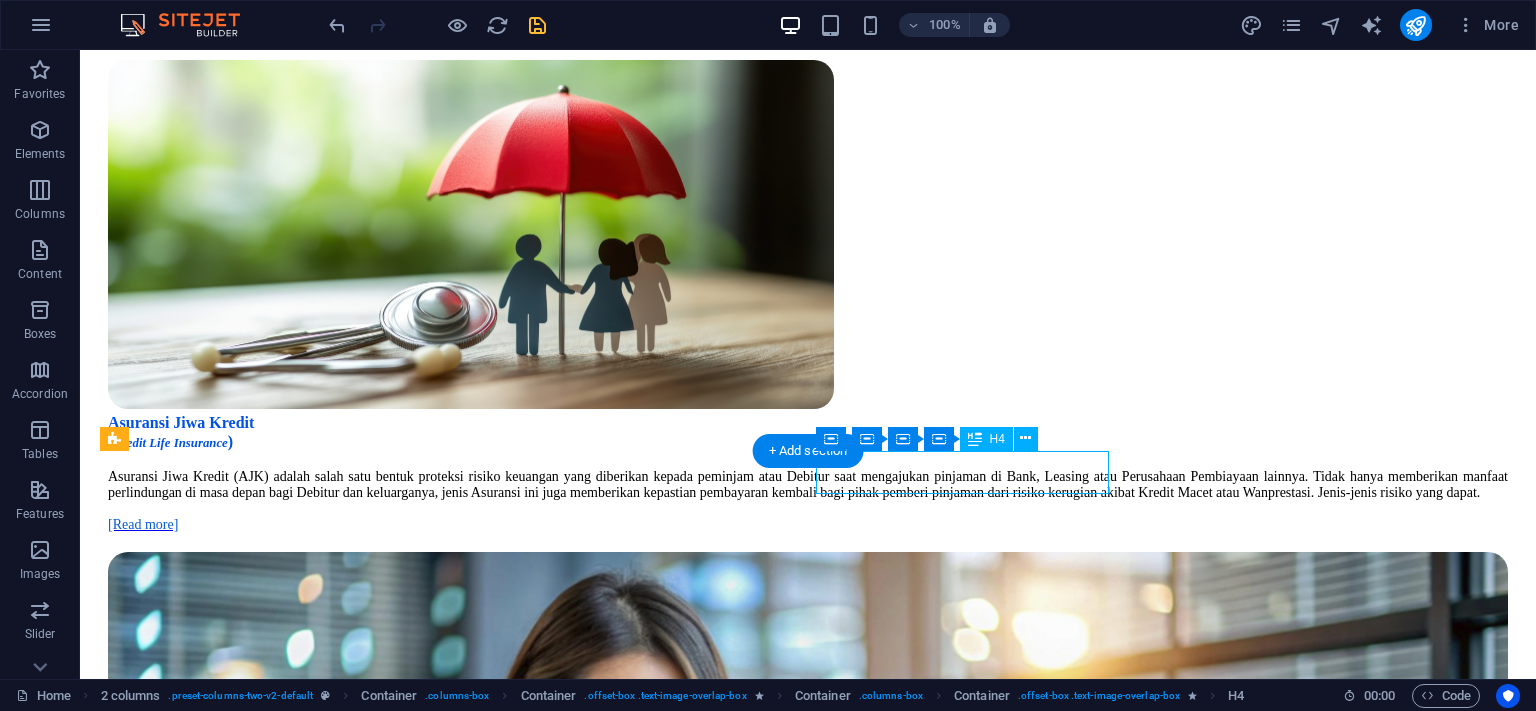 click on "Asuransi Kebakaran & Properti  ( Fire and Property Insurance )" at bounding box center (808, 3901) 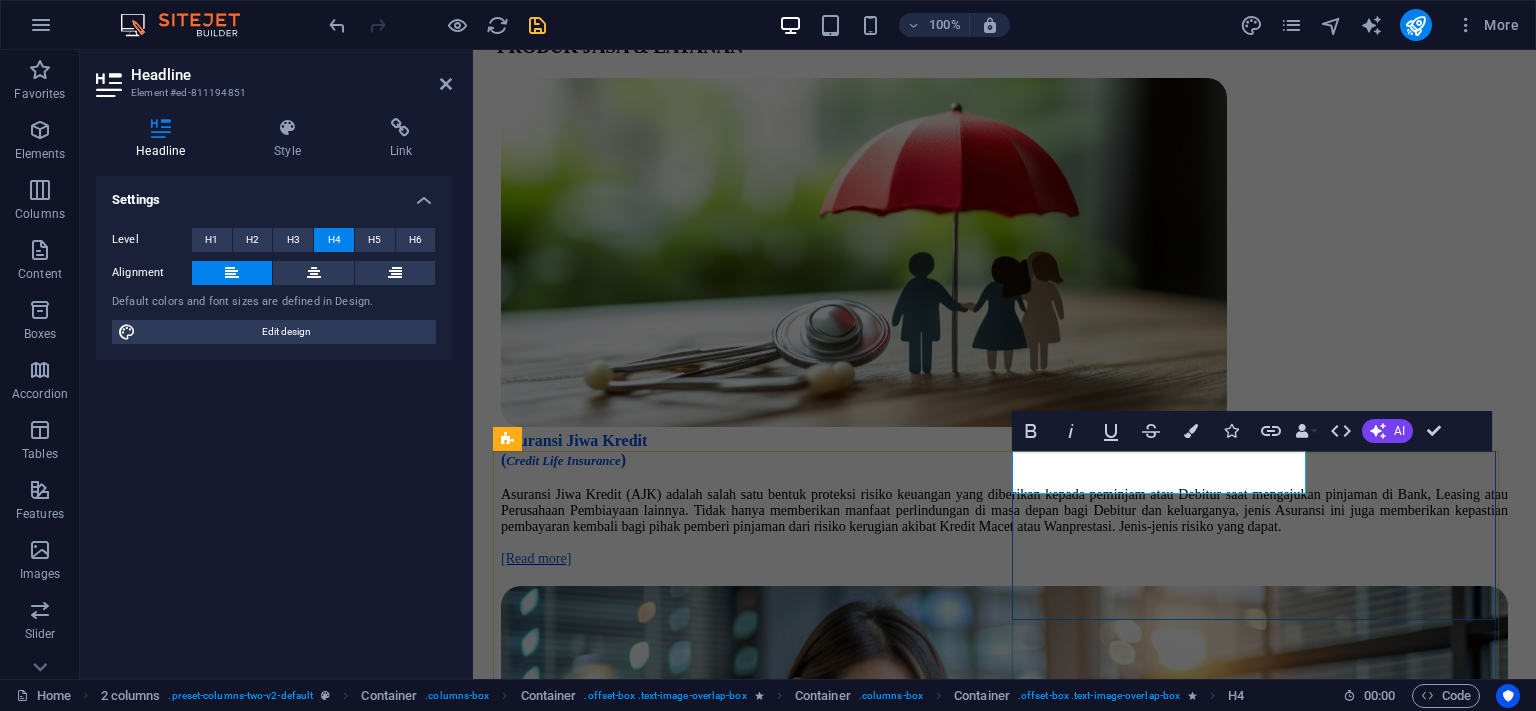 click on "Asuransi Kebakaran & Properti  ( Fire and Property Insurance )" at bounding box center (611, 3288) 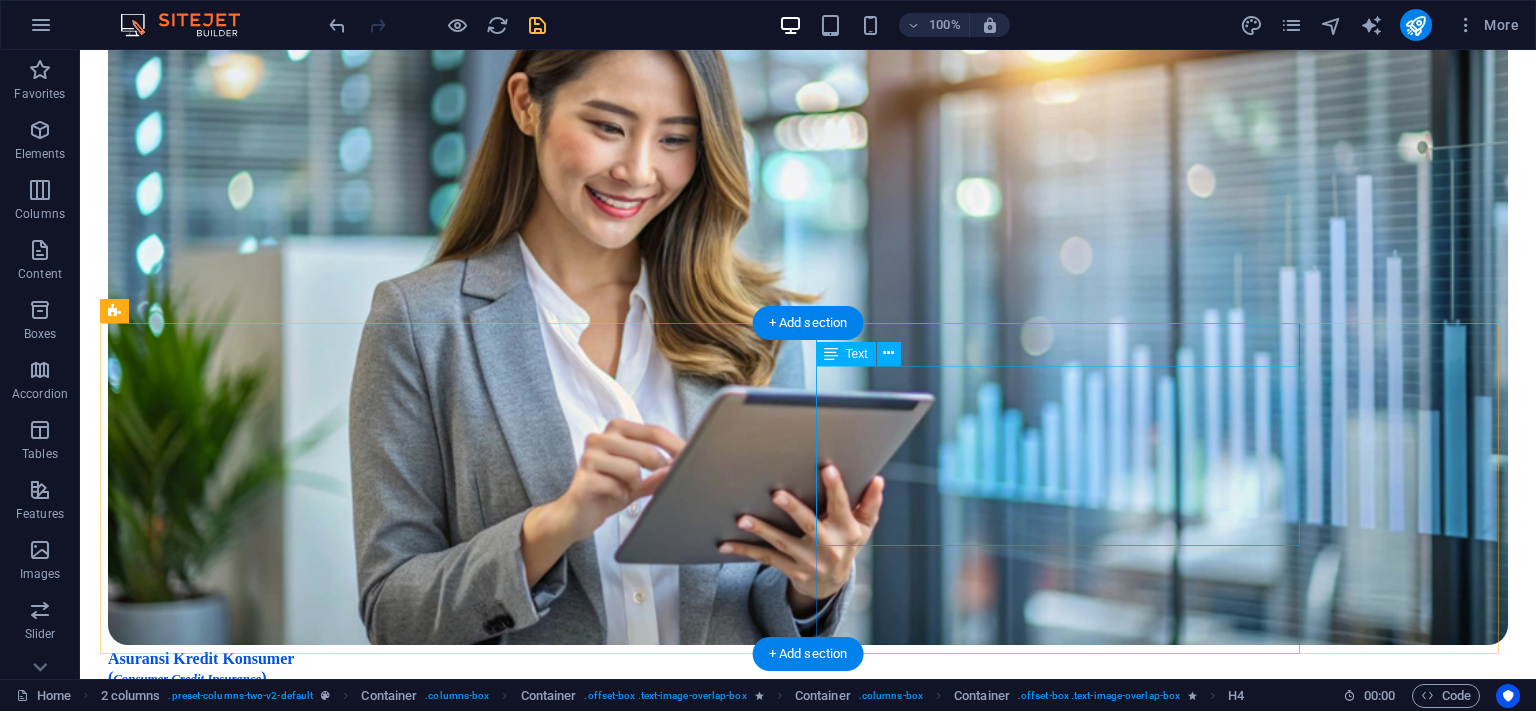 scroll, scrollTop: 2112, scrollLeft: 0, axis: vertical 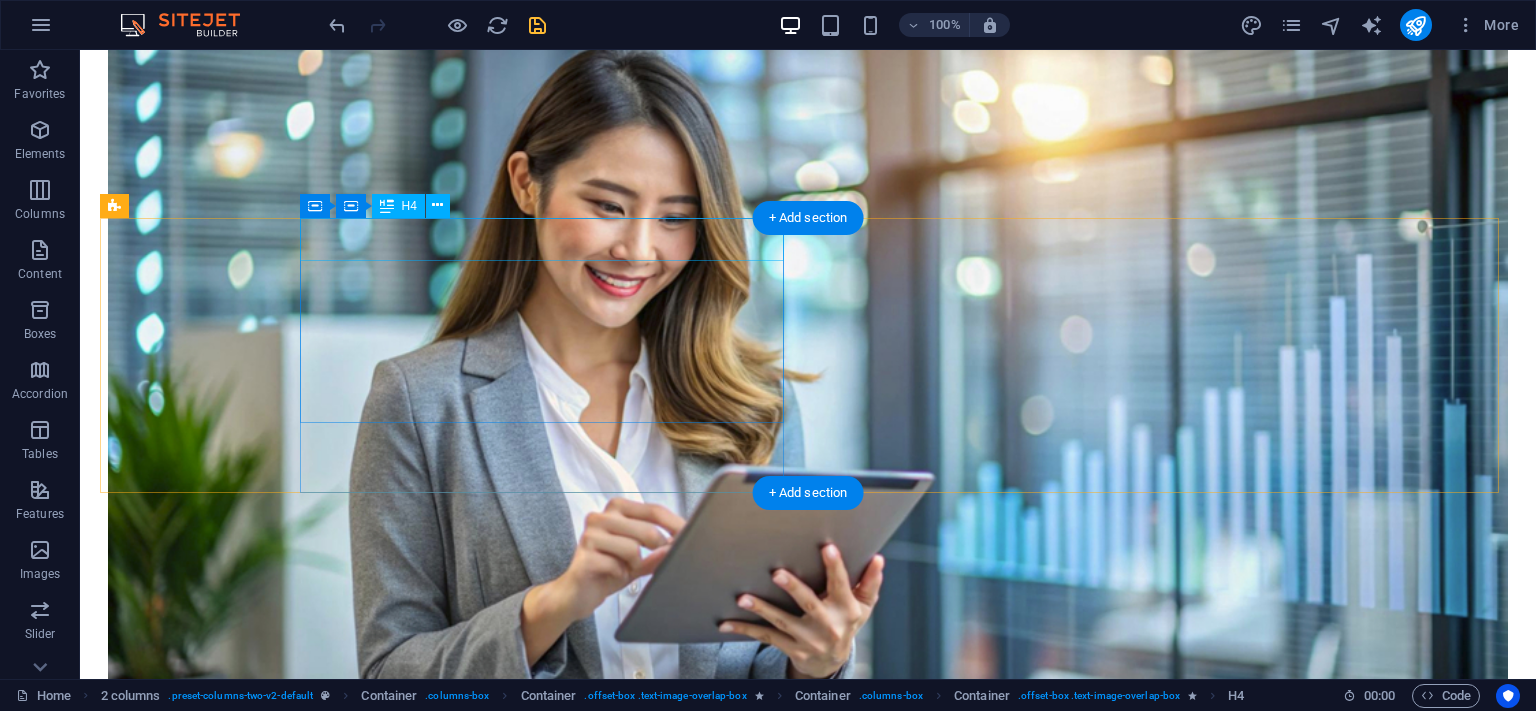 click on "Asuransi Gempa Bumi  ( Earthquake Insurance )" at bounding box center (808, 3944) 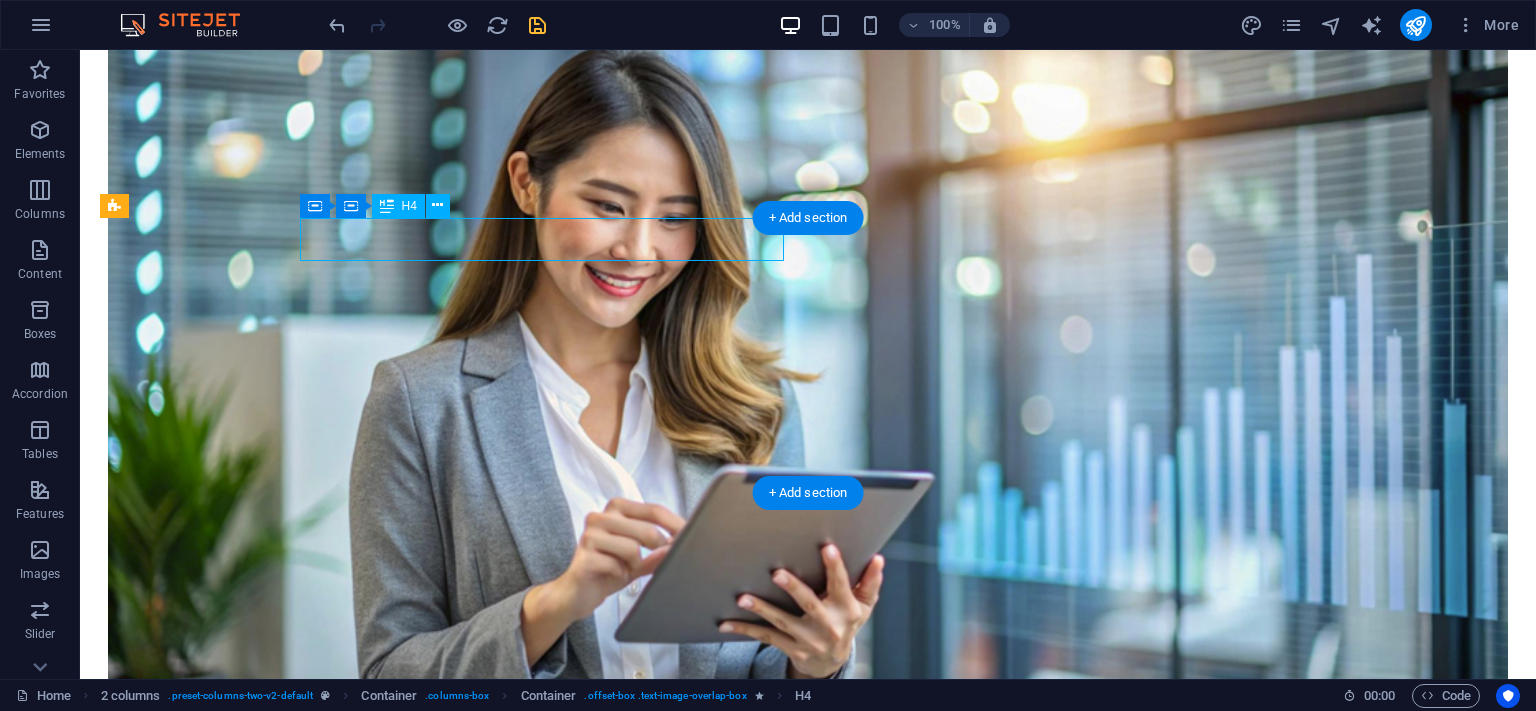 click on "Asuransi Gempa Bumi  ( Earthquake Insurance )" at bounding box center (808, 3944) 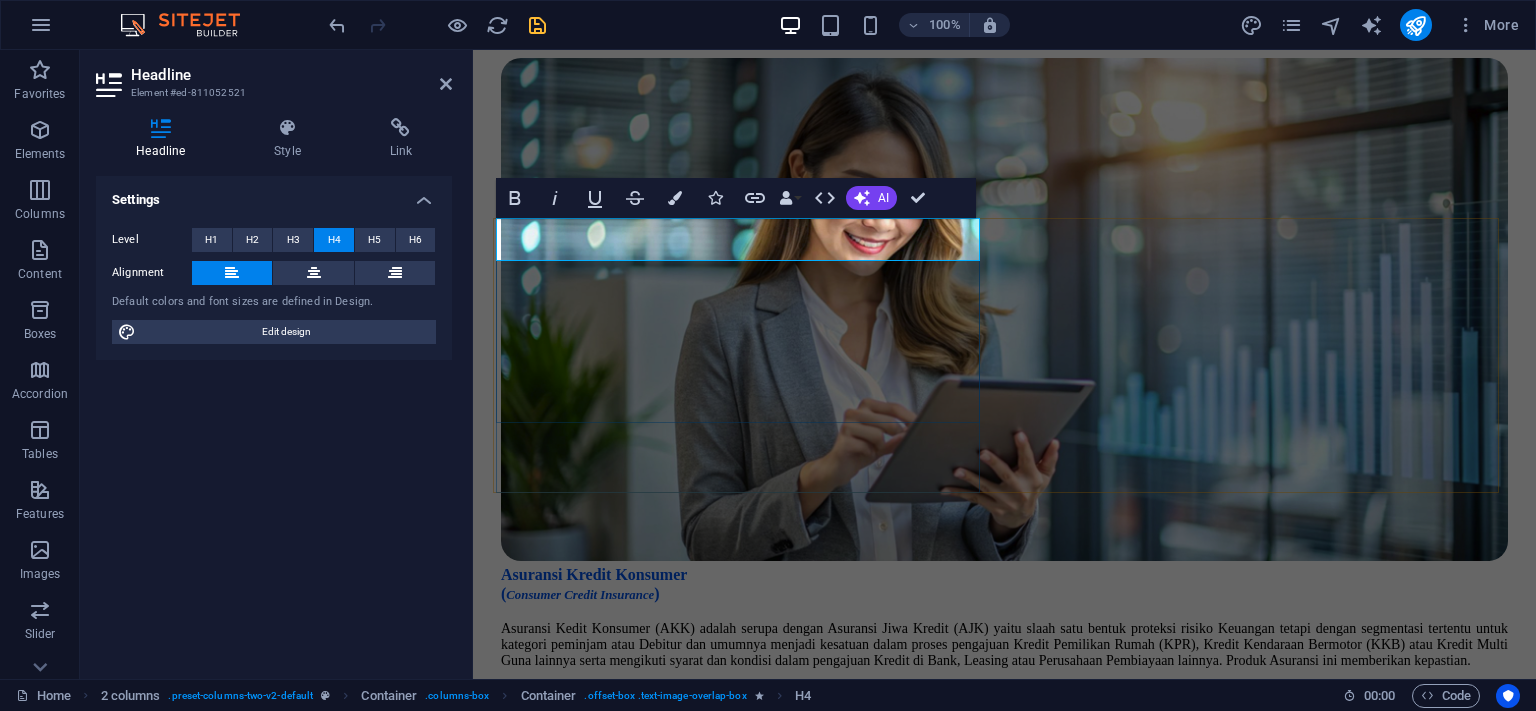 click on "Asuransi Gempa Bumi  ( Earthquake Insurance )" at bounding box center (579, 3346) 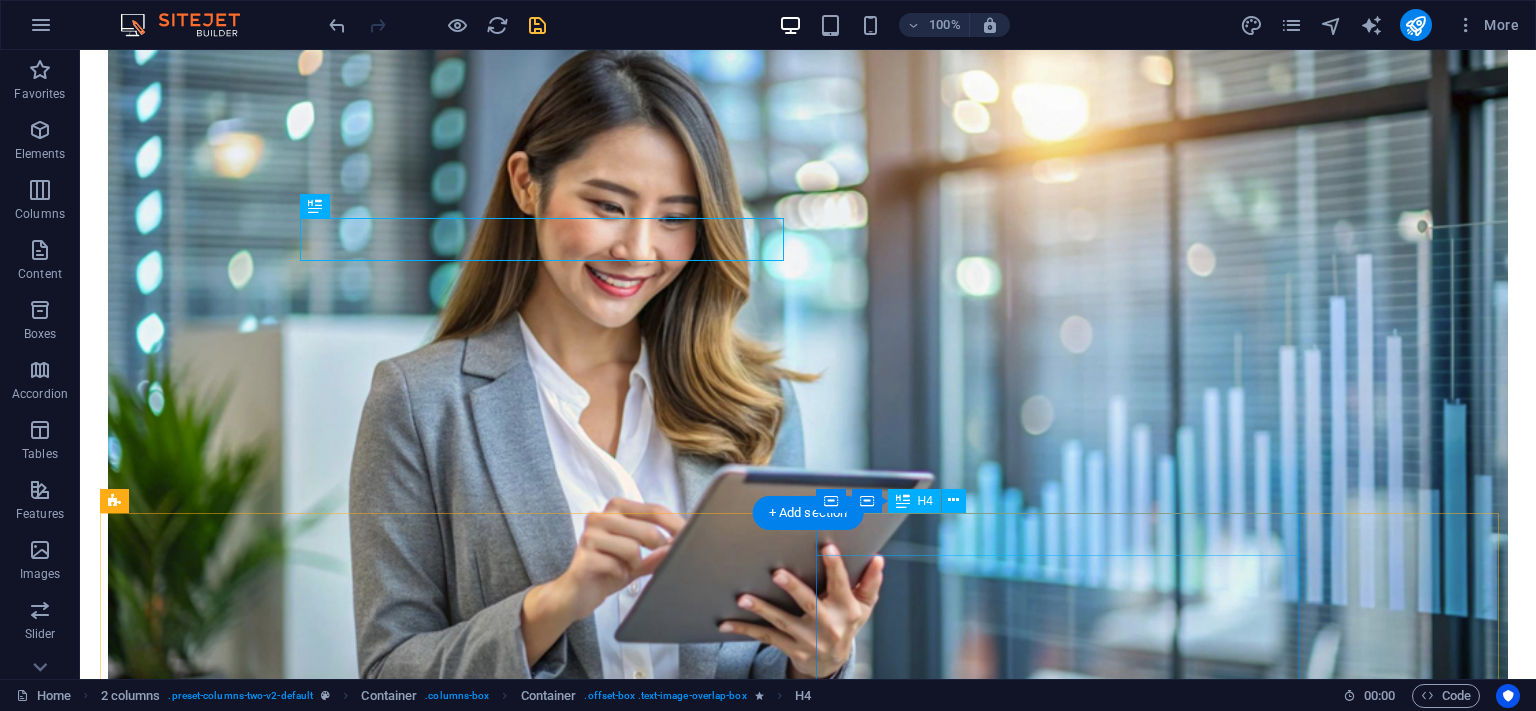 click on "Asuransi Tanggung Gugat  ( Liability Insurance )" at bounding box center (808, 4602) 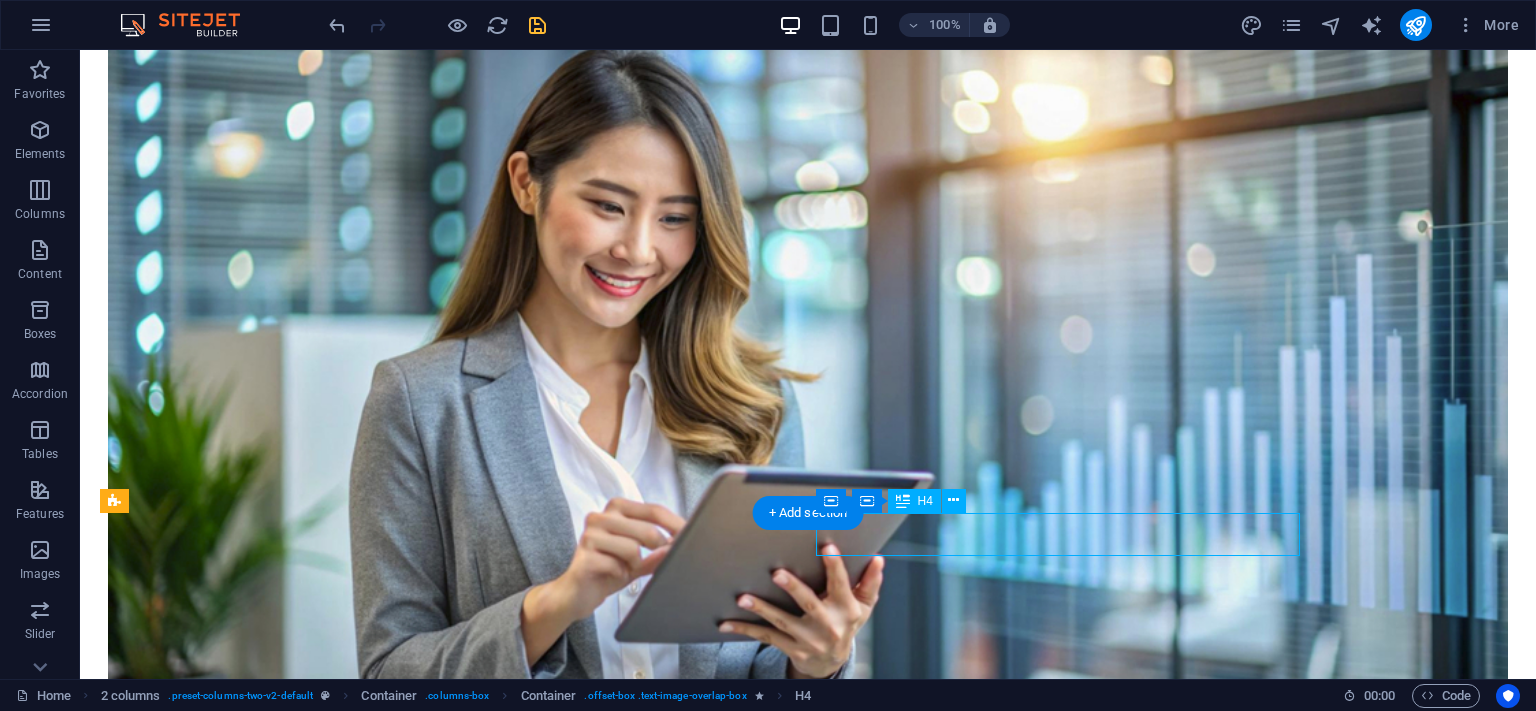 click on "Asuransi Tanggung Gugat  ( Liability Insurance )" at bounding box center [808, 4602] 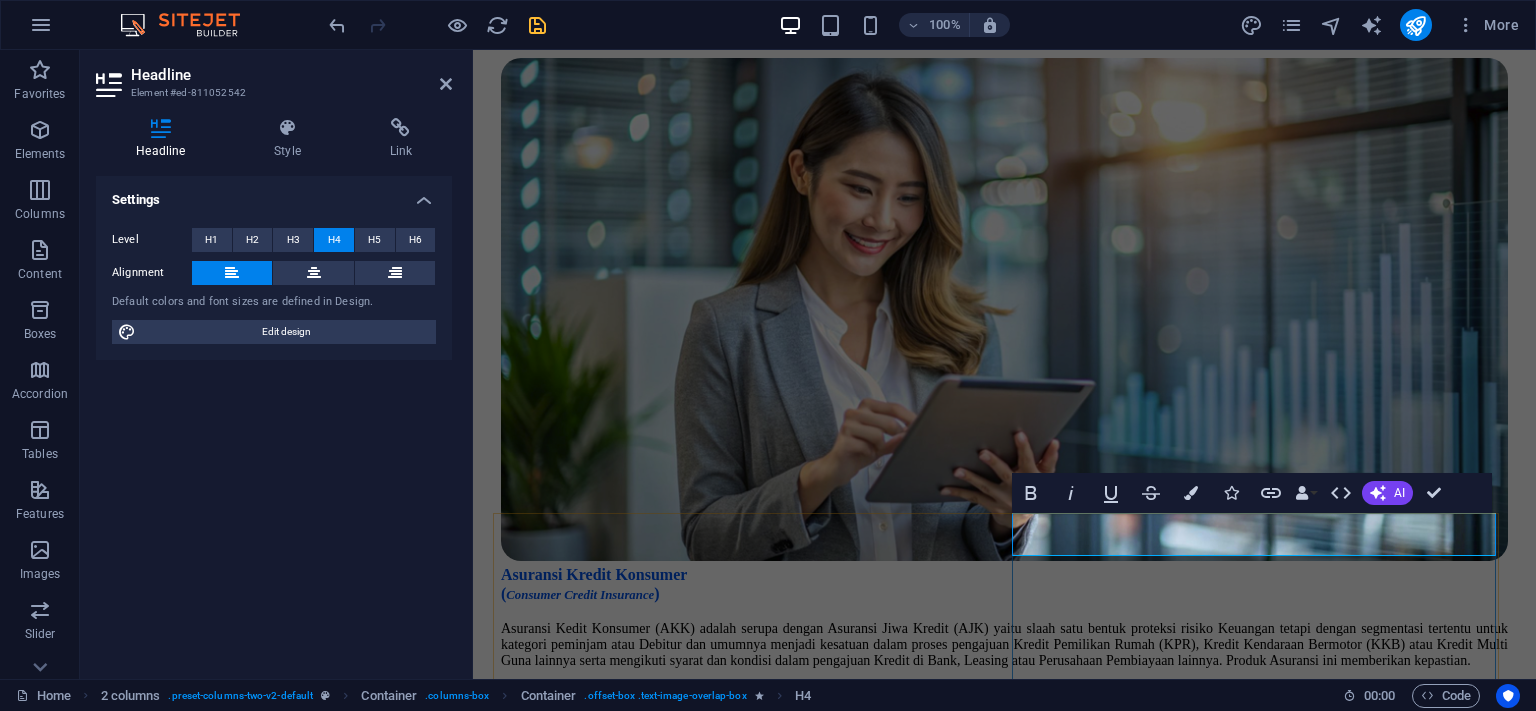click on "Asuransi Tanggung Gugat  ( Liability Insurance )" at bounding box center (591, 4021) 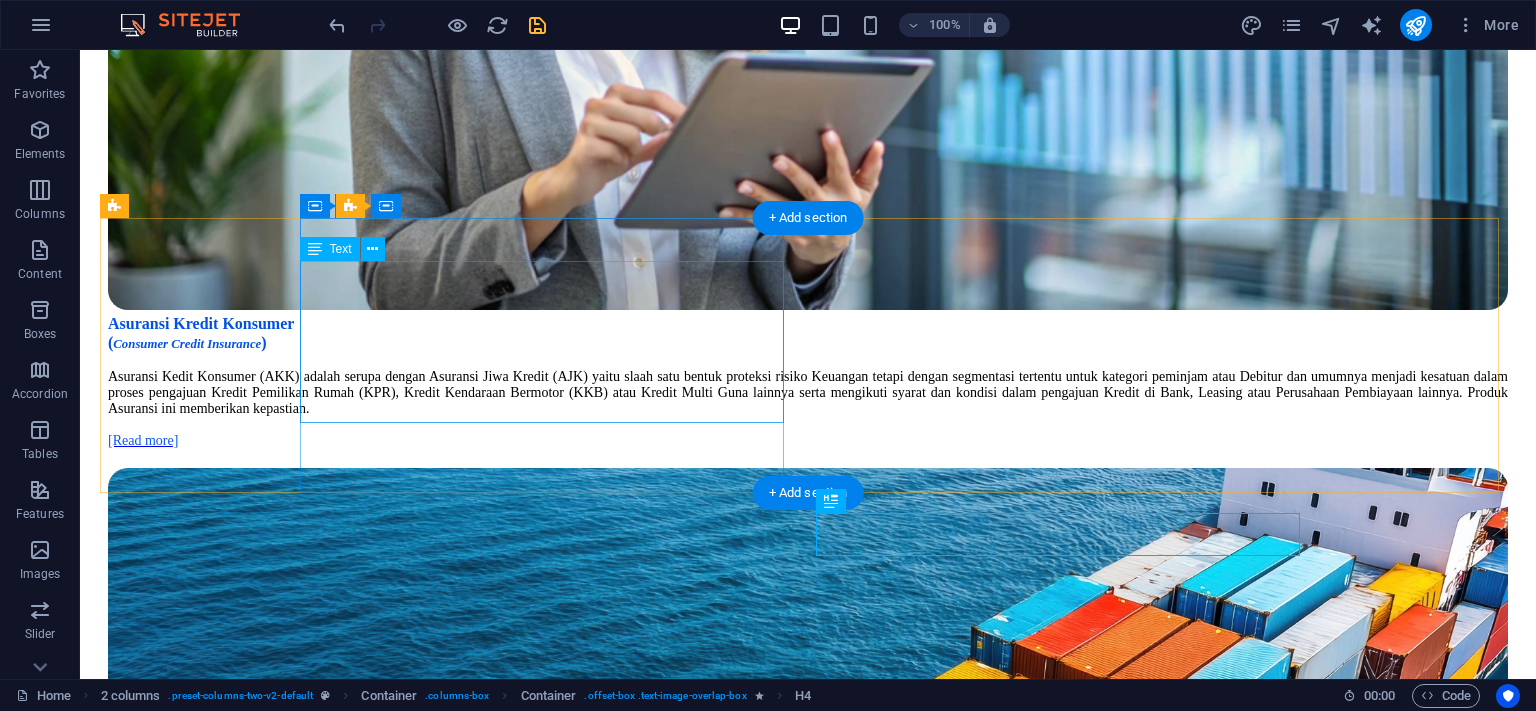 scroll, scrollTop: 2534, scrollLeft: 0, axis: vertical 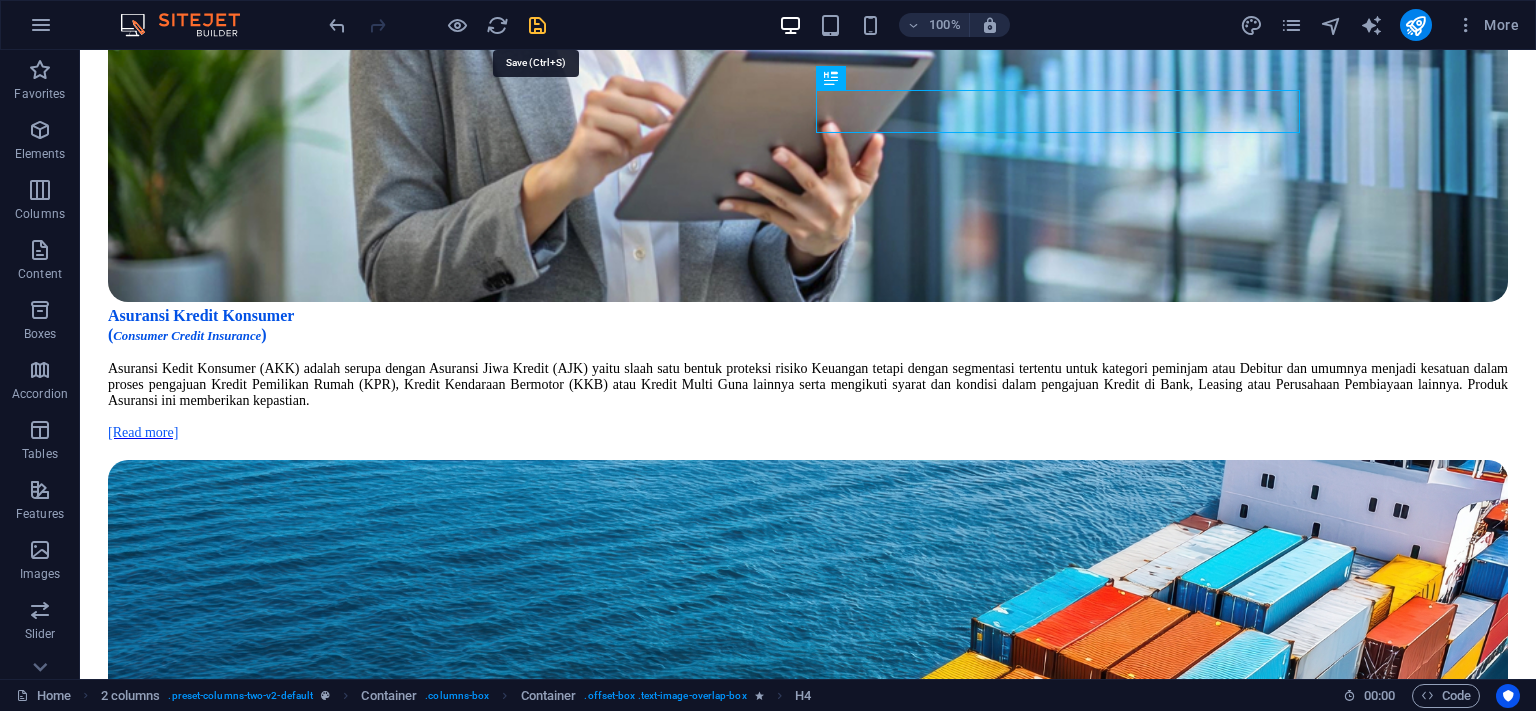 click at bounding box center [537, 25] 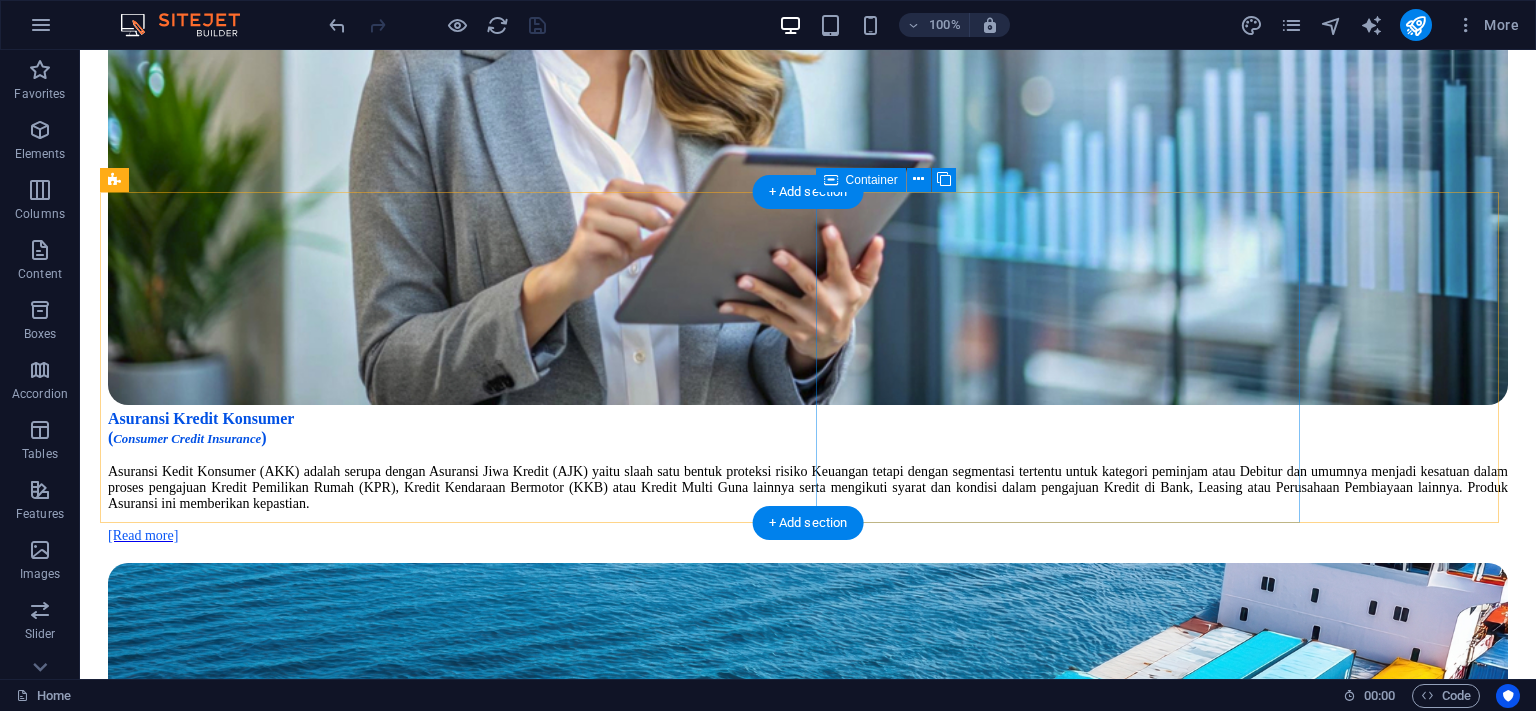 scroll, scrollTop: 2428, scrollLeft: 0, axis: vertical 